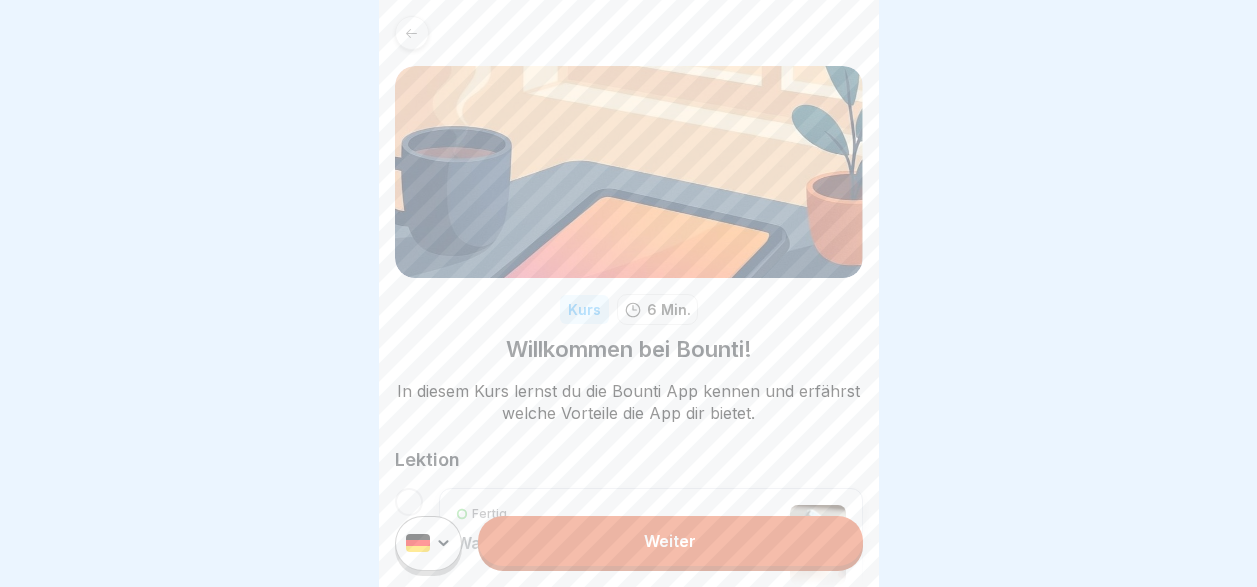 scroll, scrollTop: 0, scrollLeft: 0, axis: both 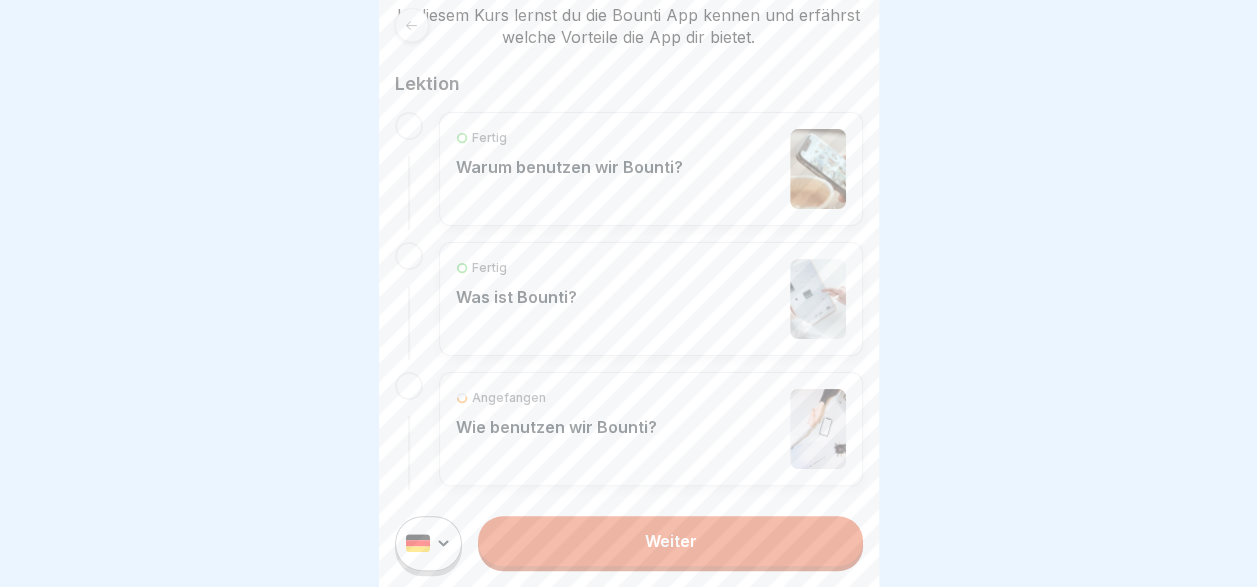 click on "Angefangen Wie benutzen wir Bounti?" at bounding box center (651, 429) 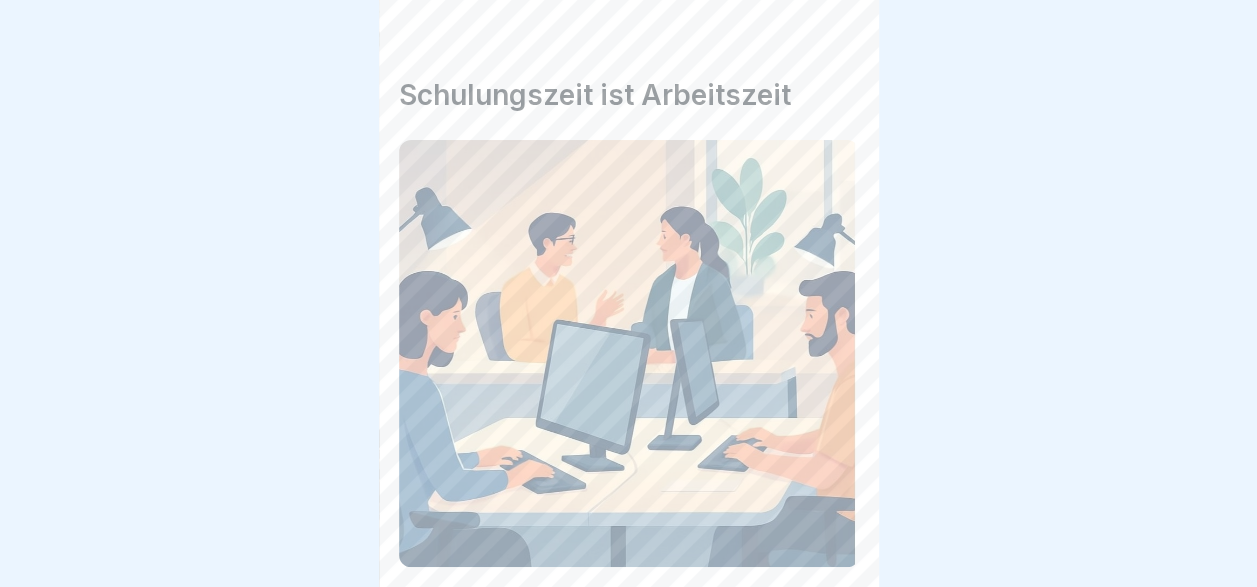 scroll, scrollTop: 0, scrollLeft: 0, axis: both 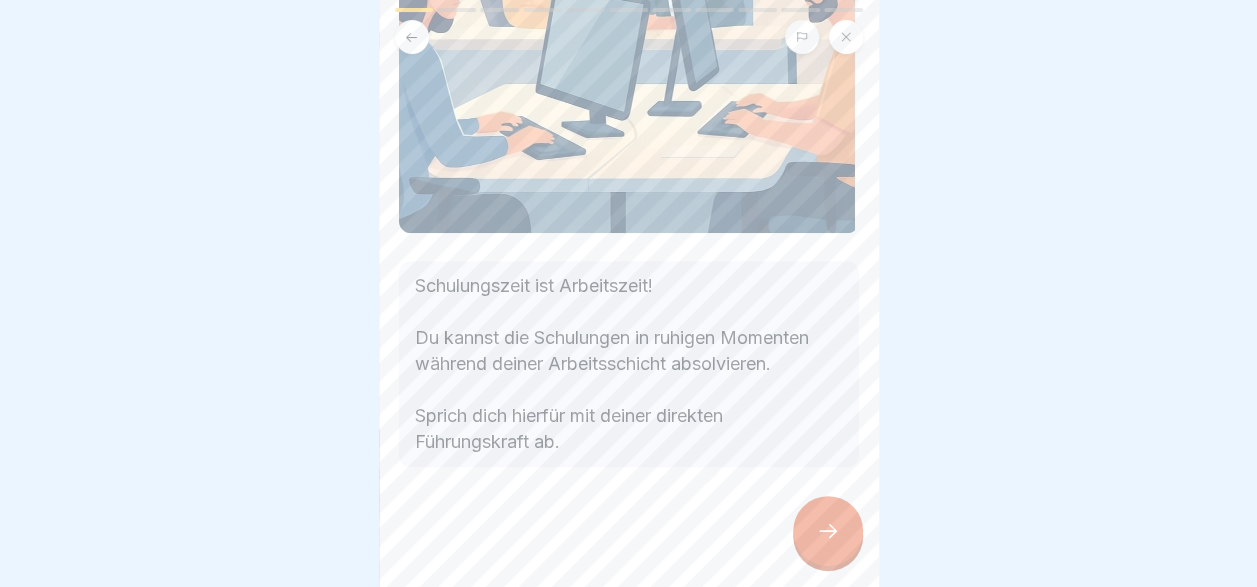 click 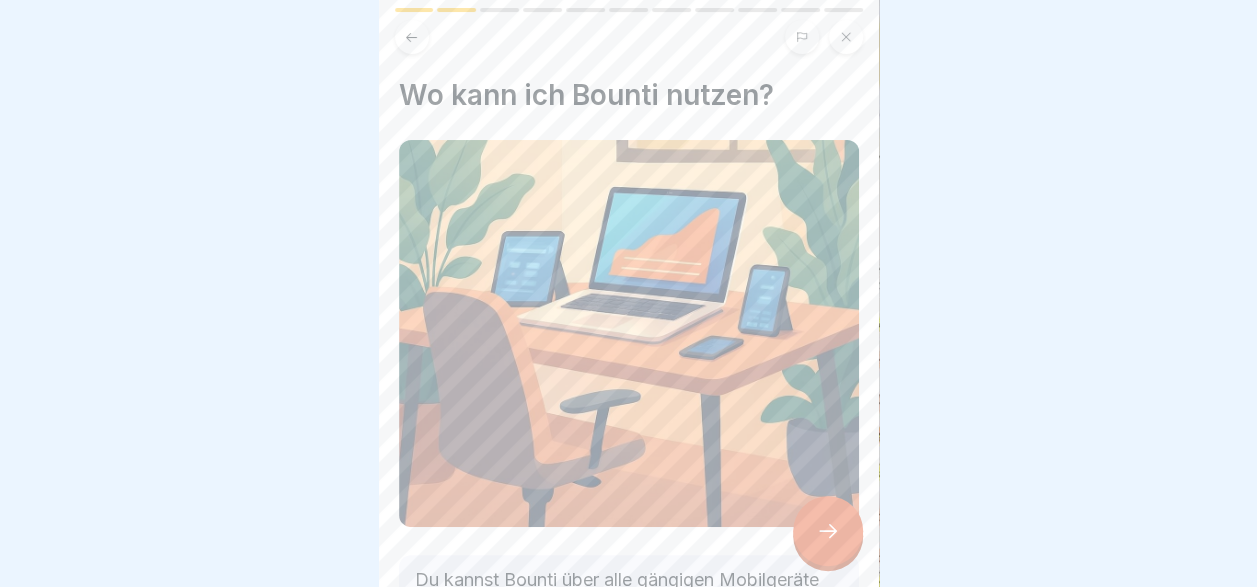 click 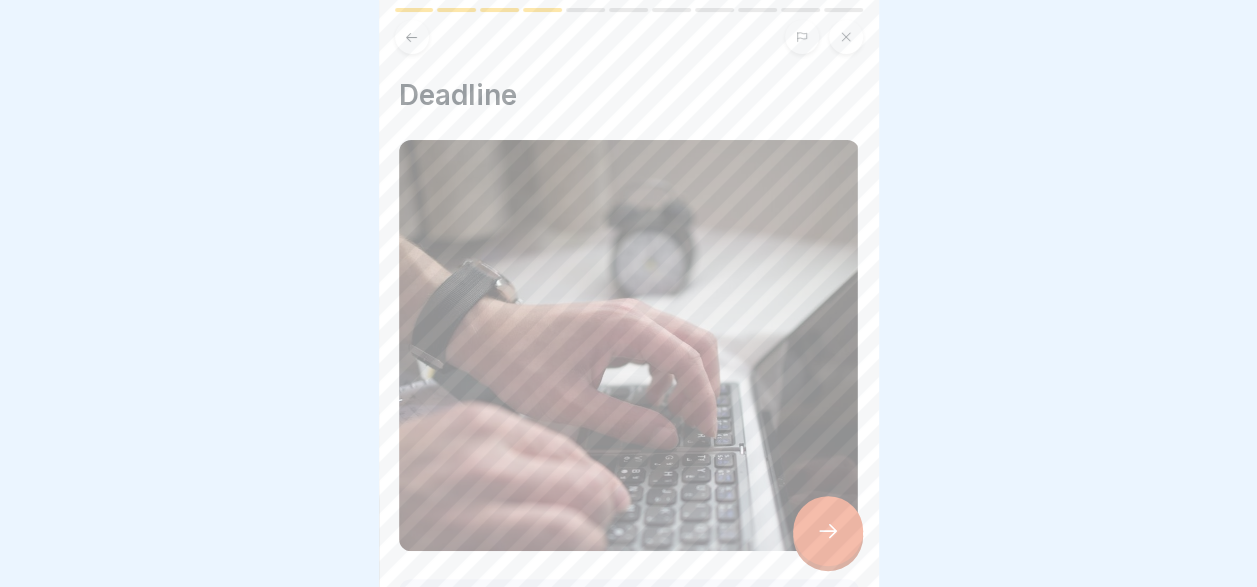 click 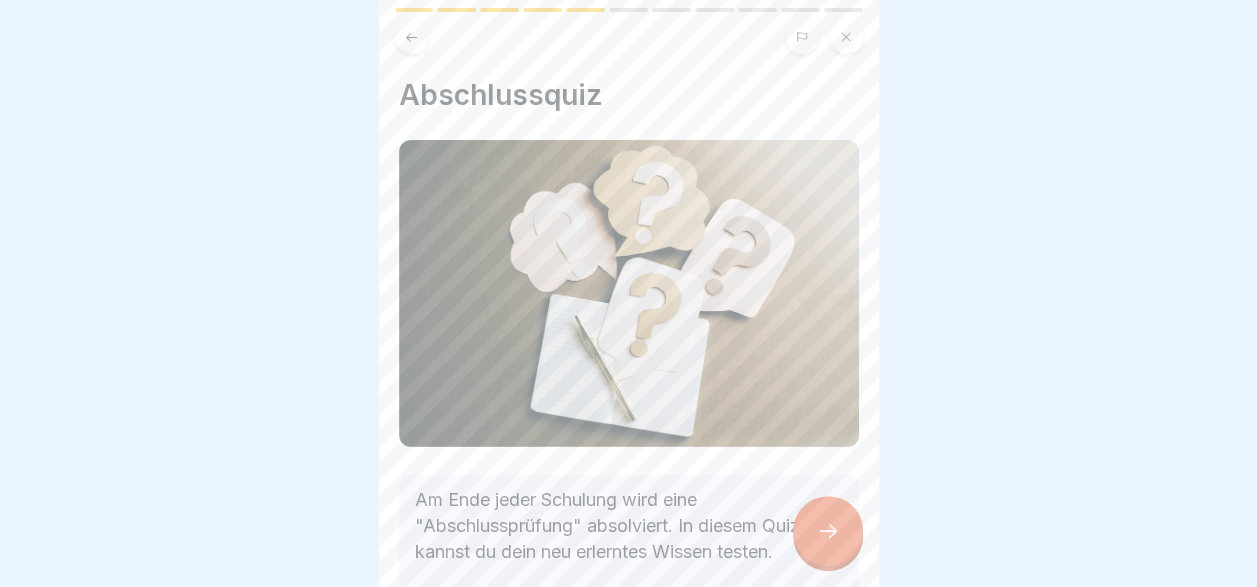 click 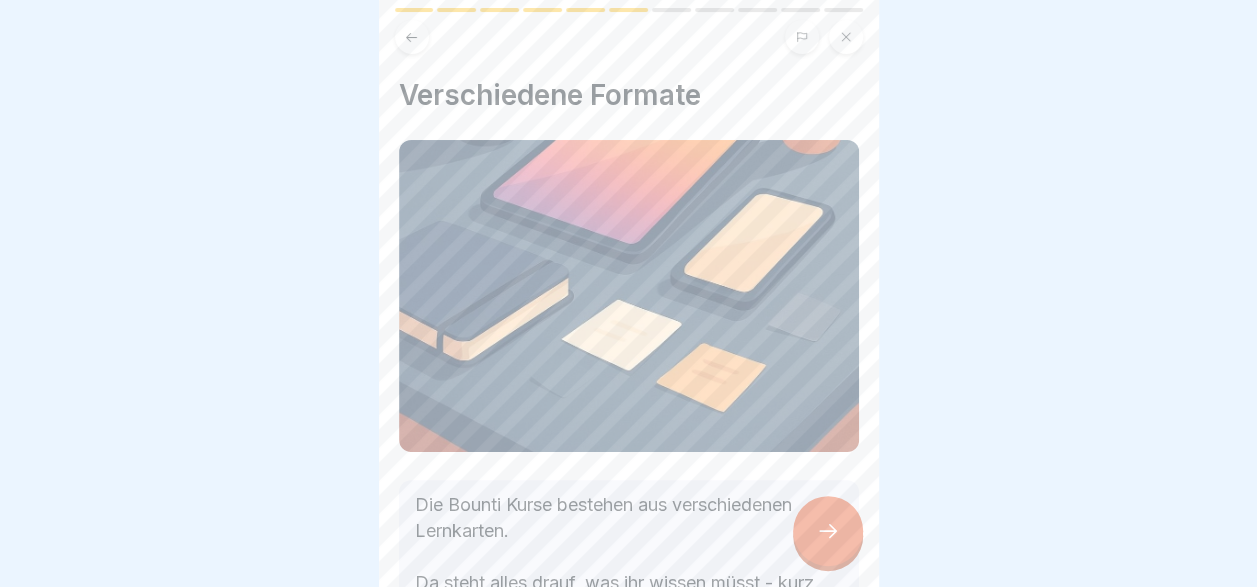 click 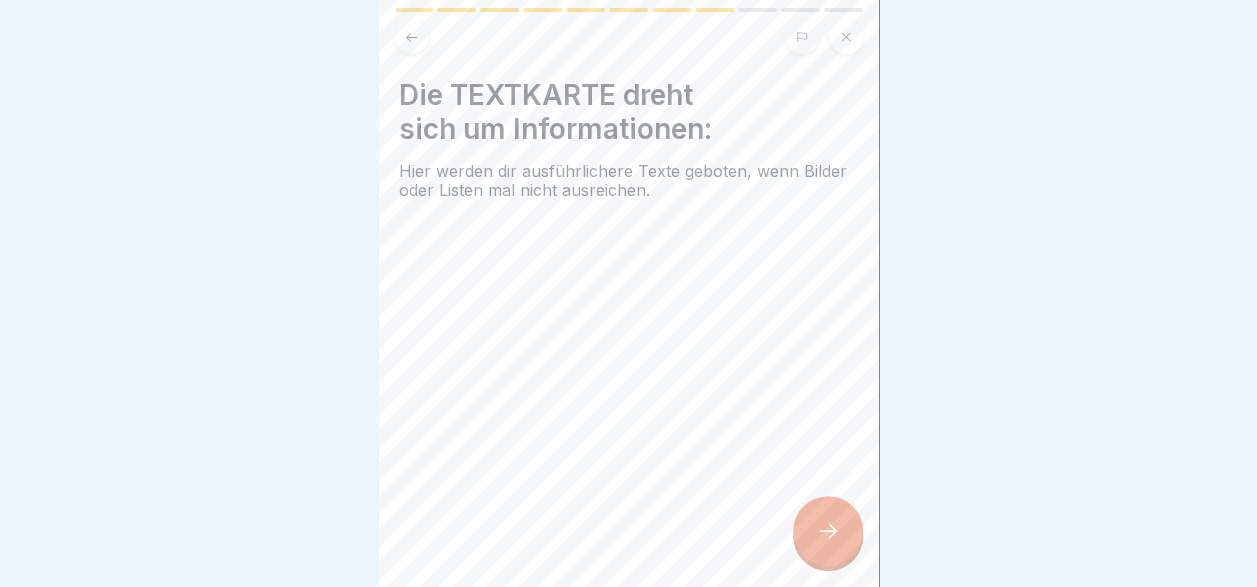 click 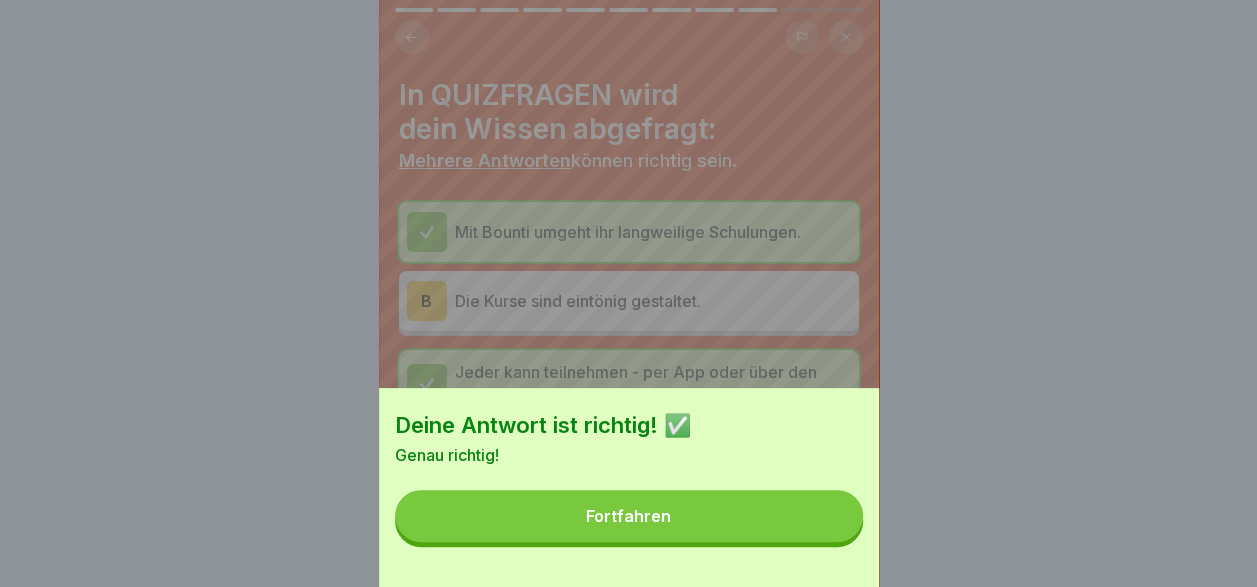 click on "Fortfahren" at bounding box center (629, 516) 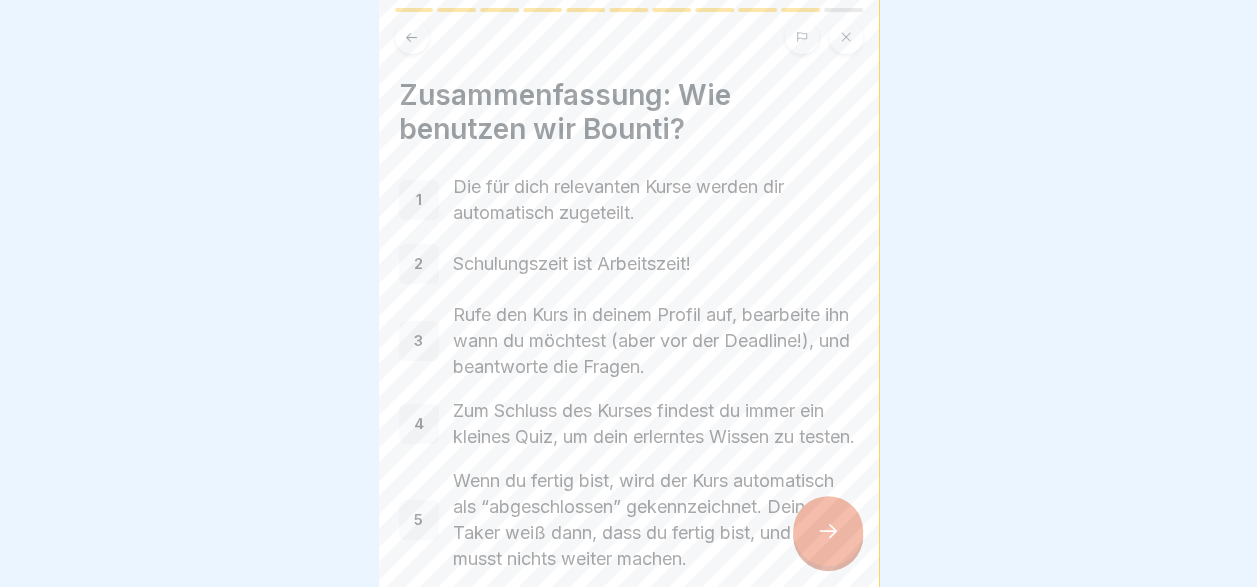 click at bounding box center [828, 531] 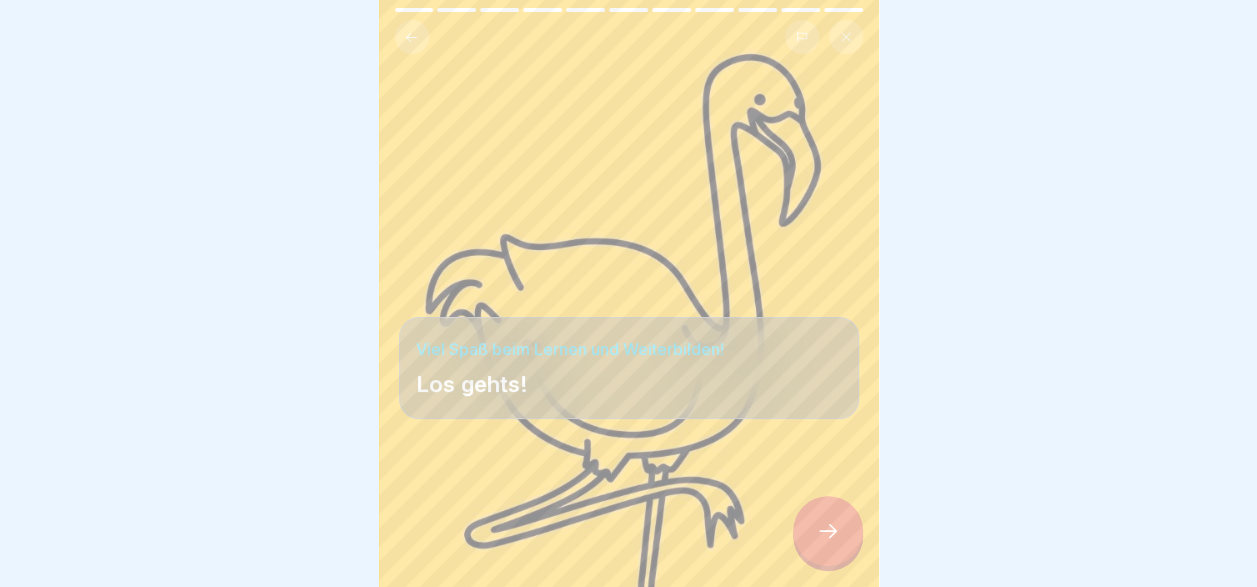 click at bounding box center (828, 531) 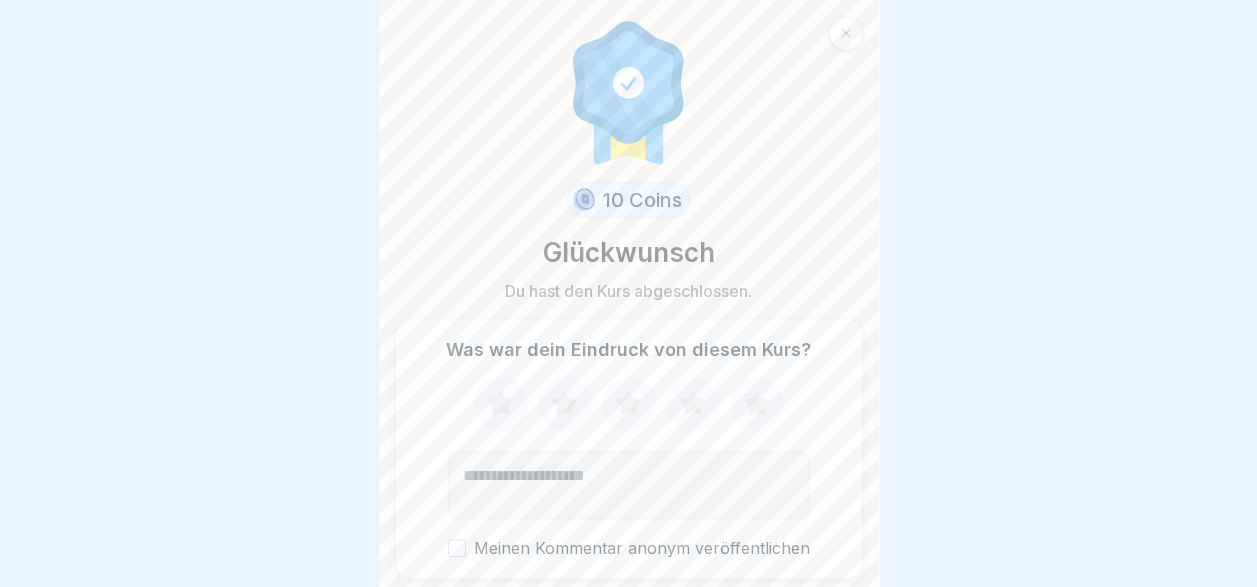 click 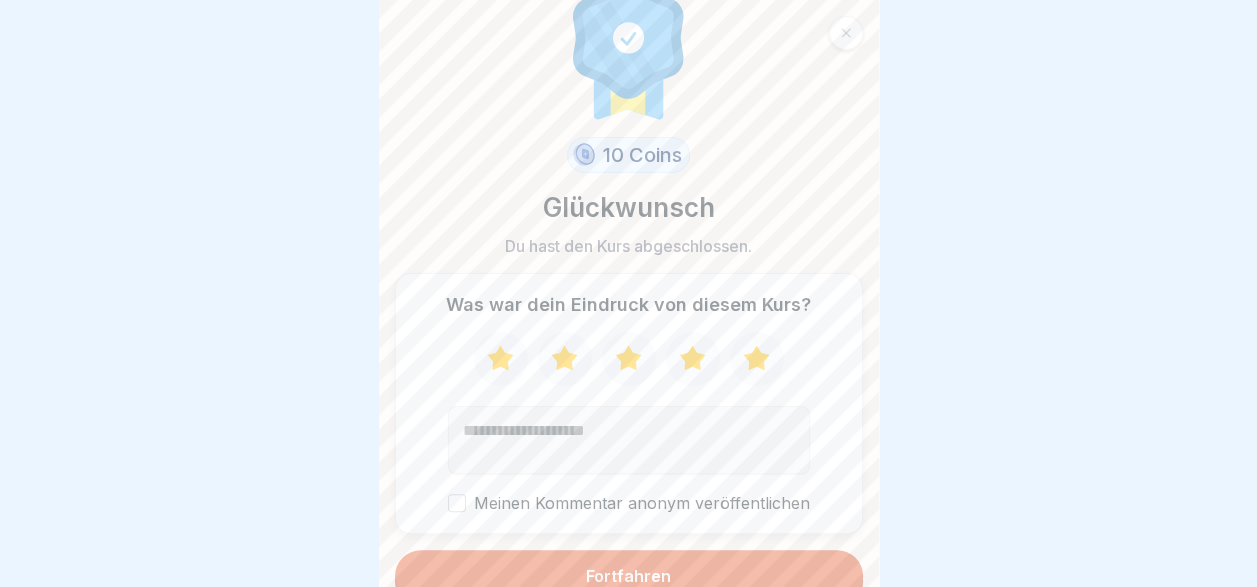 scroll, scrollTop: 64, scrollLeft: 0, axis: vertical 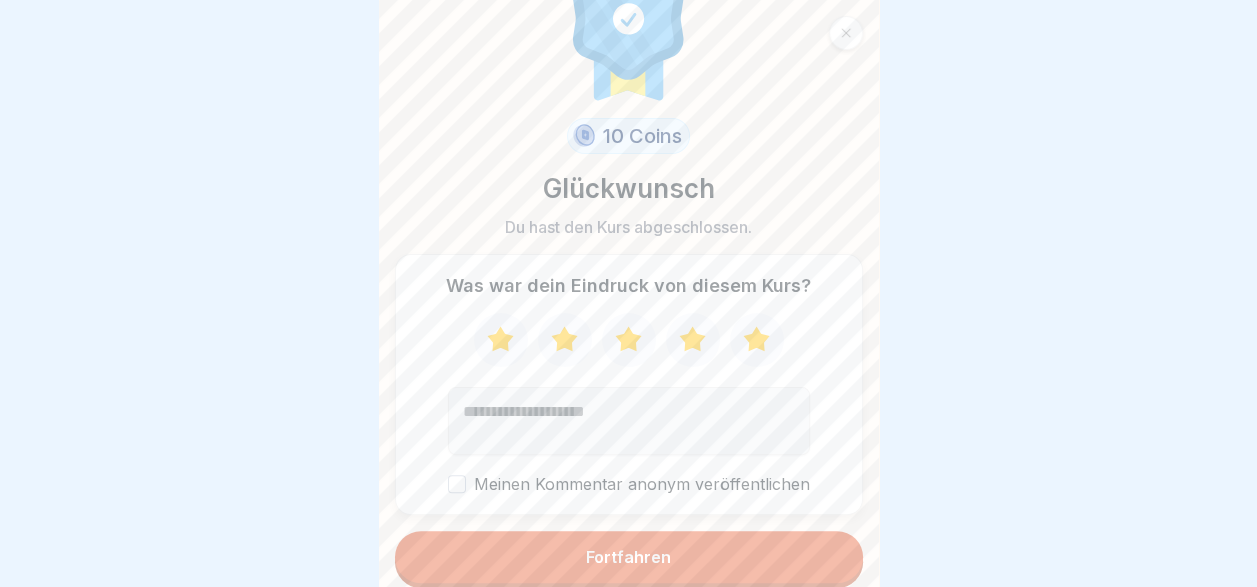 click on "Fortfahren" at bounding box center [629, 557] 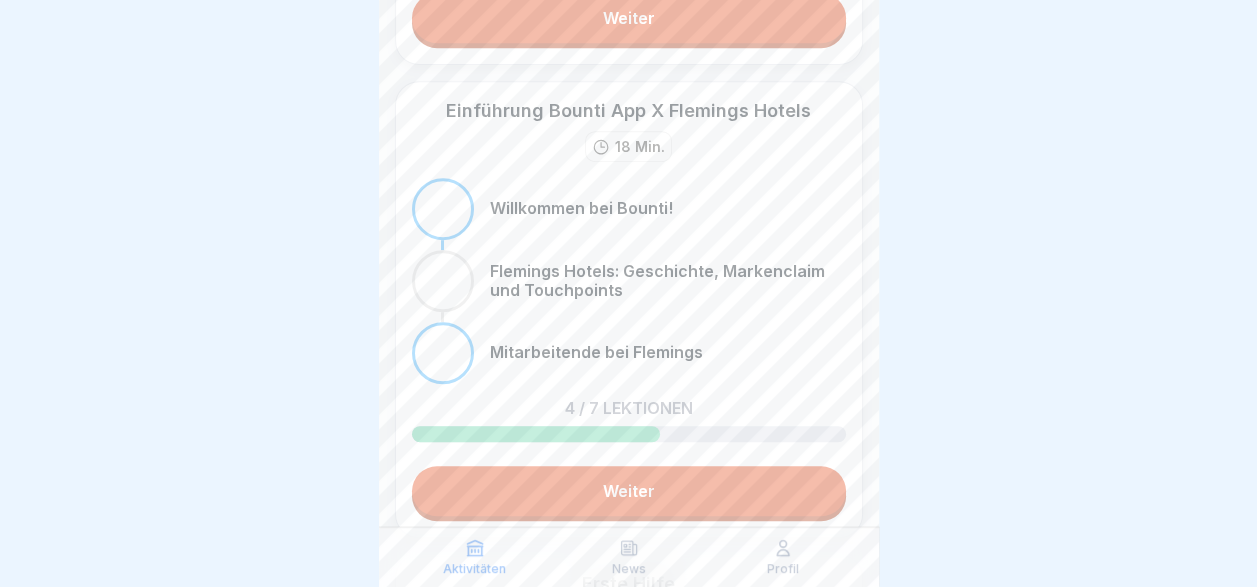 scroll, scrollTop: 500, scrollLeft: 0, axis: vertical 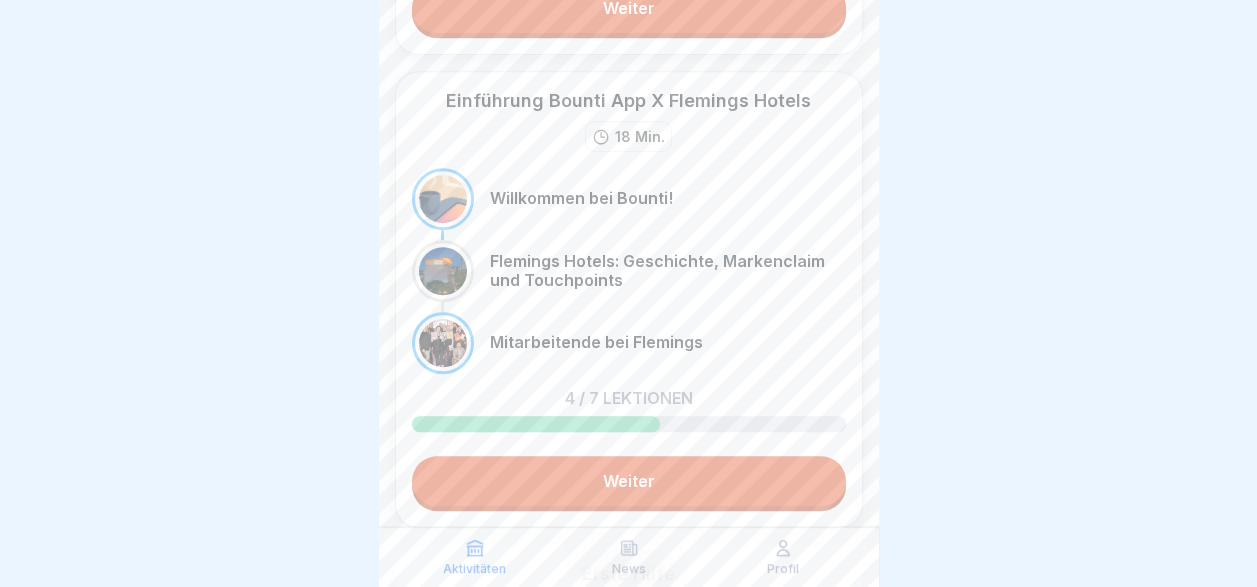 click on "Weiter" at bounding box center [629, 481] 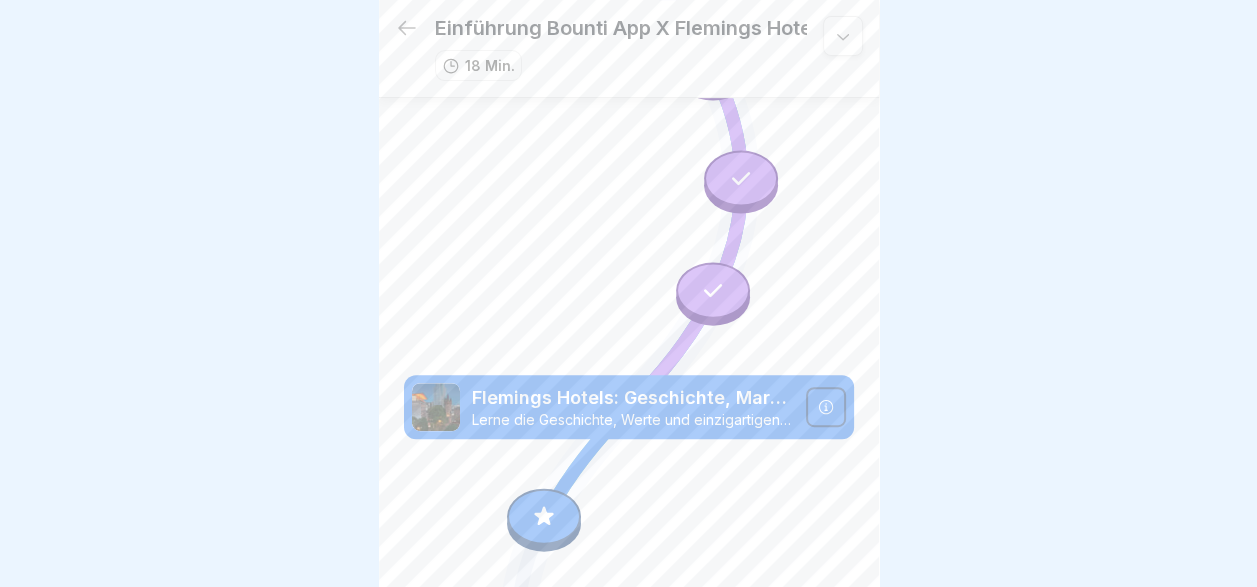 scroll, scrollTop: 271, scrollLeft: 0, axis: vertical 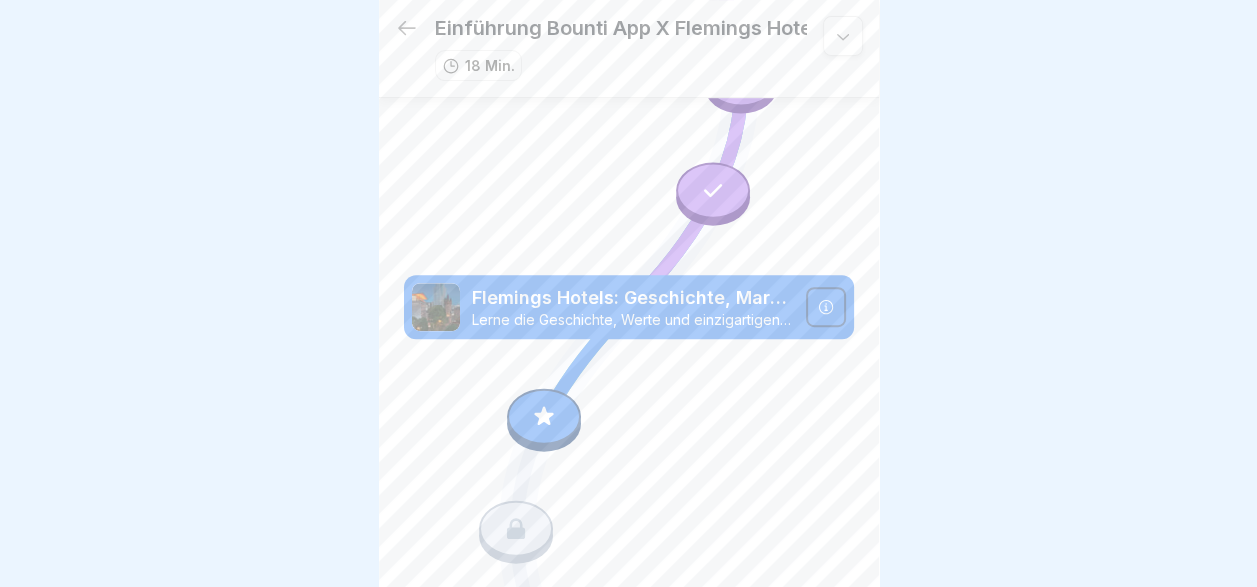 click 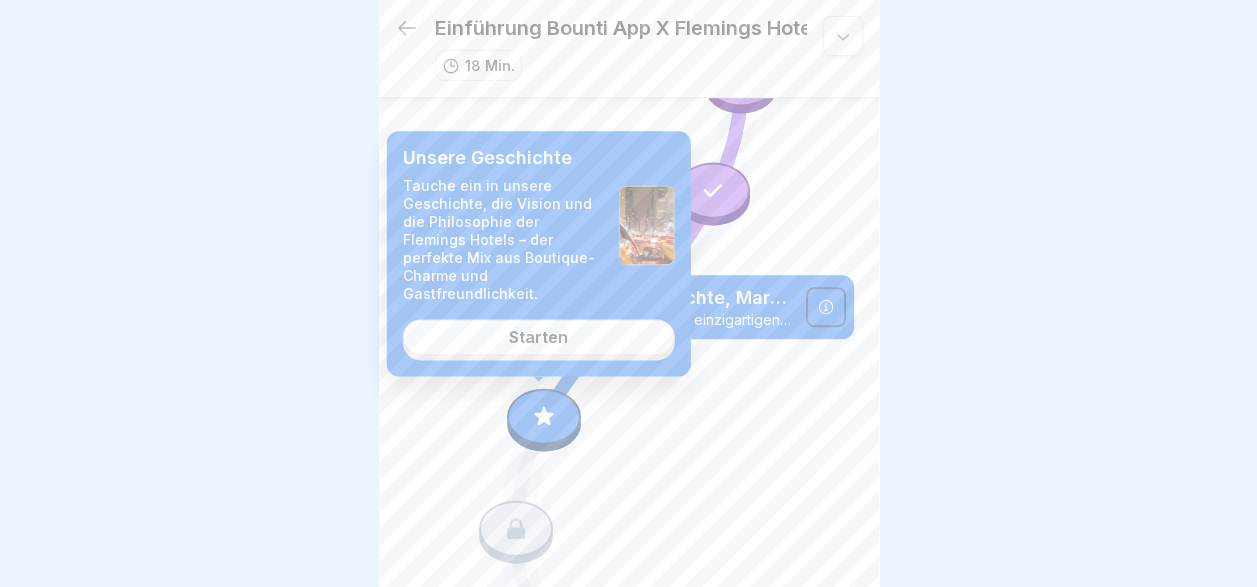 click on "Starten" at bounding box center [539, 337] 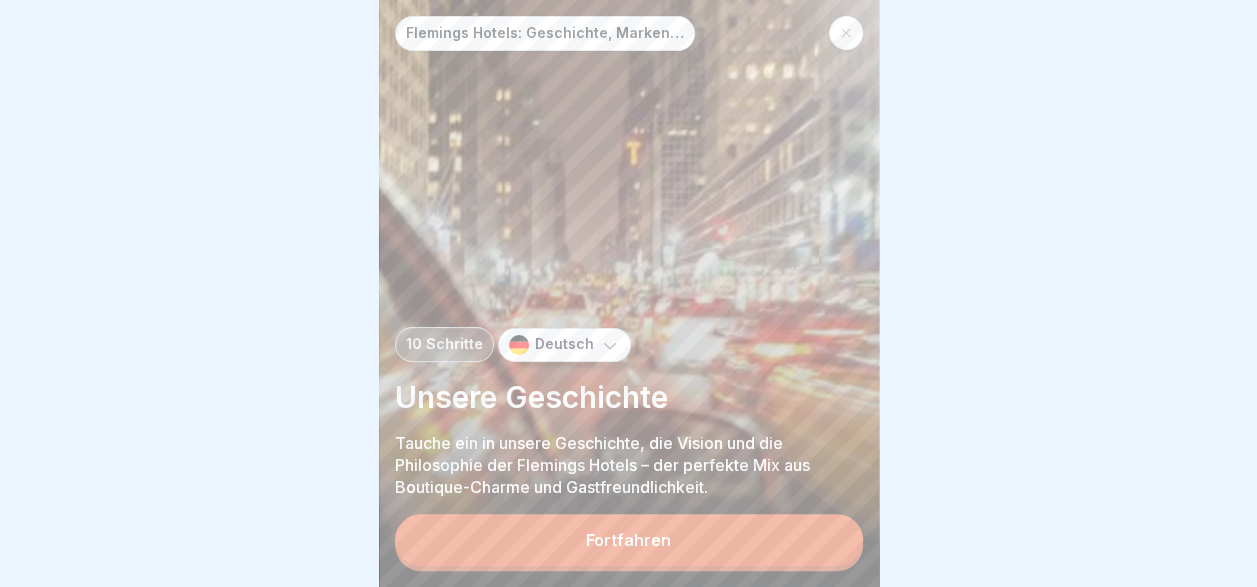 scroll, scrollTop: 0, scrollLeft: 0, axis: both 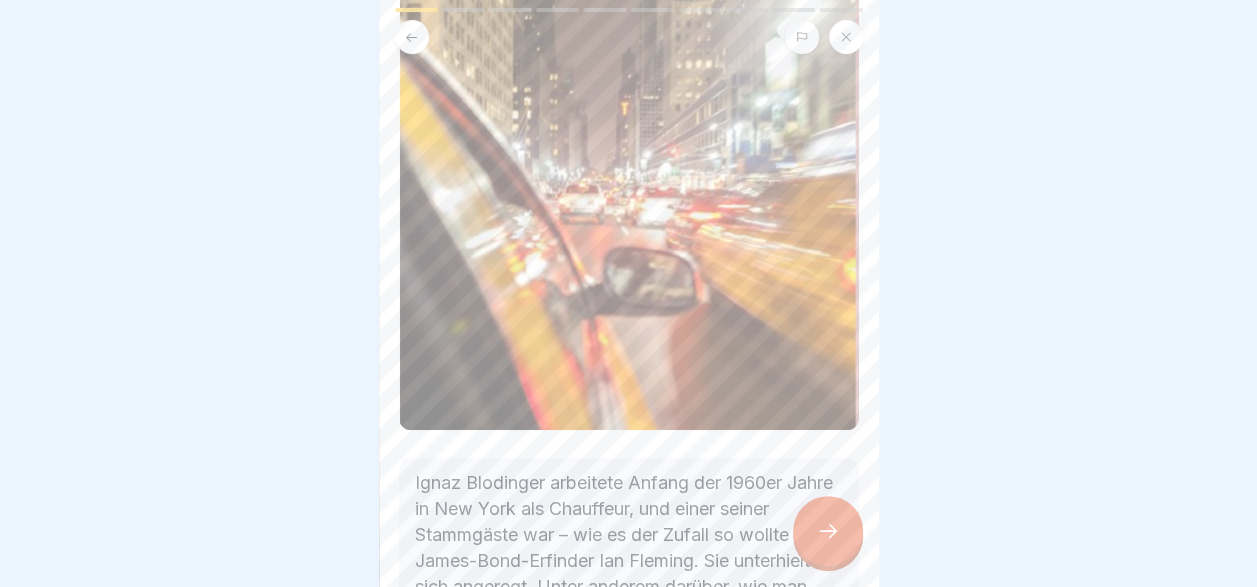 click 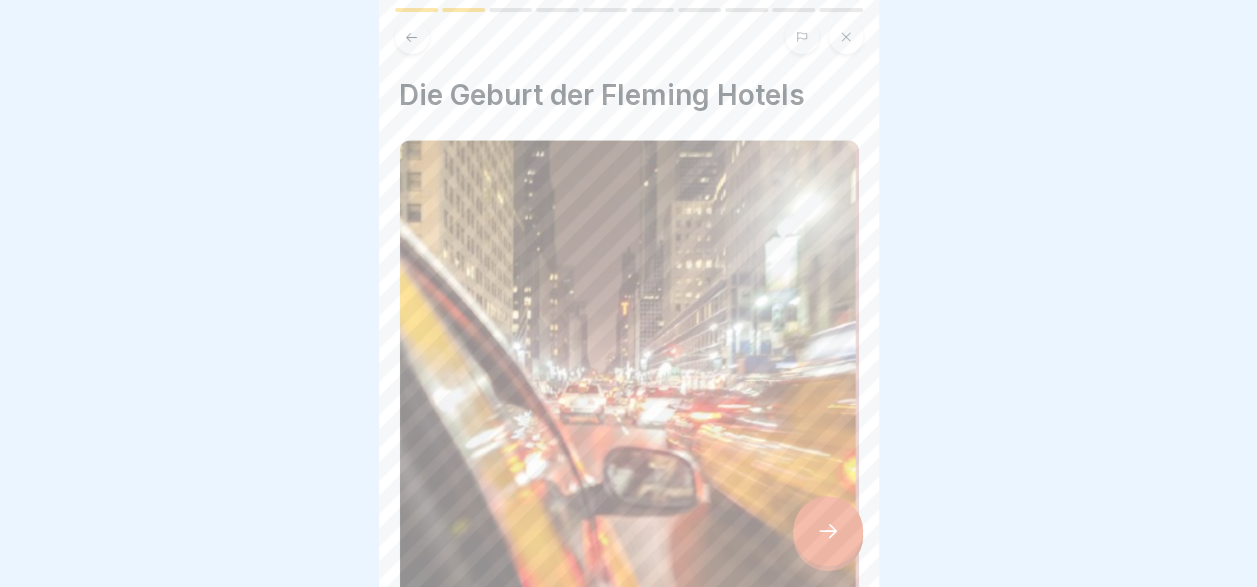 click 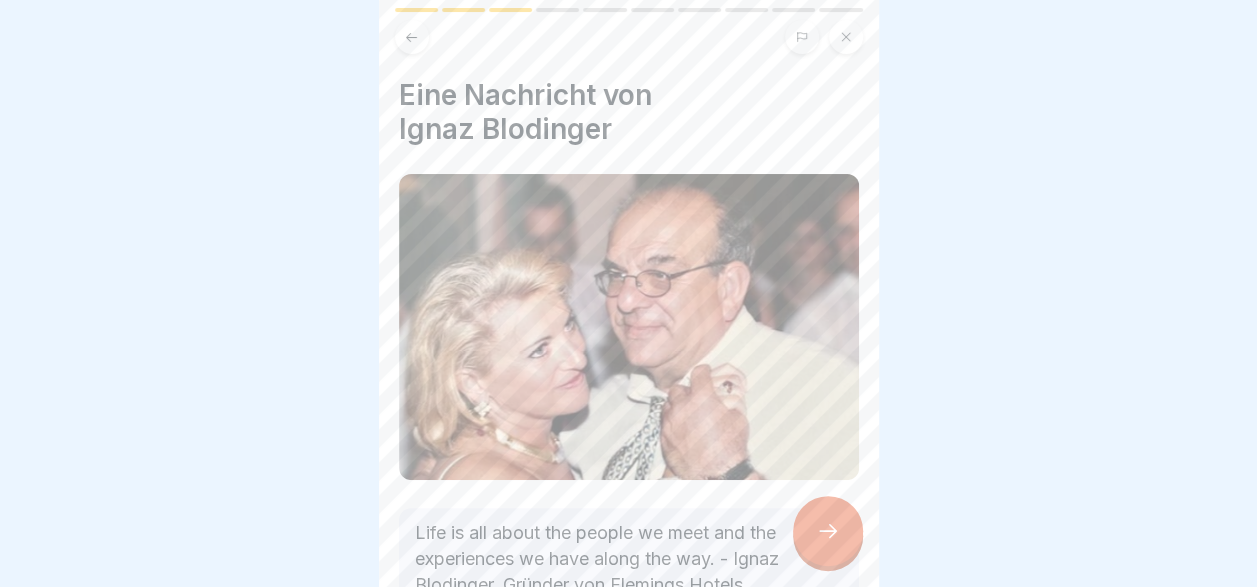 click 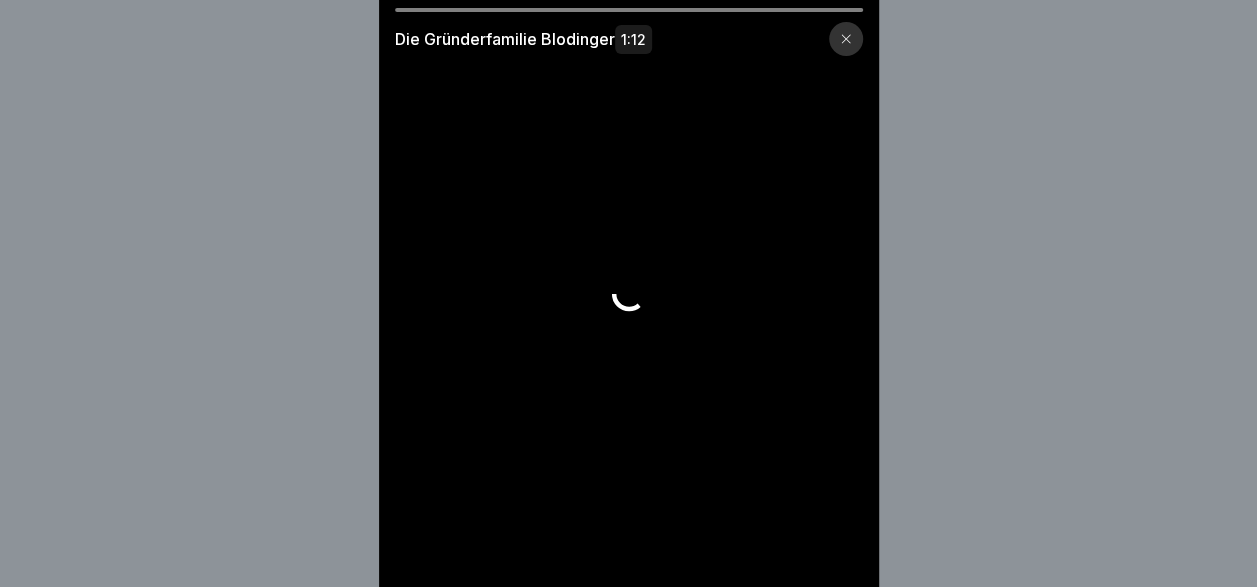 click at bounding box center [629, 293] 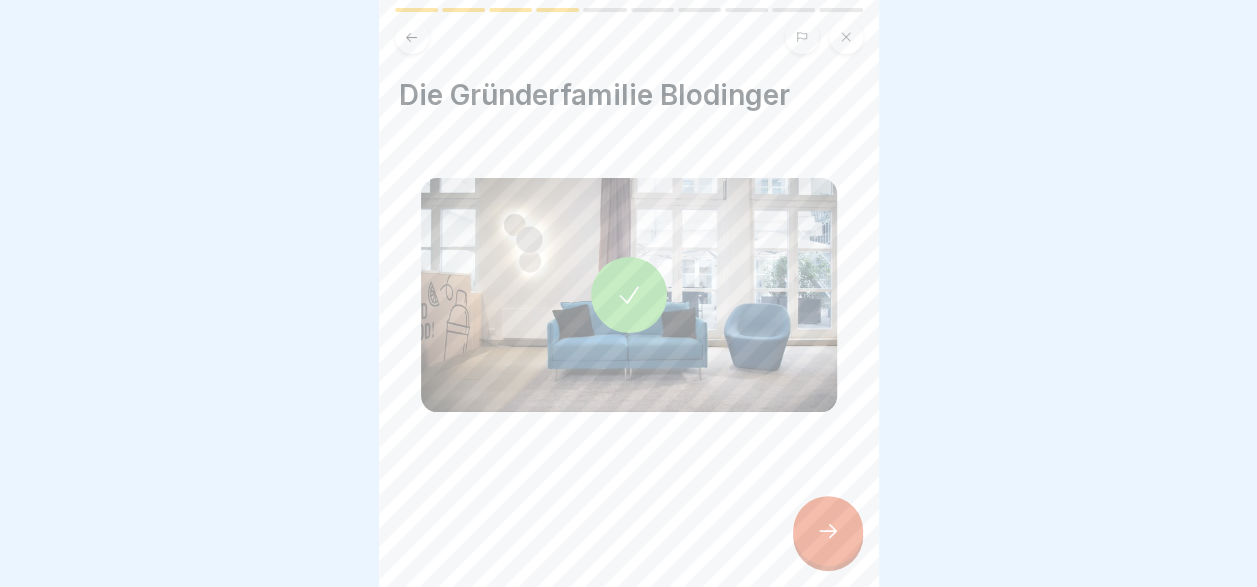 click at bounding box center (828, 531) 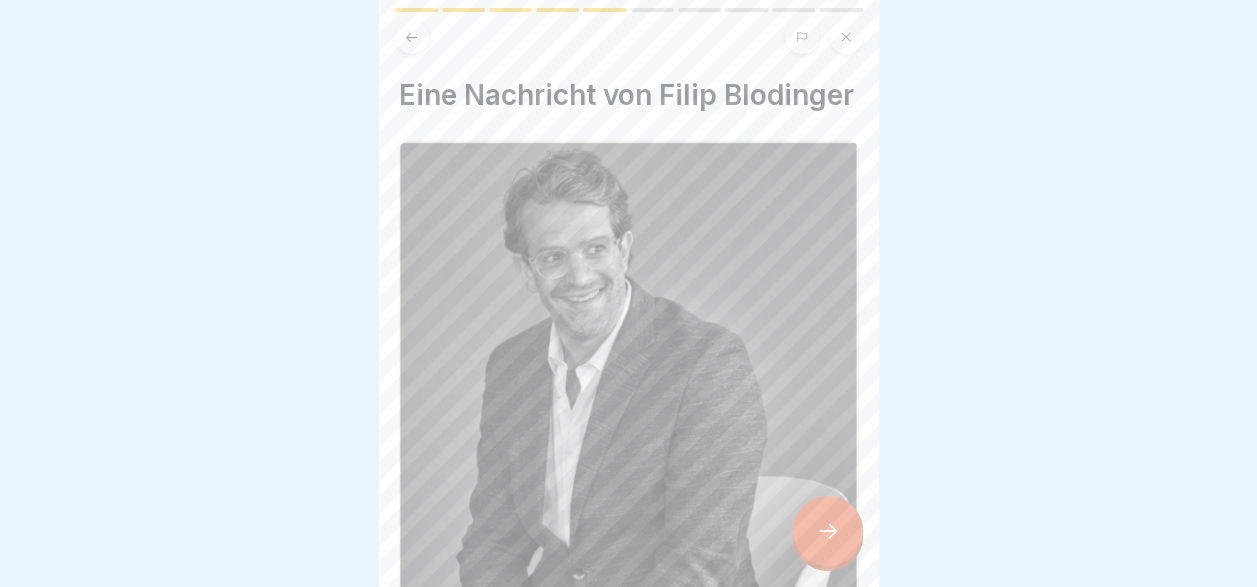 click at bounding box center (828, 531) 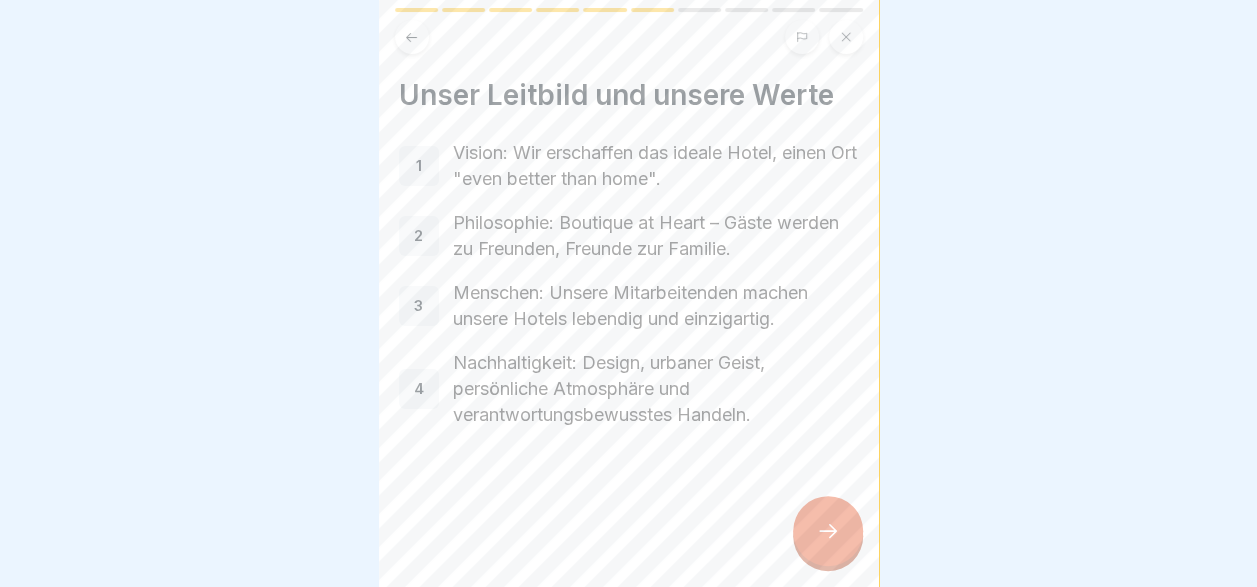 click 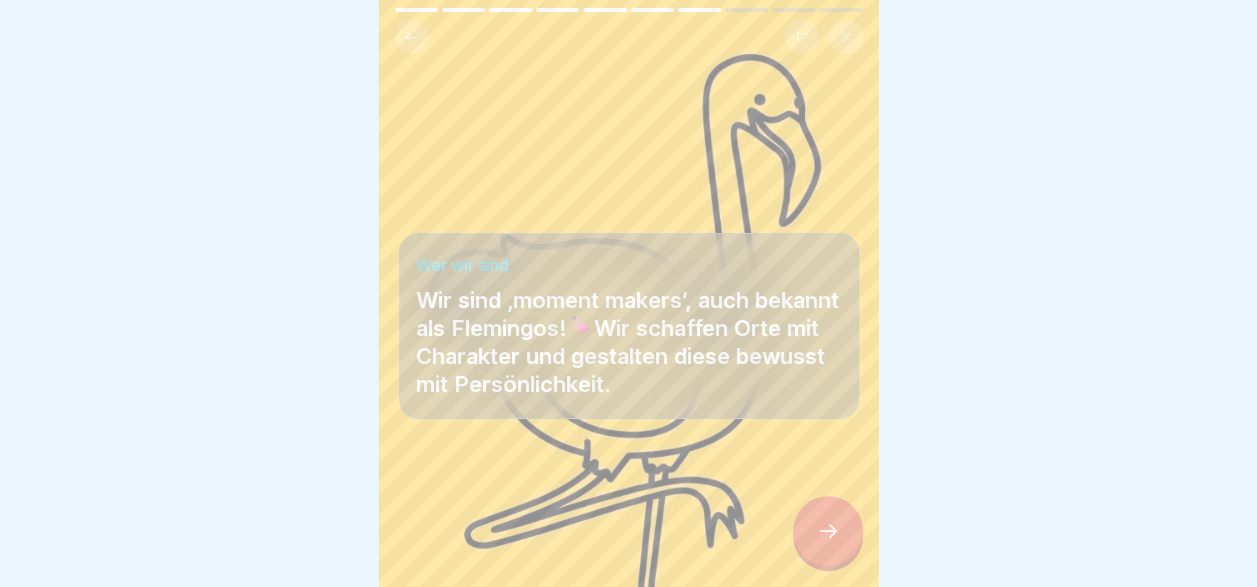 click at bounding box center (828, 531) 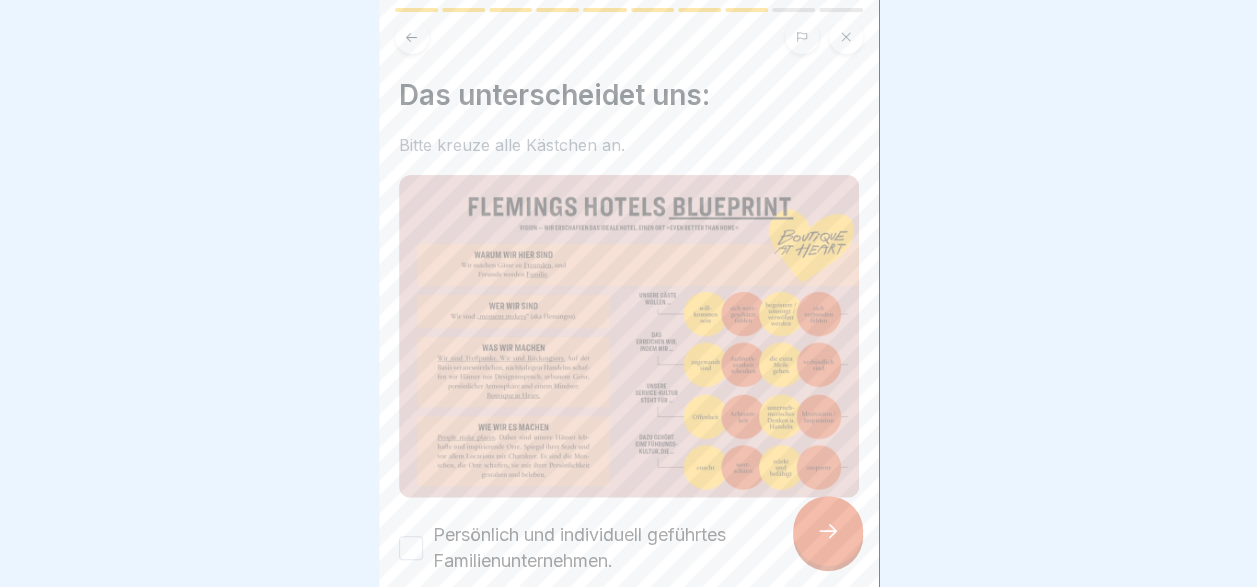 click at bounding box center (828, 531) 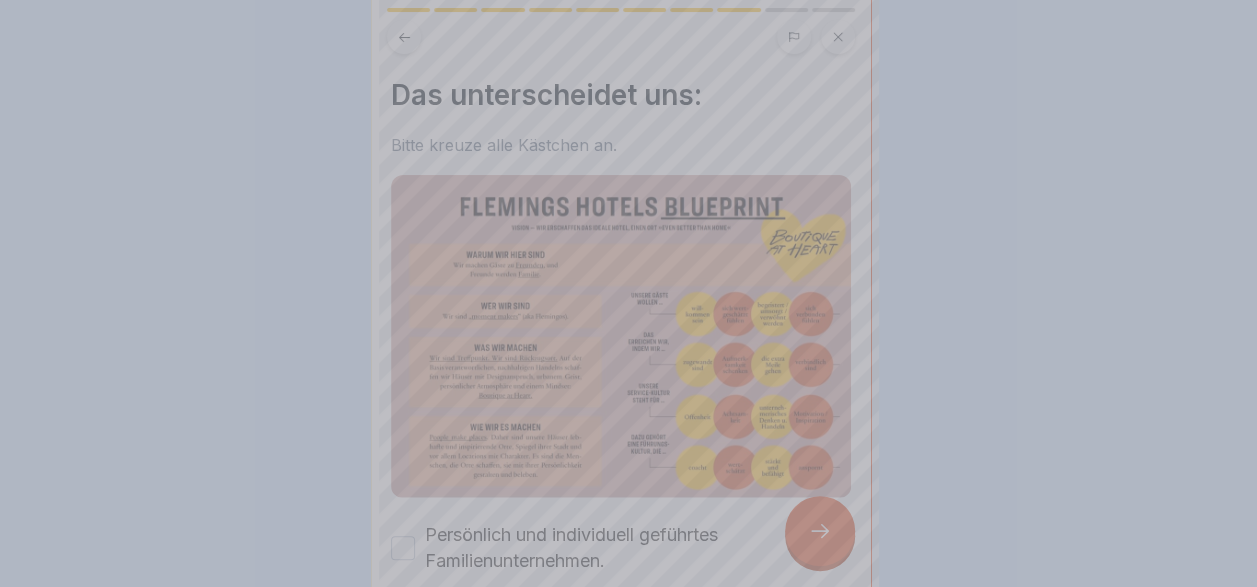 scroll, scrollTop: 0, scrollLeft: 0, axis: both 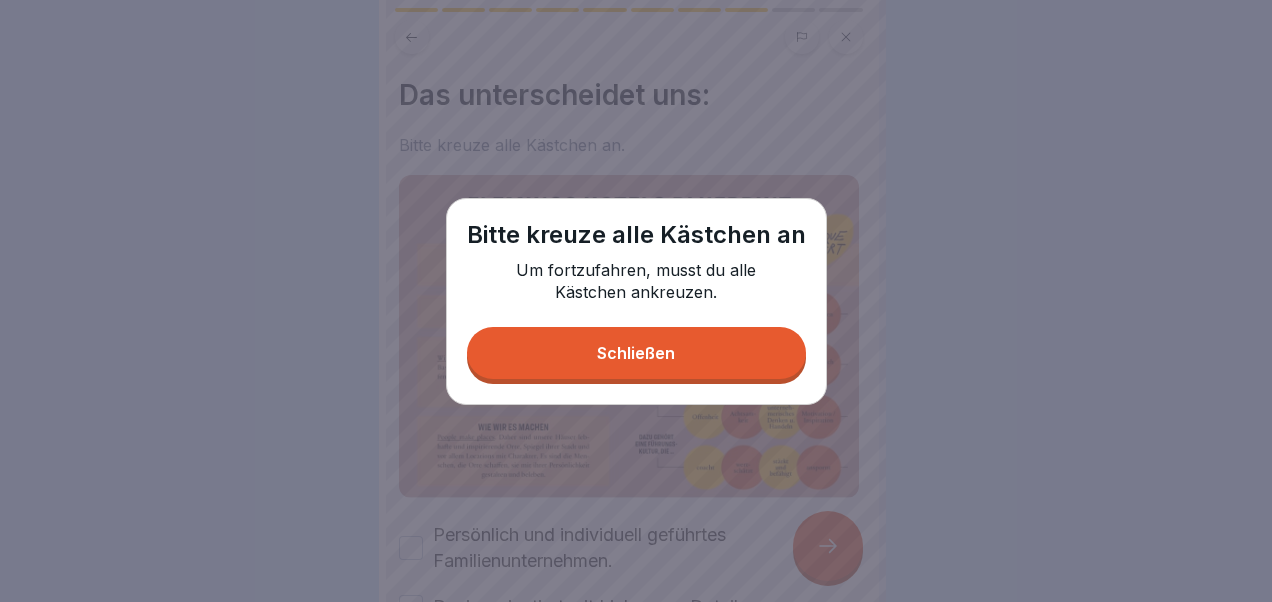 click on "Schließen" at bounding box center (636, 353) 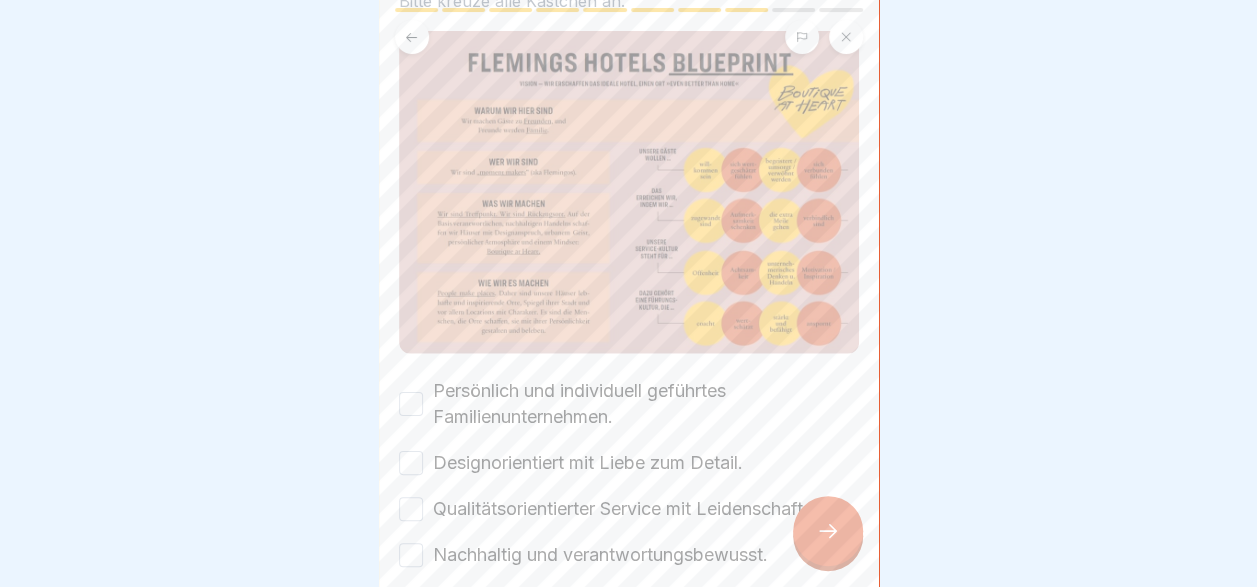 scroll, scrollTop: 280, scrollLeft: 0, axis: vertical 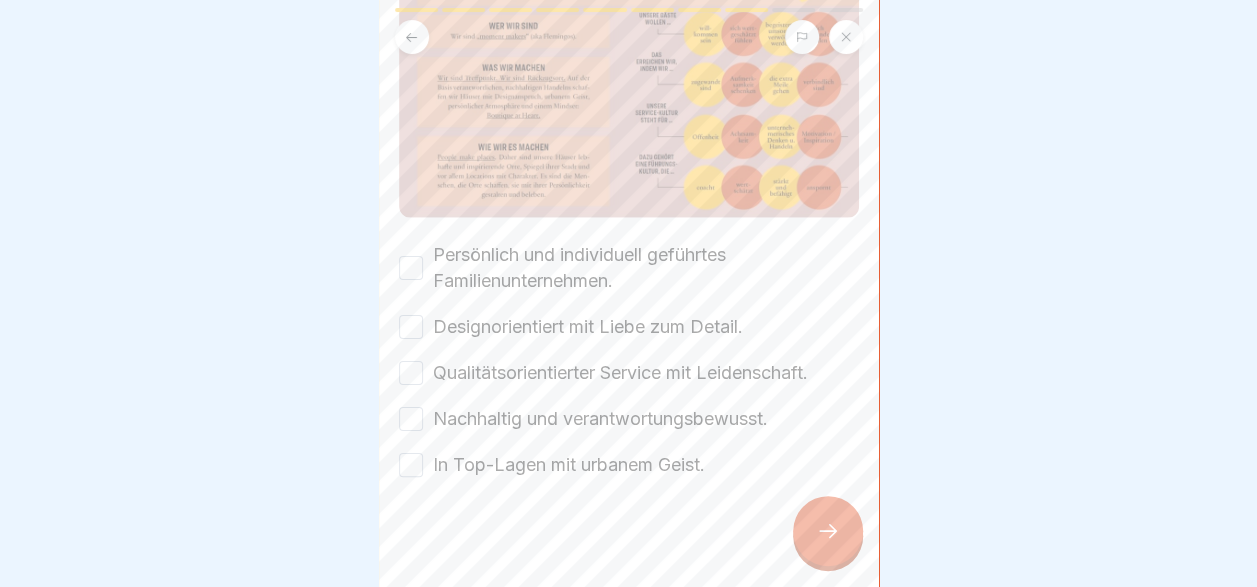 click on "In Top-Lagen mit urbanem Geist." at bounding box center [411, 465] 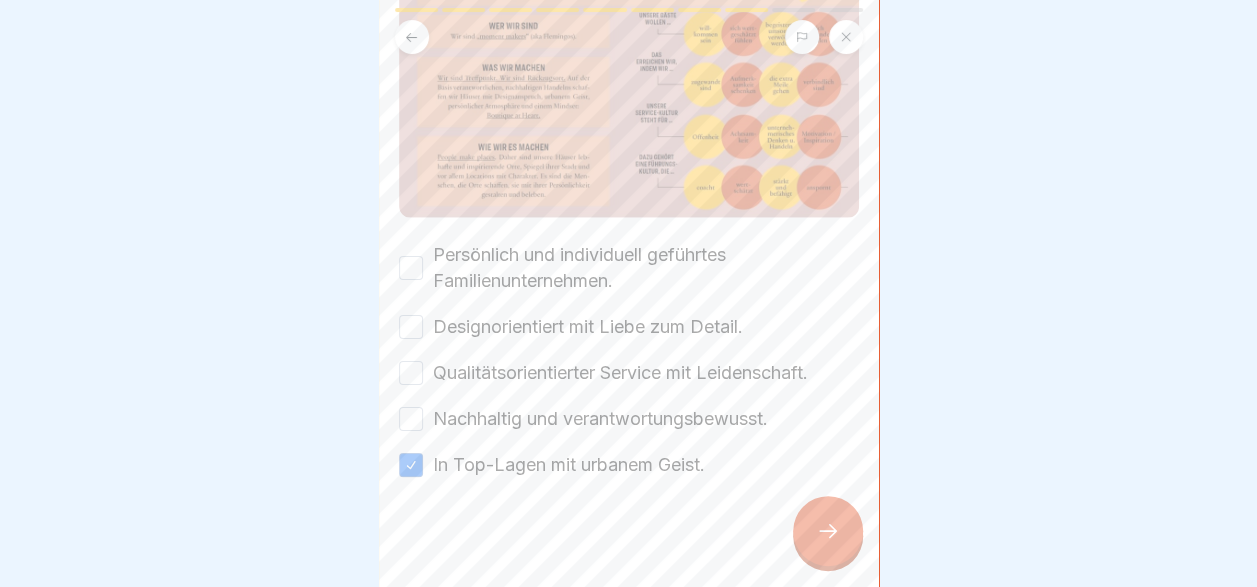 click on "Nachhaltig und verantwortungsbewusst." at bounding box center [411, 419] 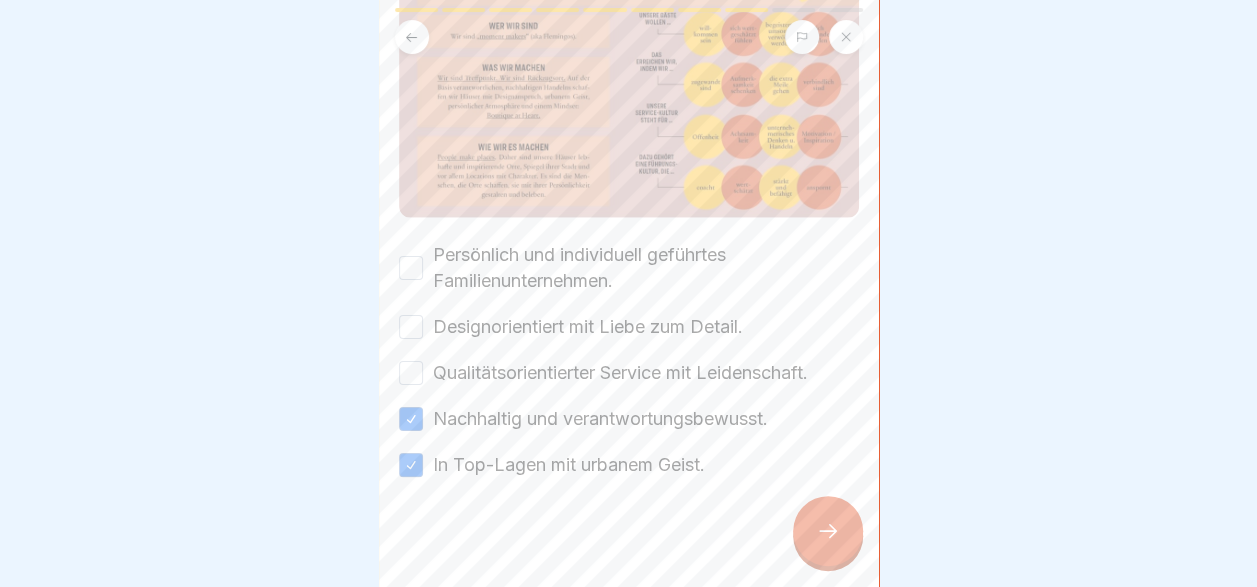 click on "Qualitätsorientierter Service mit Leidenschaft." at bounding box center [411, 373] 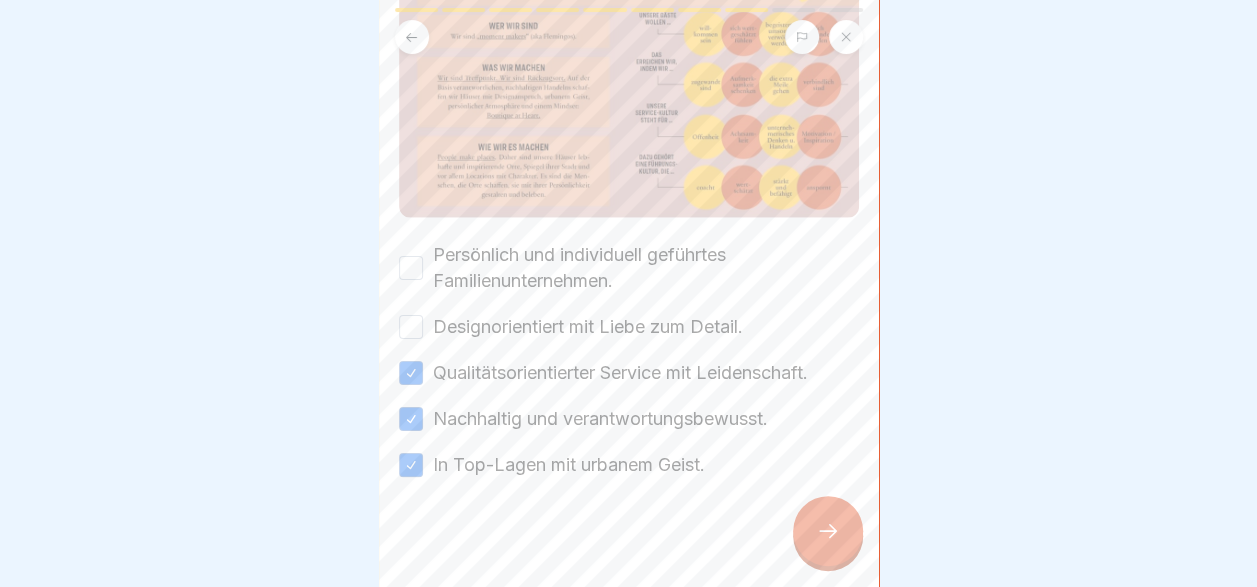 click on "Designorientiert mit Liebe zum Detail." at bounding box center (411, 327) 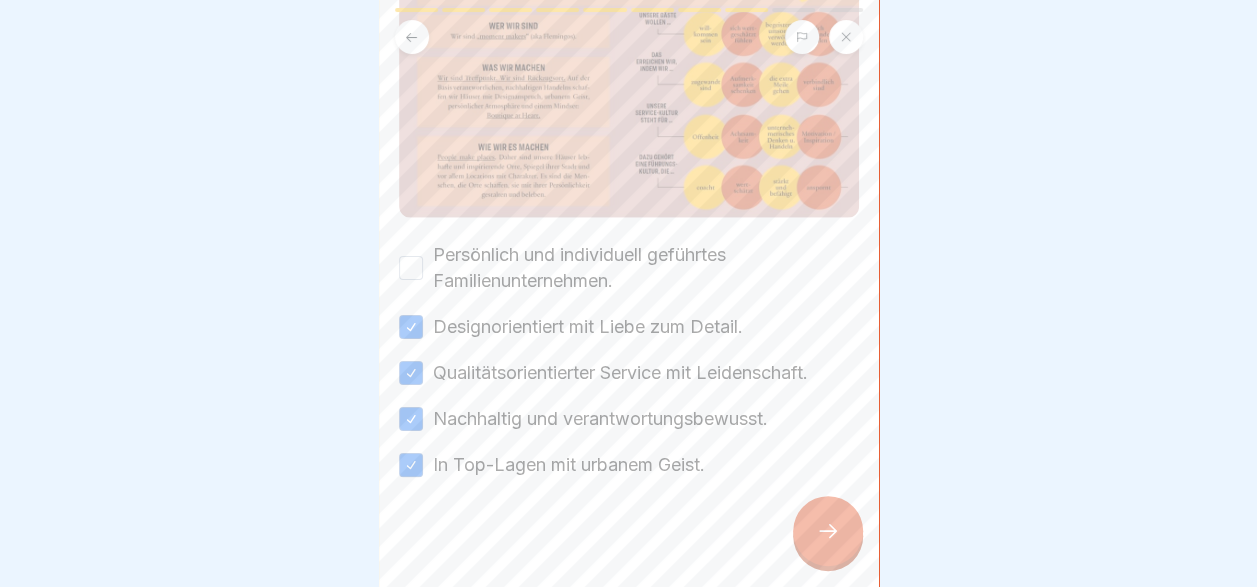 click on "Persönlich und individuell geführtes Familienunternehmen." at bounding box center (411, 268) 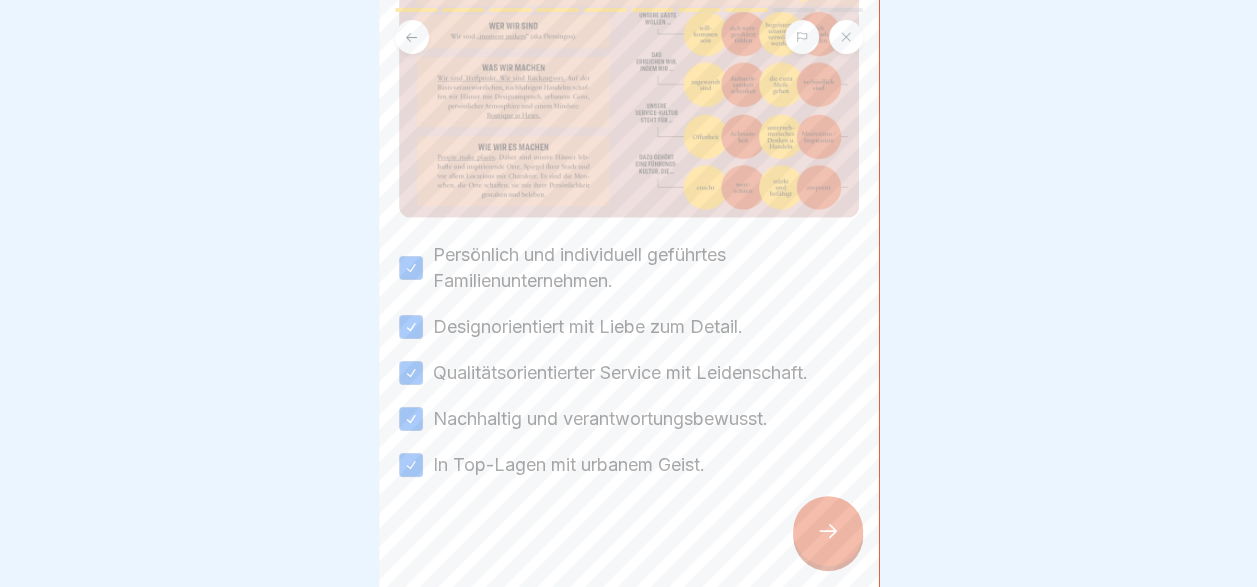 click at bounding box center (828, 531) 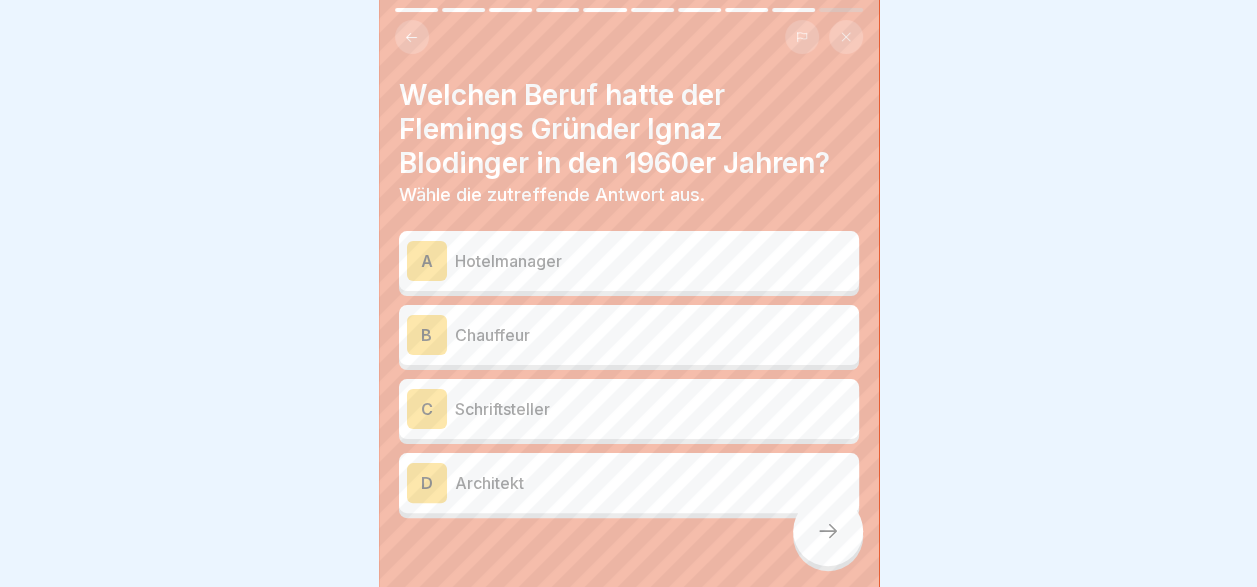 click on "Chauffeur" at bounding box center (653, 335) 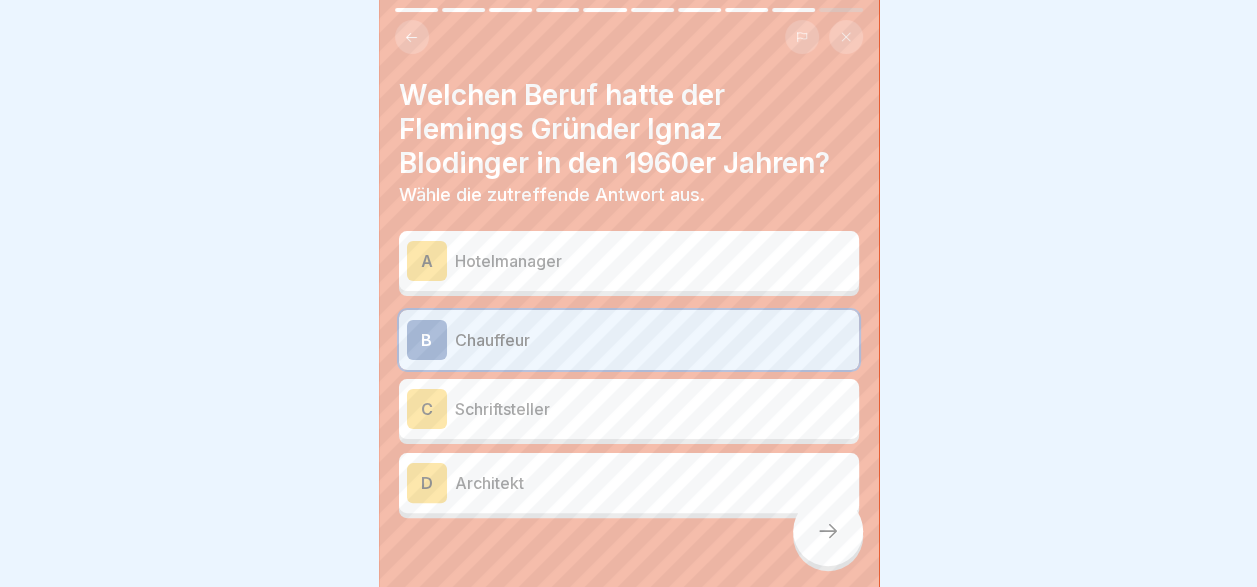 click 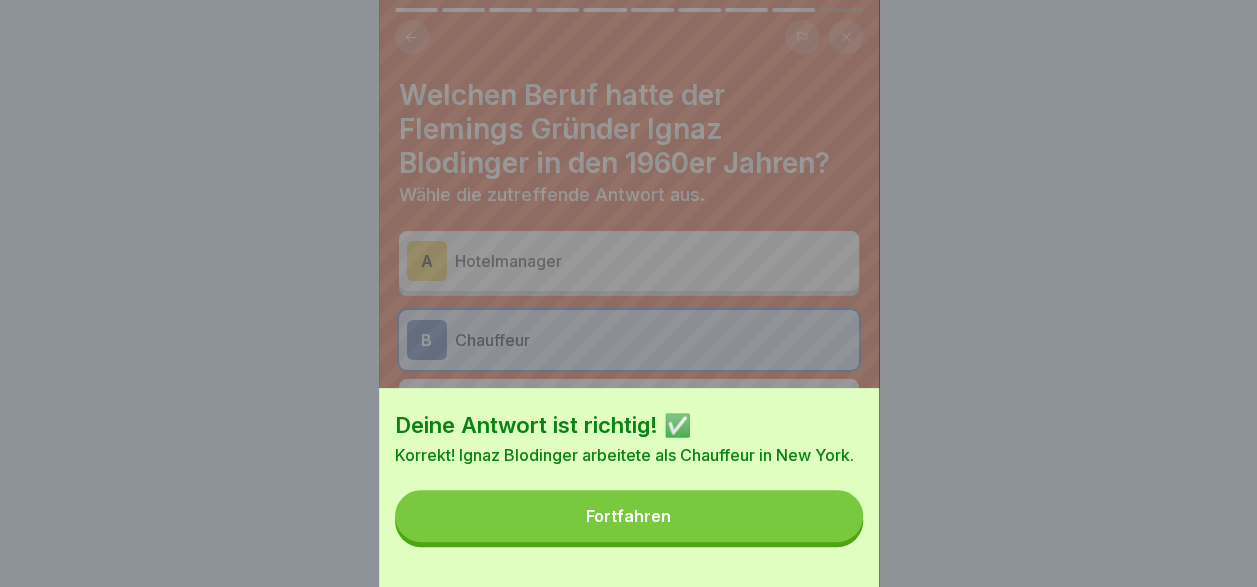 click on "Fortfahren" at bounding box center [629, 516] 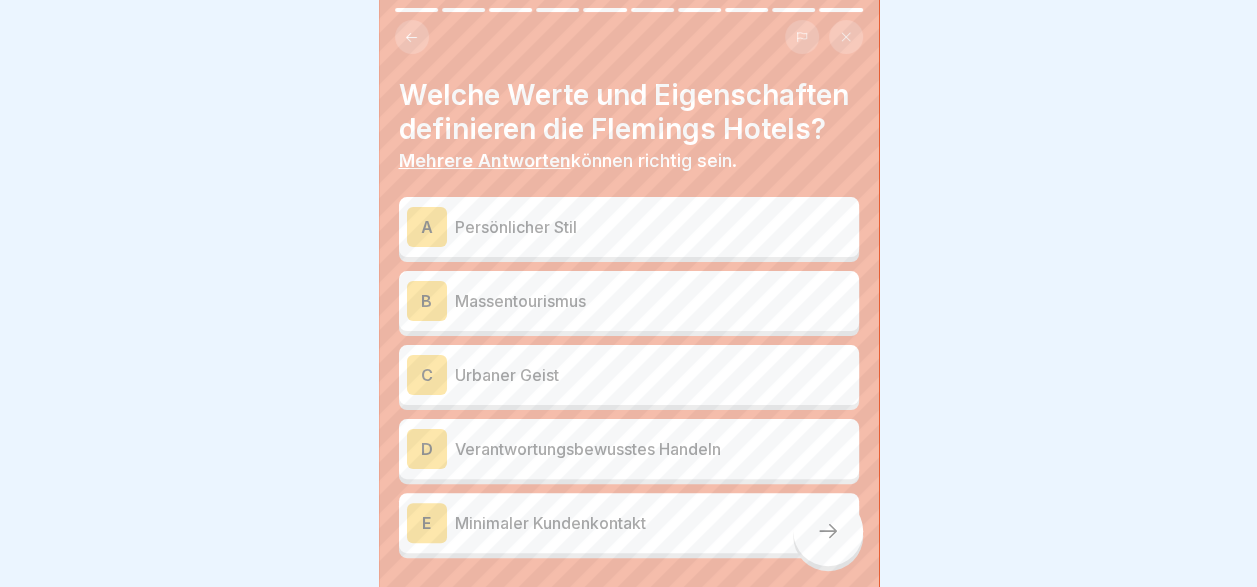 click on "Persönlicher Stil" at bounding box center (653, 227) 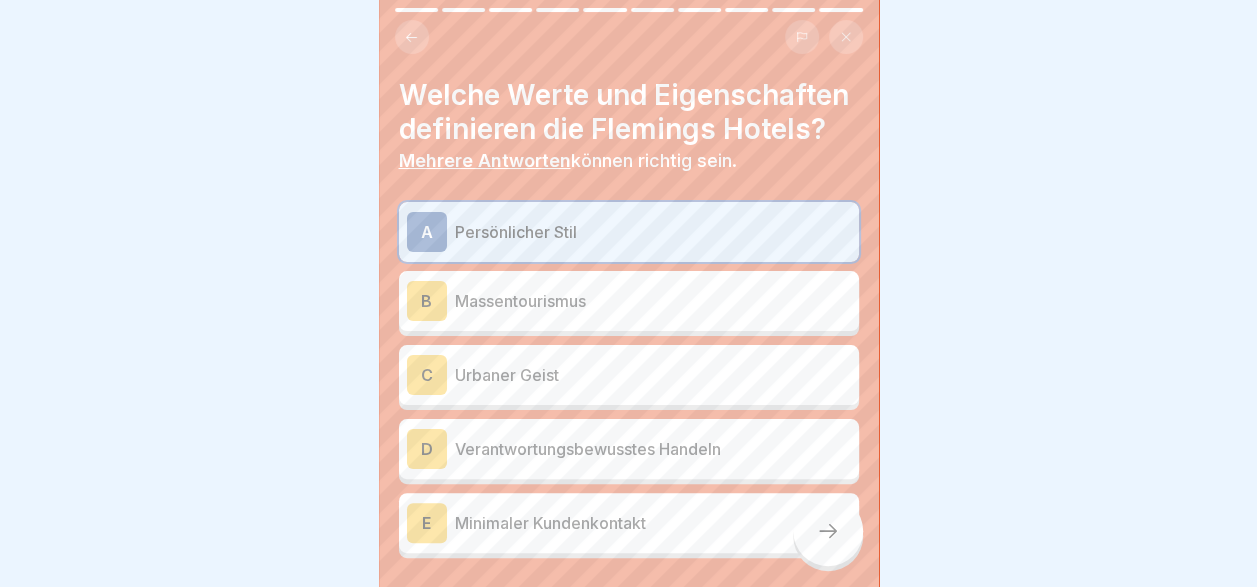 click on "Urbaner Geist" at bounding box center (653, 375) 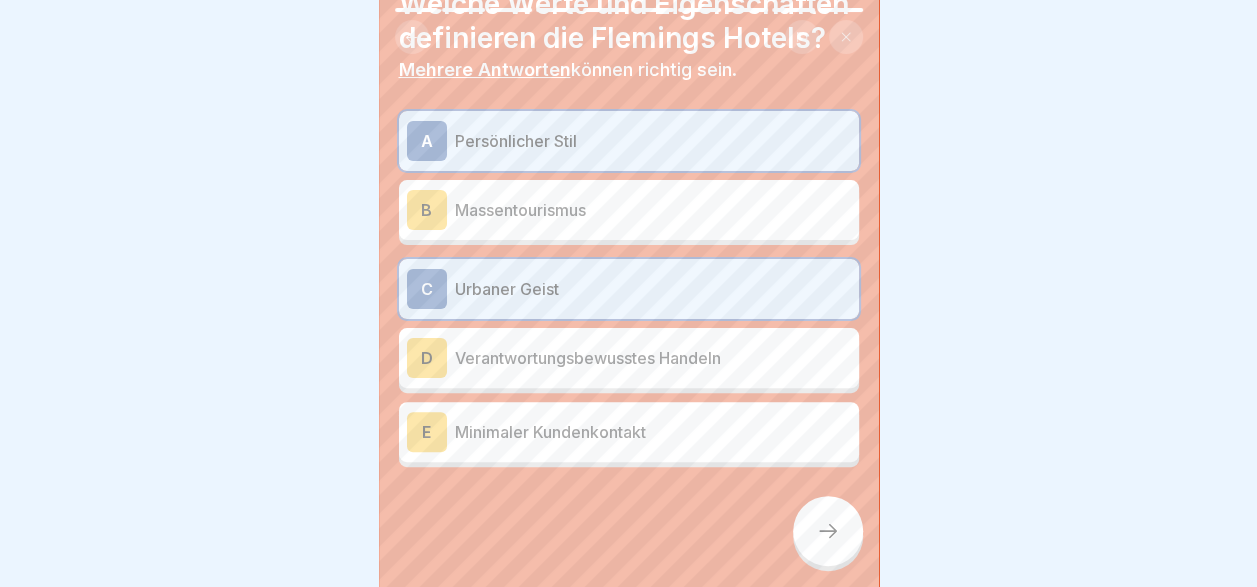 scroll, scrollTop: 124, scrollLeft: 0, axis: vertical 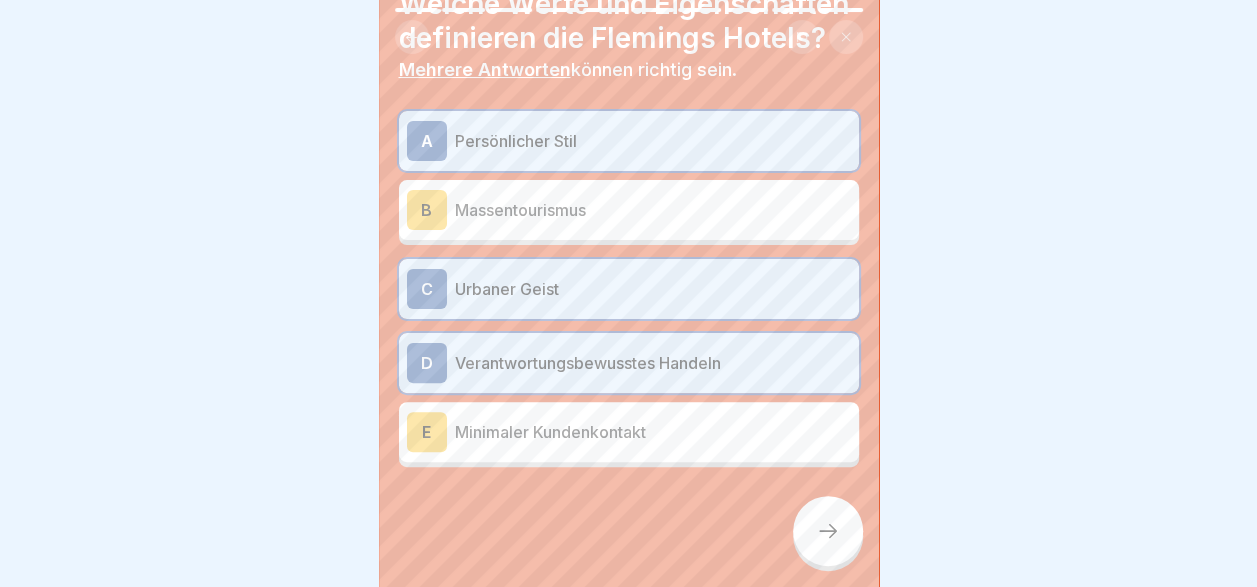 click at bounding box center [828, 531] 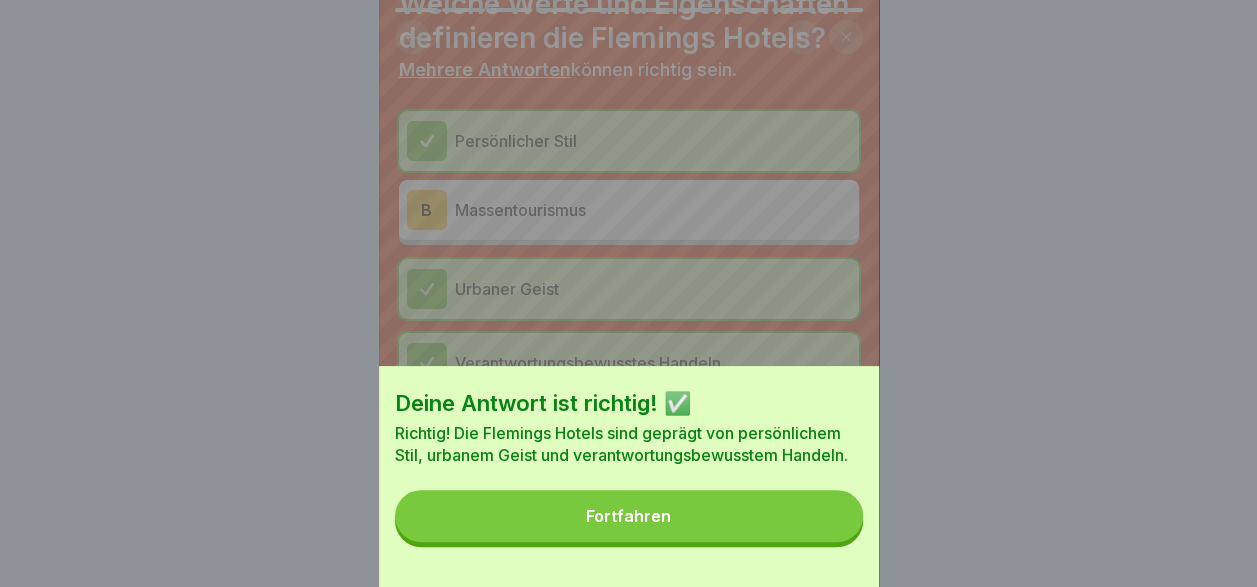 click on "Fortfahren" at bounding box center [629, 516] 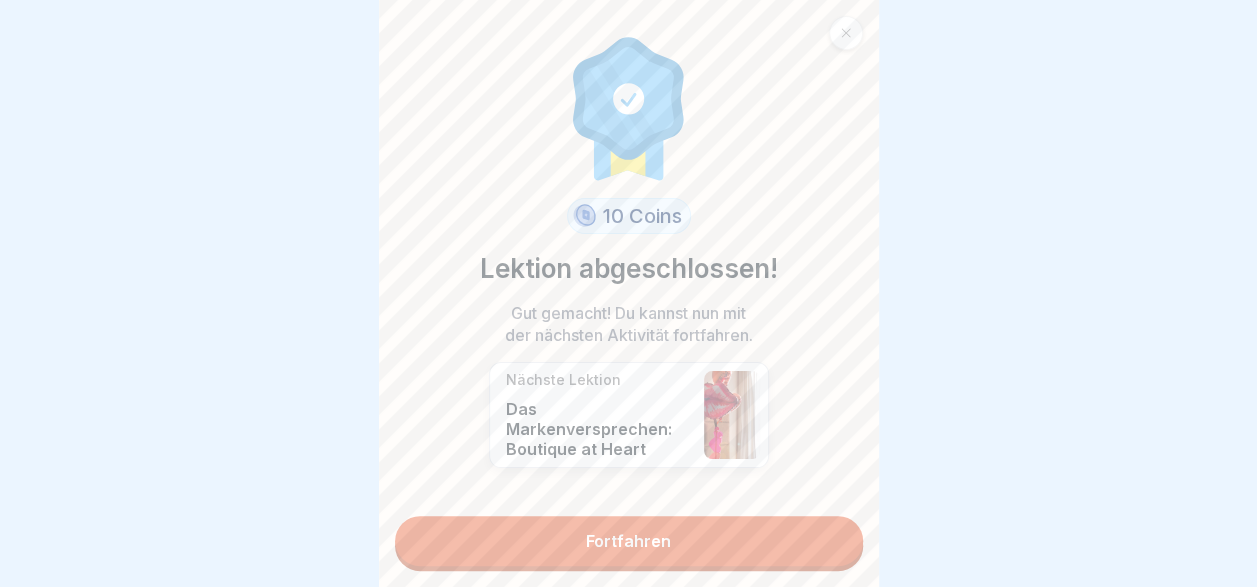 click on "Fortfahren" at bounding box center [629, 541] 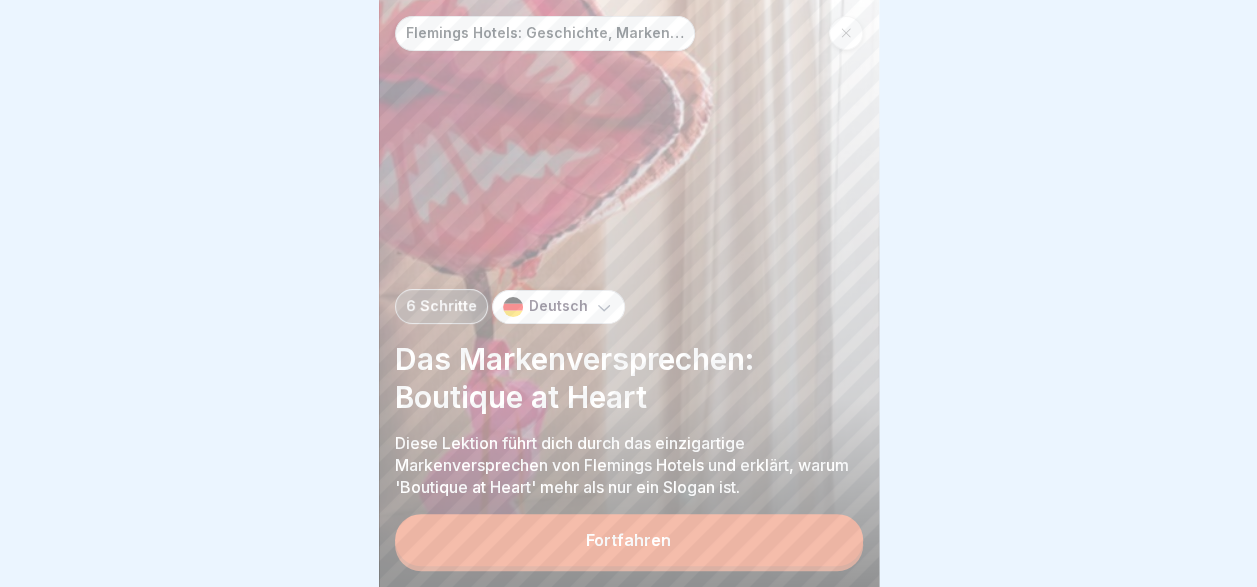 click on "Fortfahren" at bounding box center (629, 540) 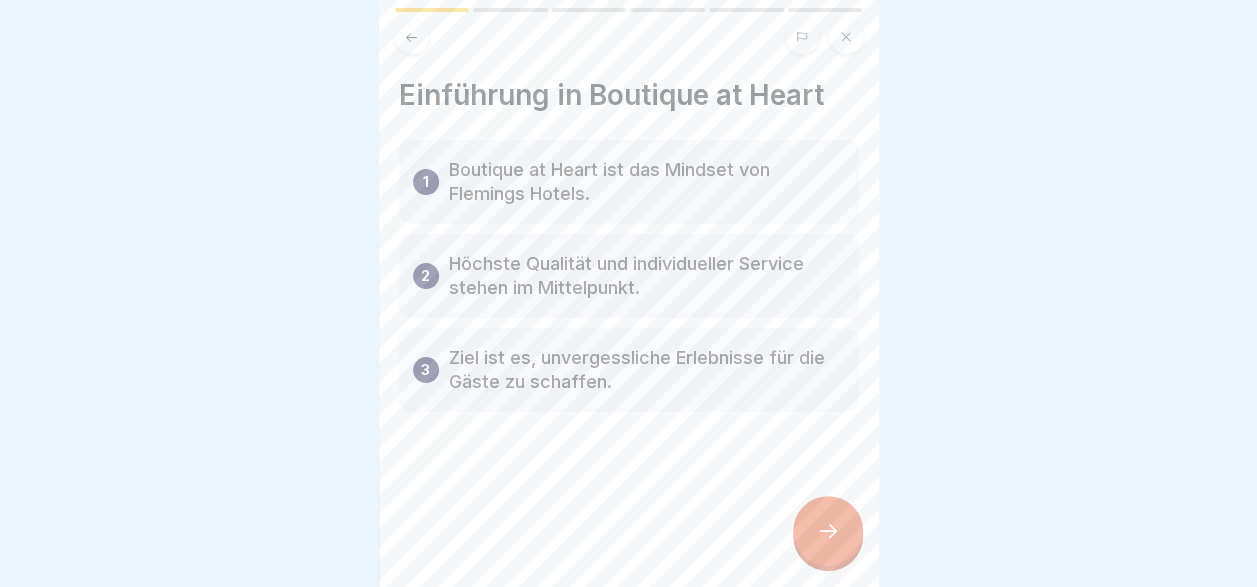 click at bounding box center [828, 531] 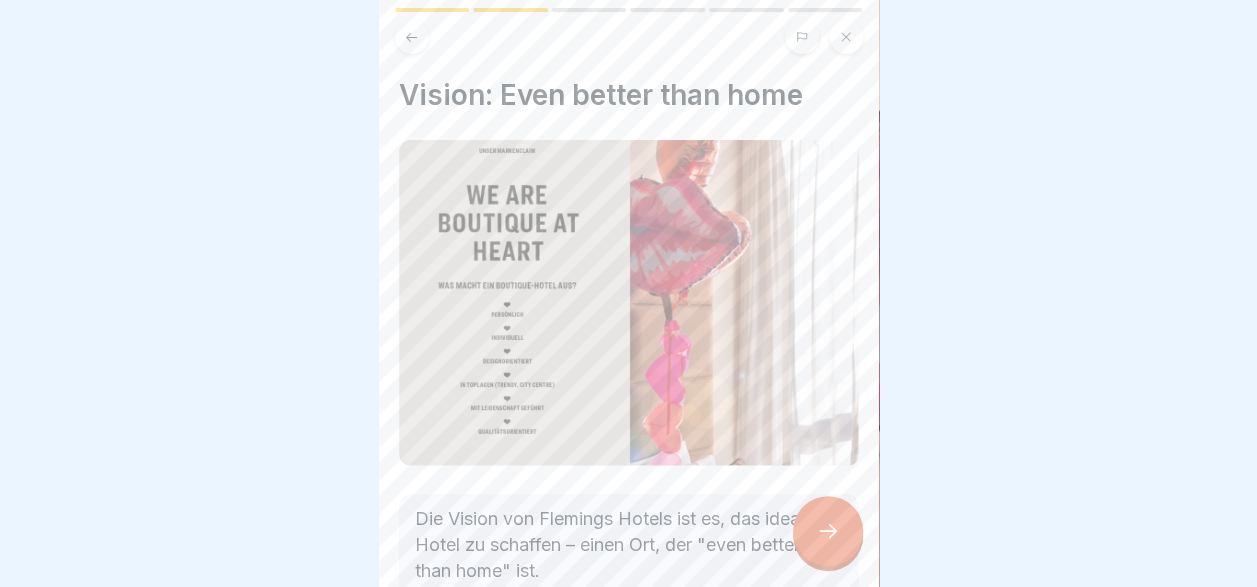 click at bounding box center (828, 531) 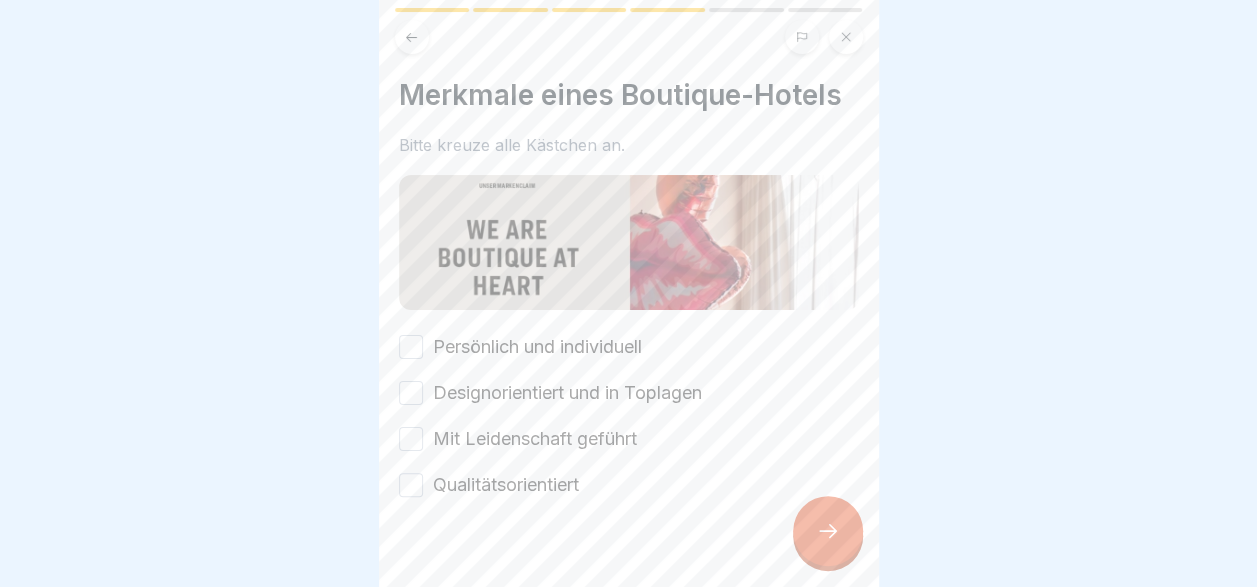 click on "Qualitätsorientiert" at bounding box center (411, 485) 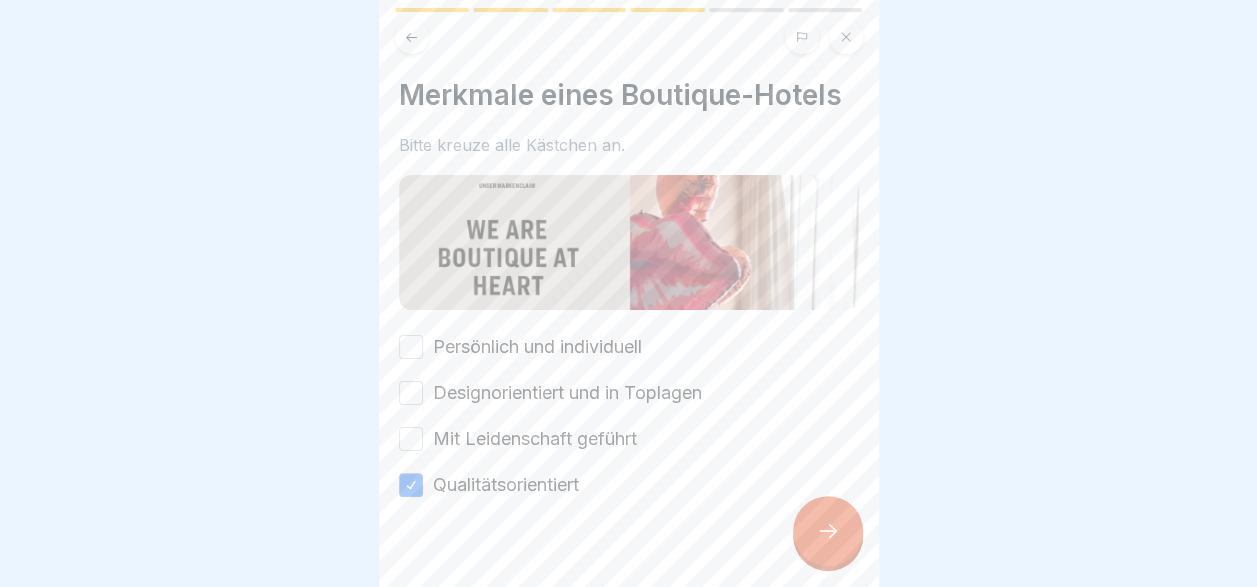 click on "Mit Leidenschaft geführt" at bounding box center [411, 439] 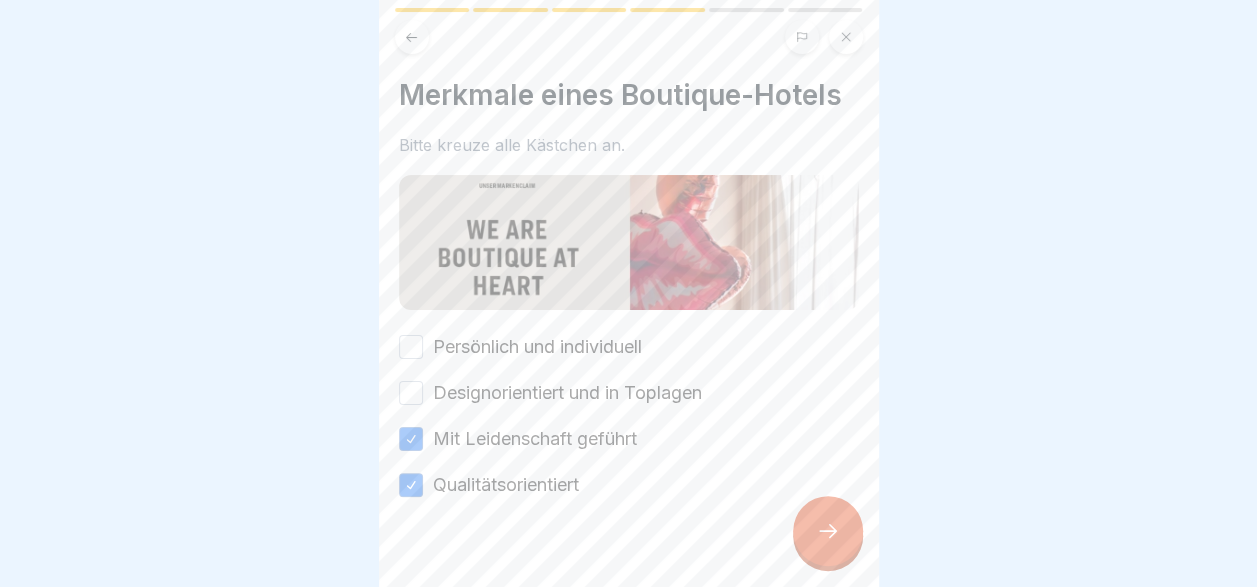 click on "Designorientiert und in Toplagen" at bounding box center (411, 393) 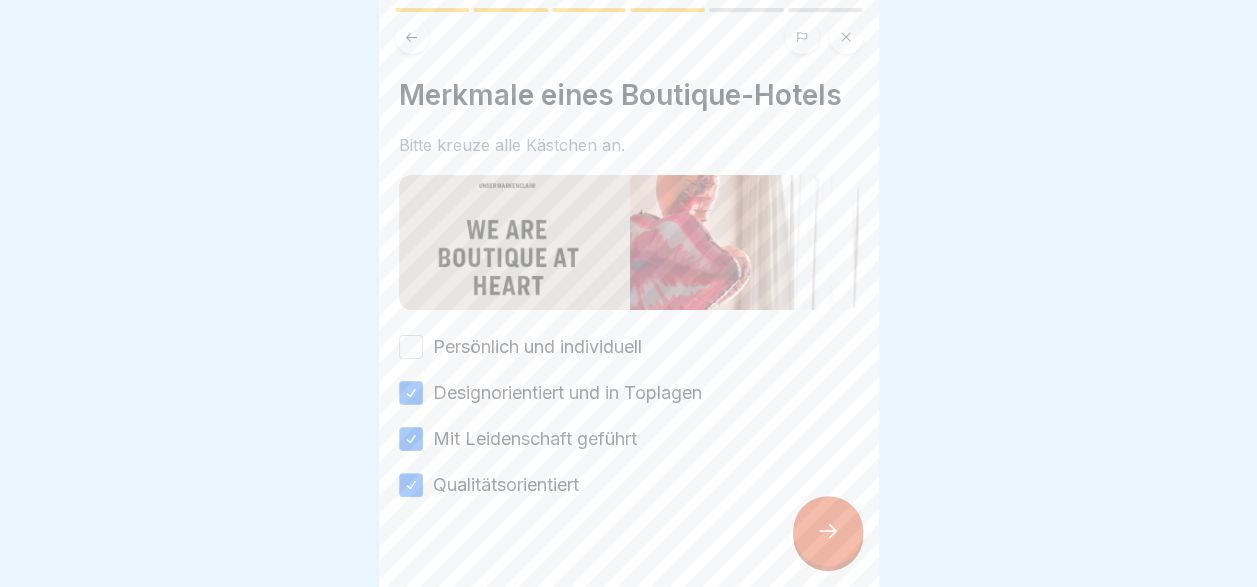 click on "Persönlich und individuell" at bounding box center (411, 347) 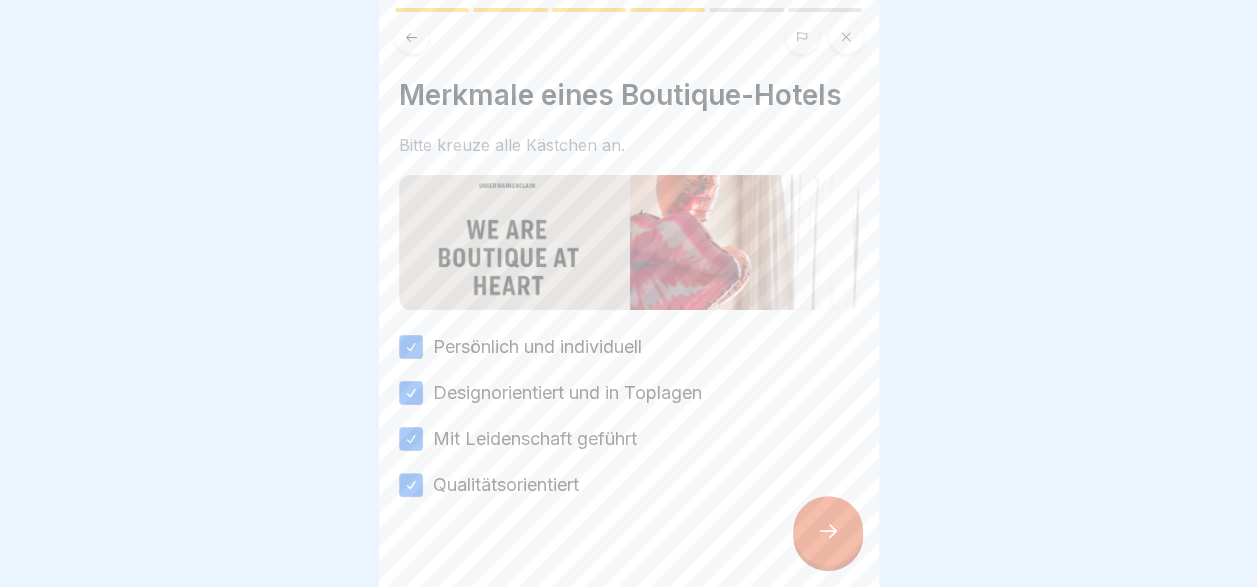 click at bounding box center (828, 531) 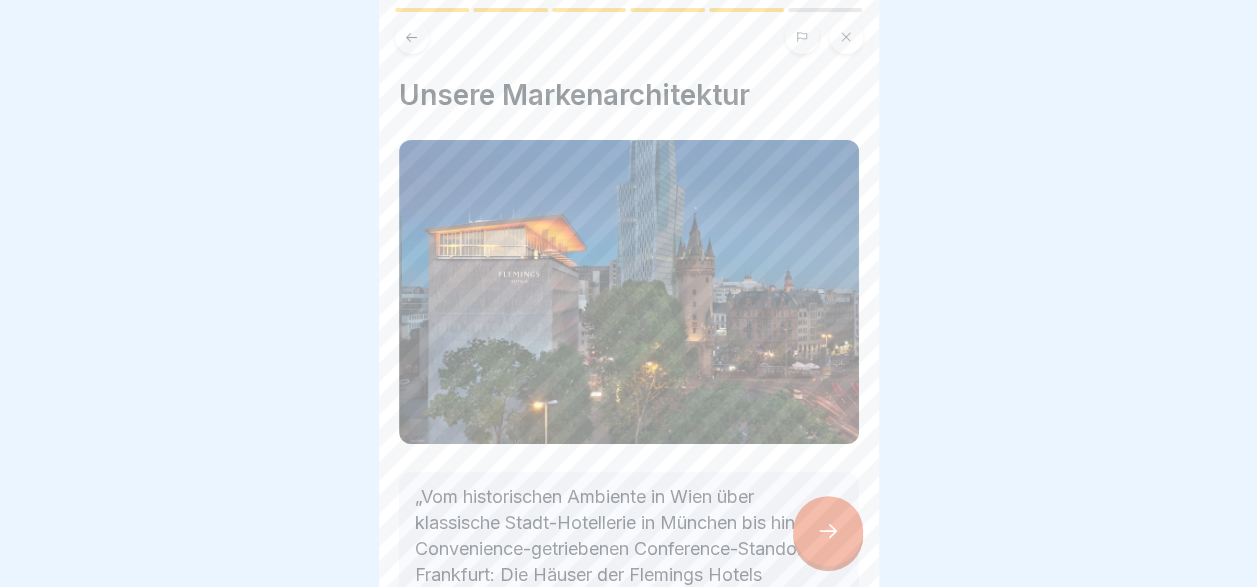 click at bounding box center [828, 531] 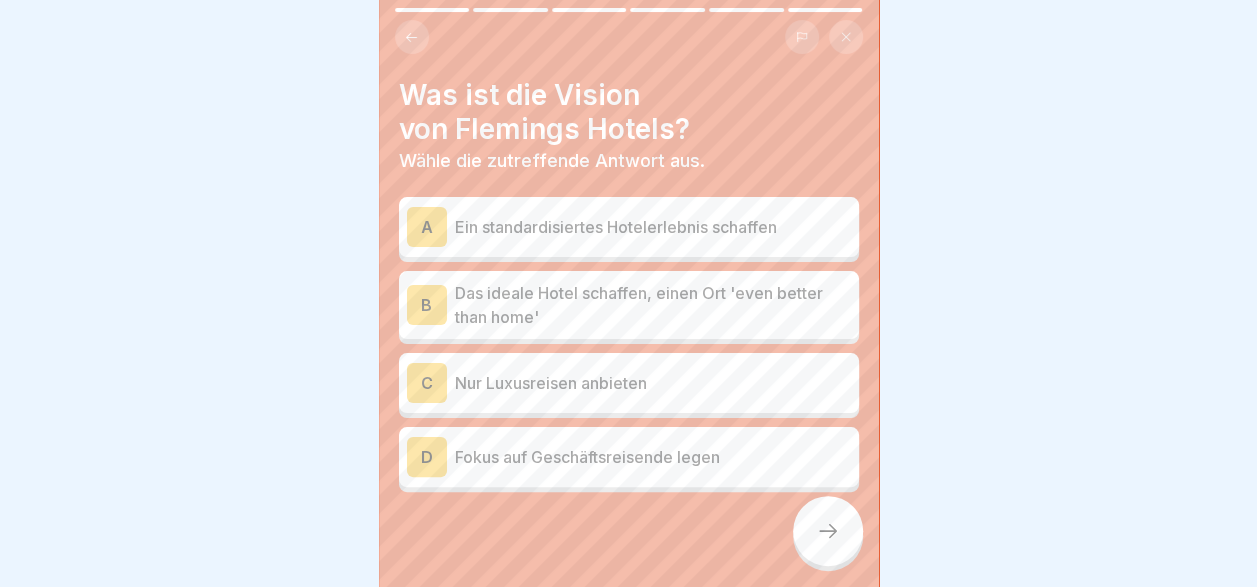 click on "Das ideale Hotel schaffen, einen Ort 'even better than home'" at bounding box center (653, 305) 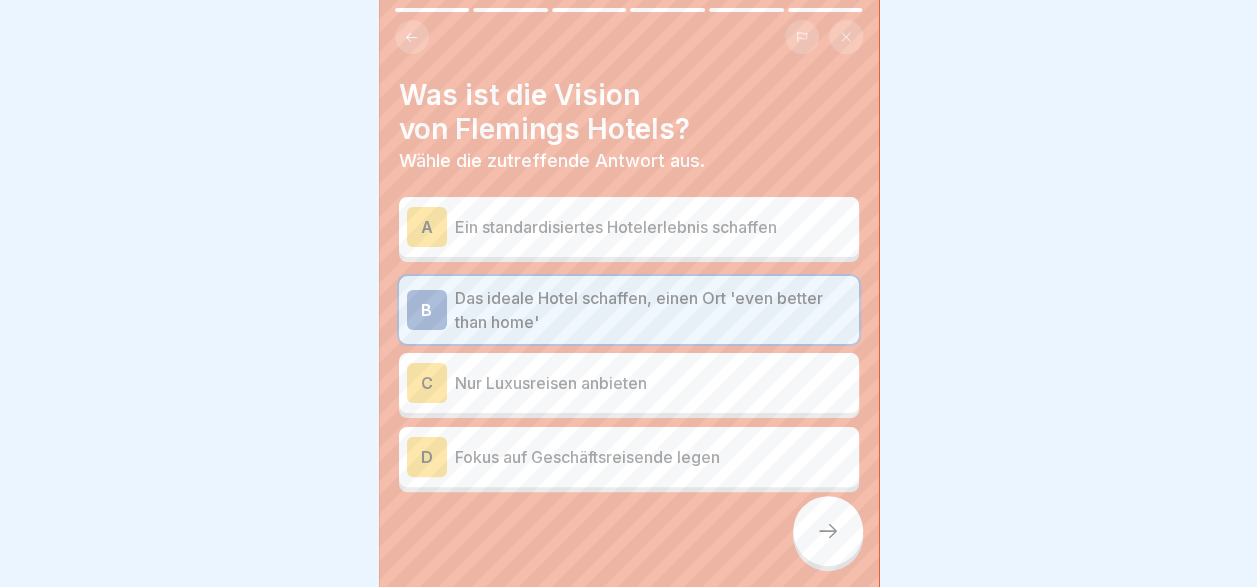 click 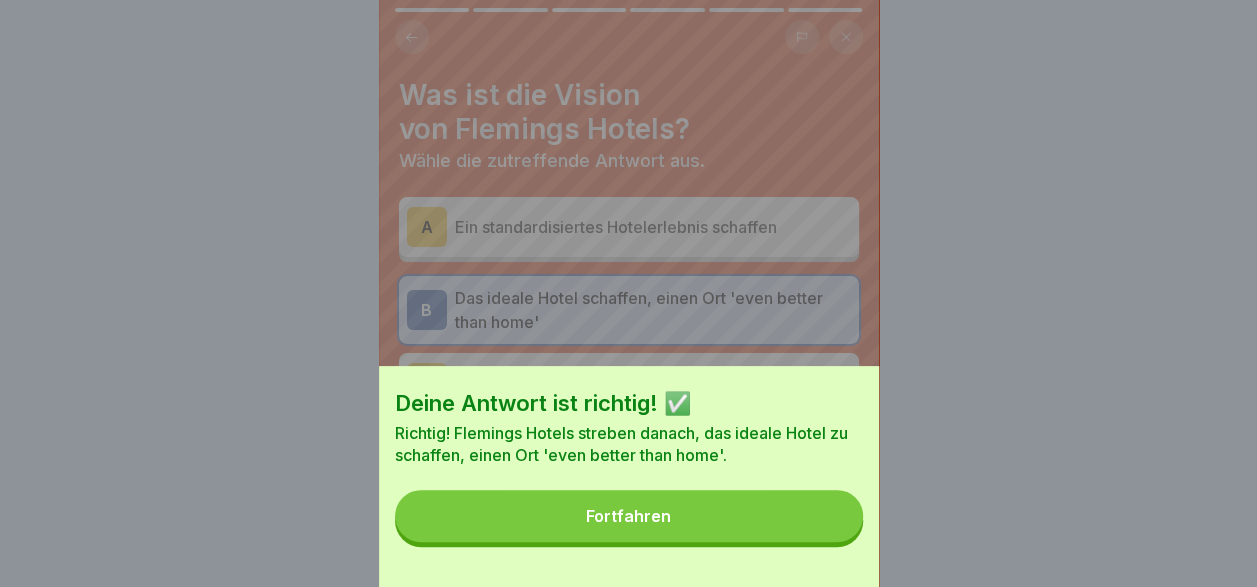 click on "Fortfahren" at bounding box center [629, 516] 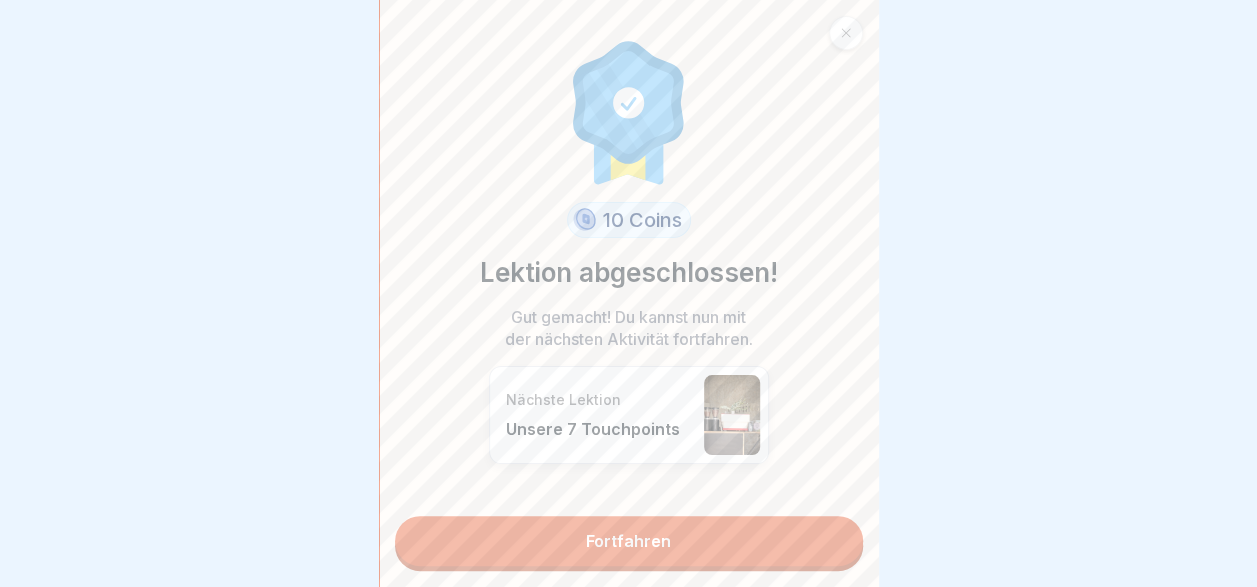 click on "Fortfahren" at bounding box center (629, 541) 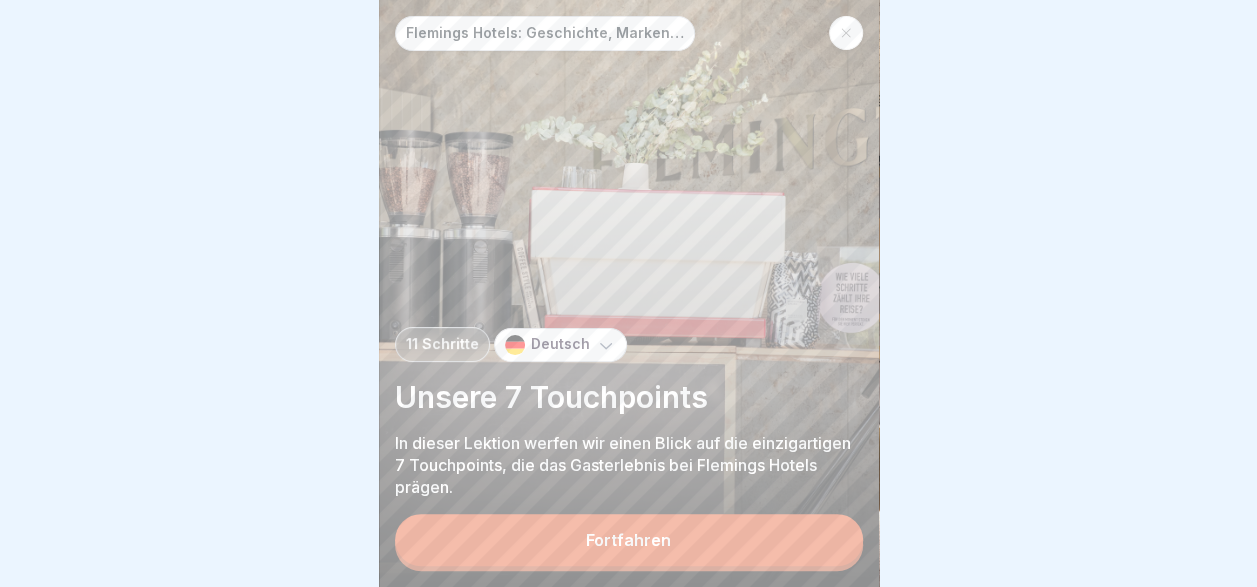 click on "Fortfahren" at bounding box center (629, 540) 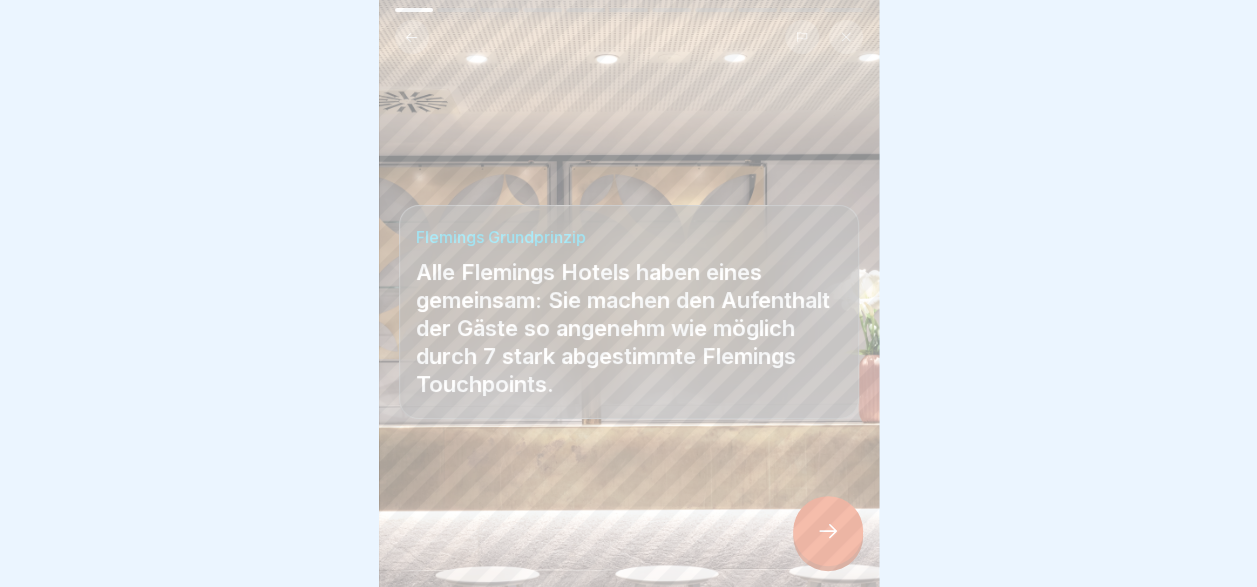 click 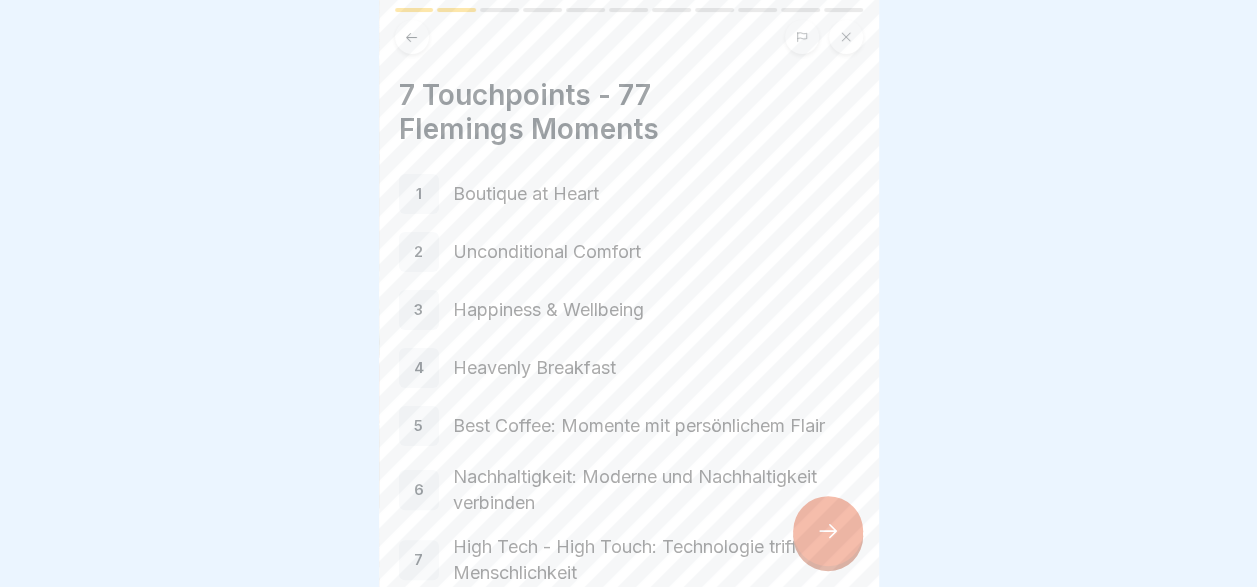 click 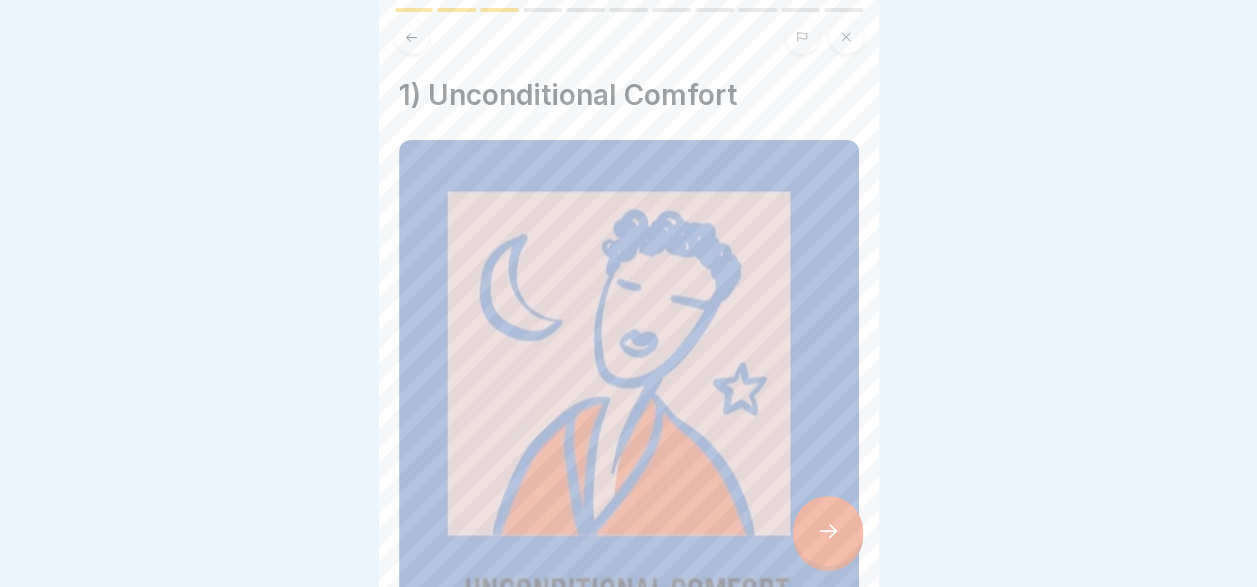 click 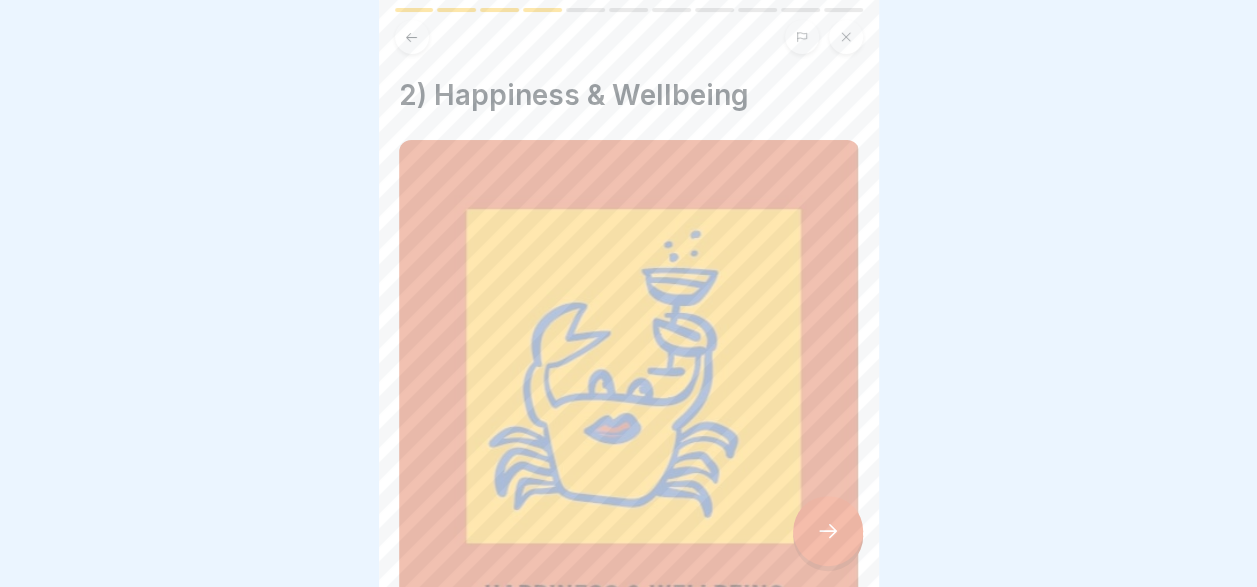 click 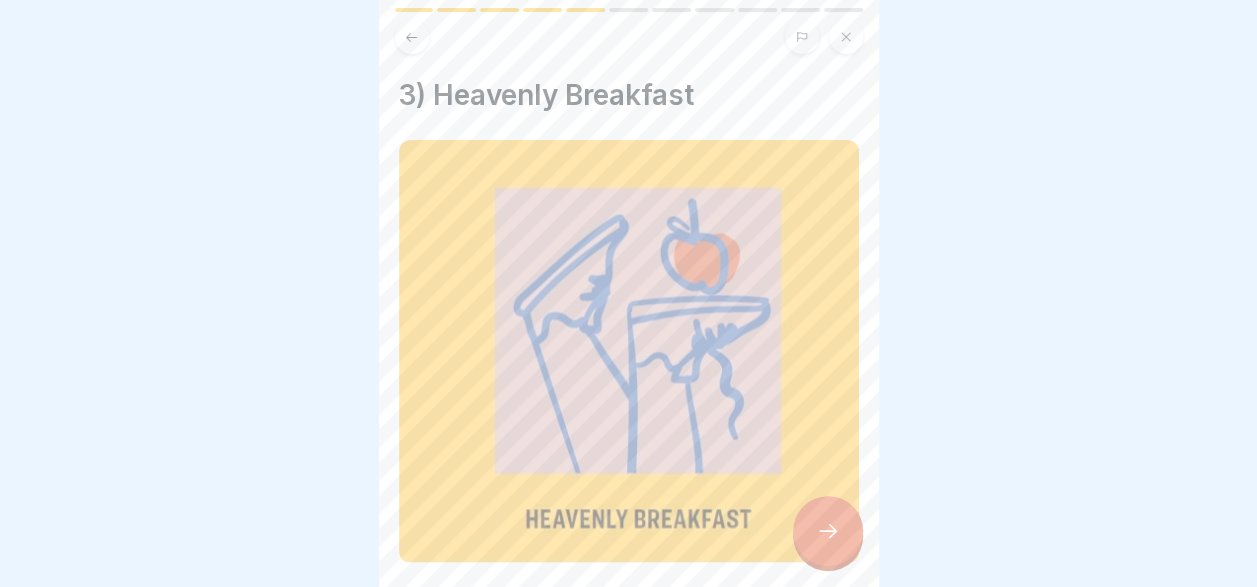 click 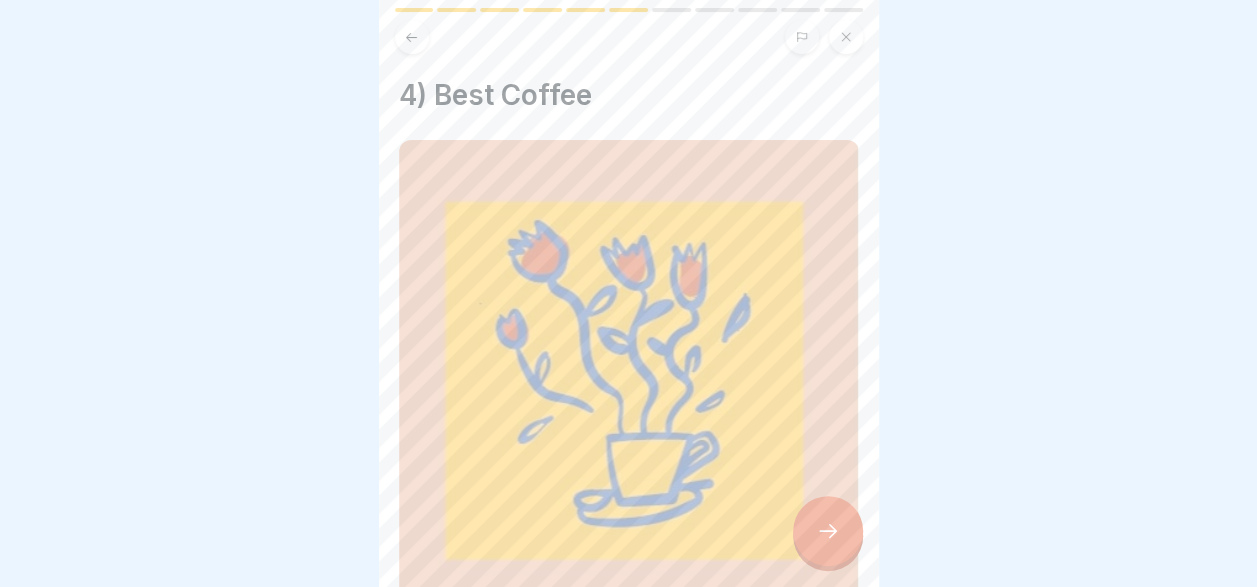 click 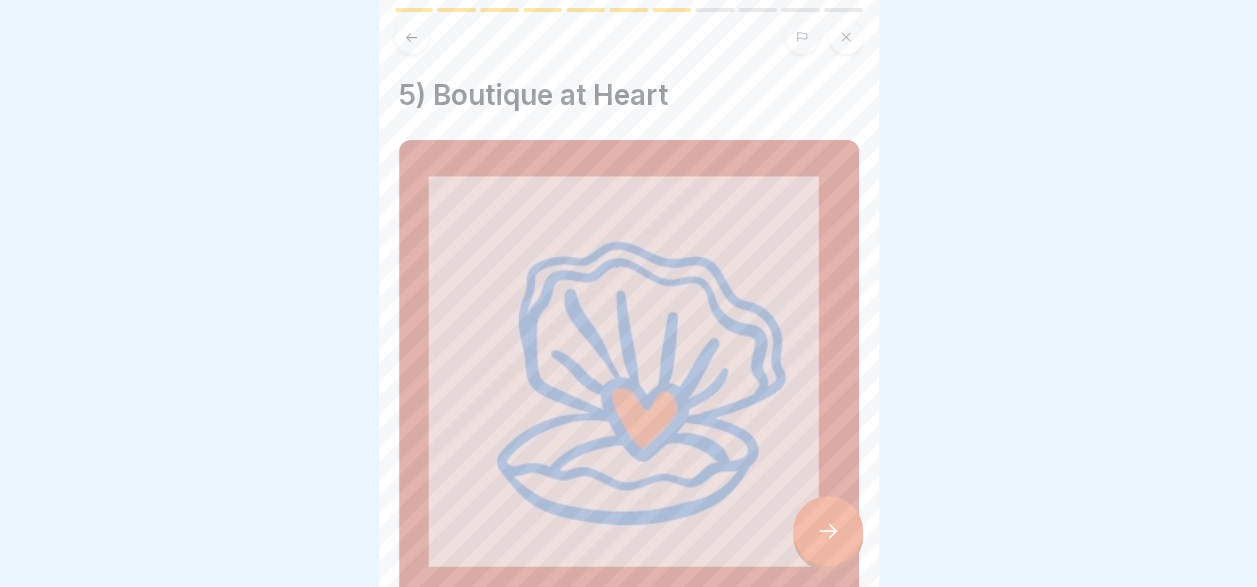 click 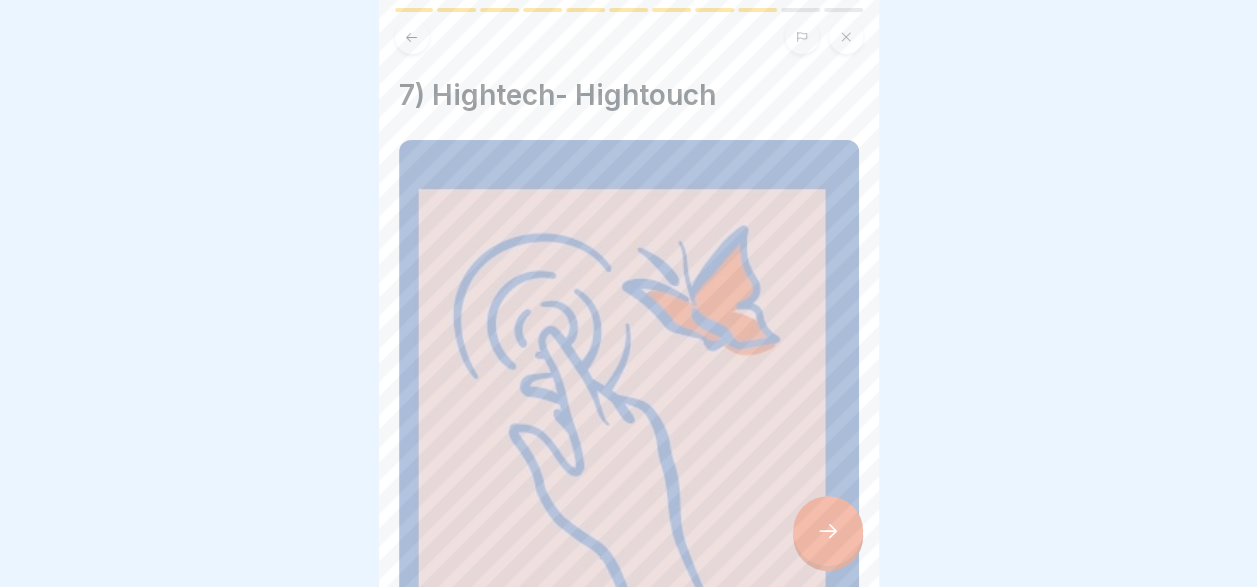 click 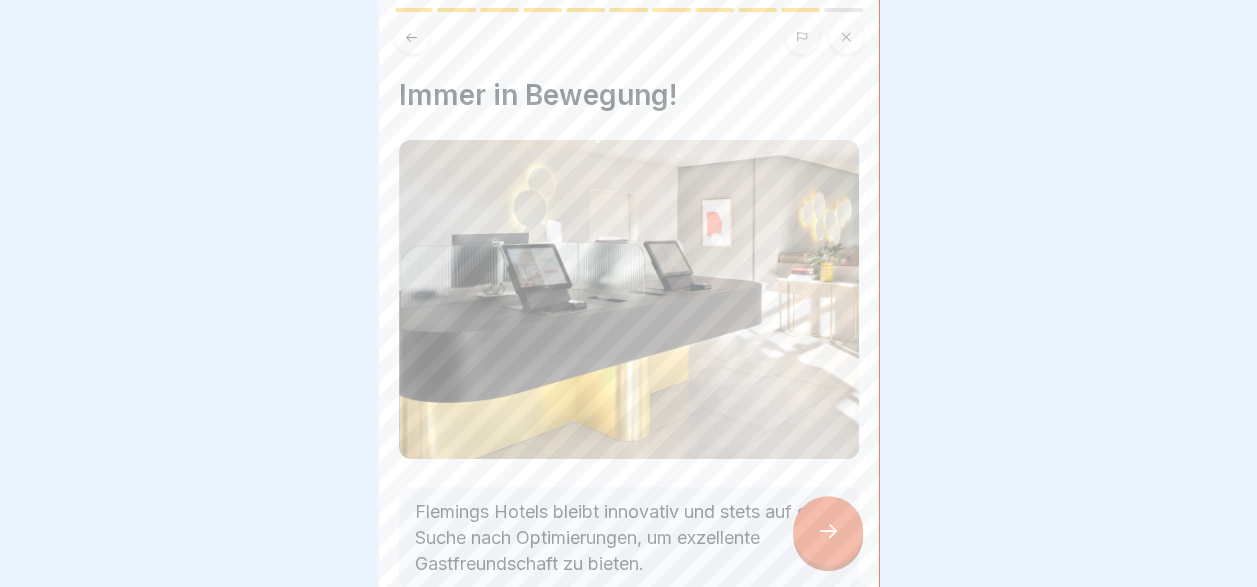 click 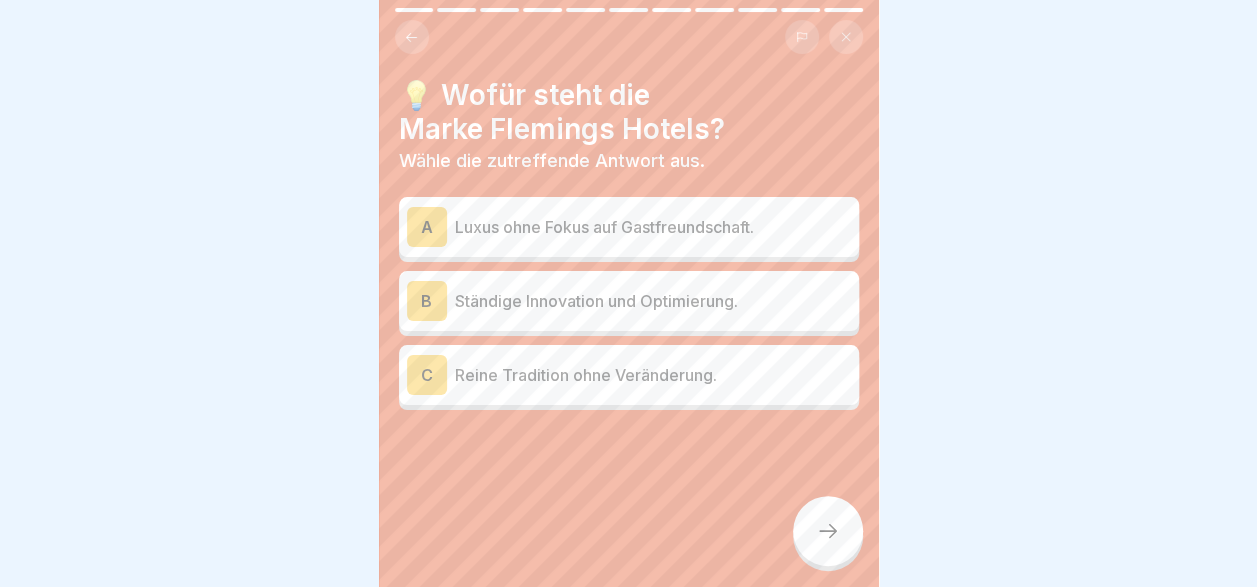 click on "Ständige Innovation und Optimierung." at bounding box center (653, 301) 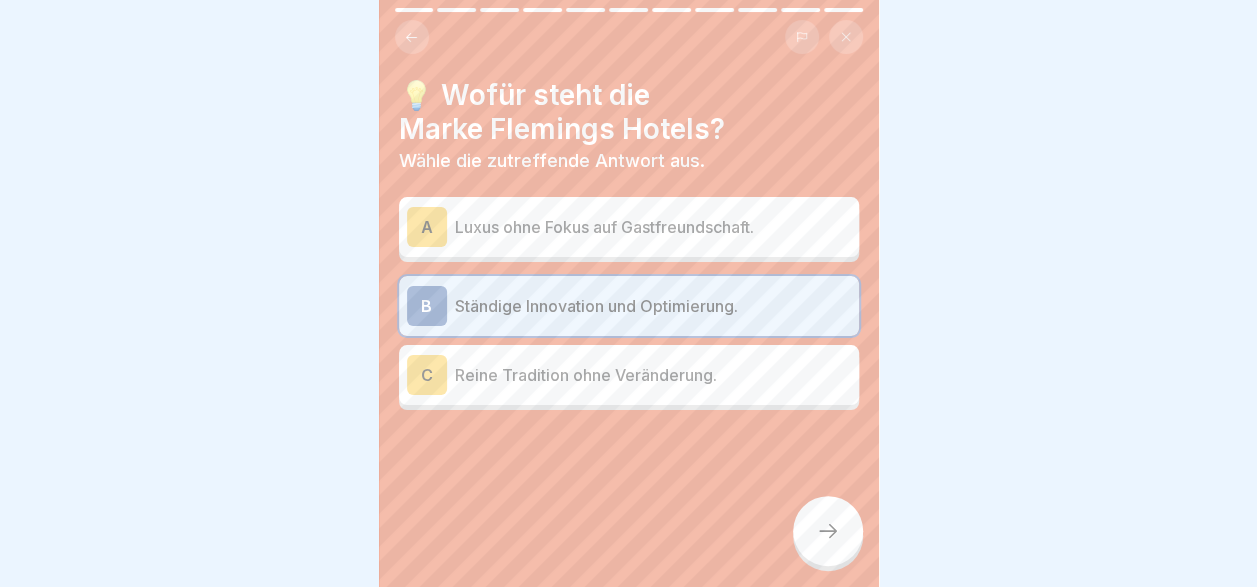 click 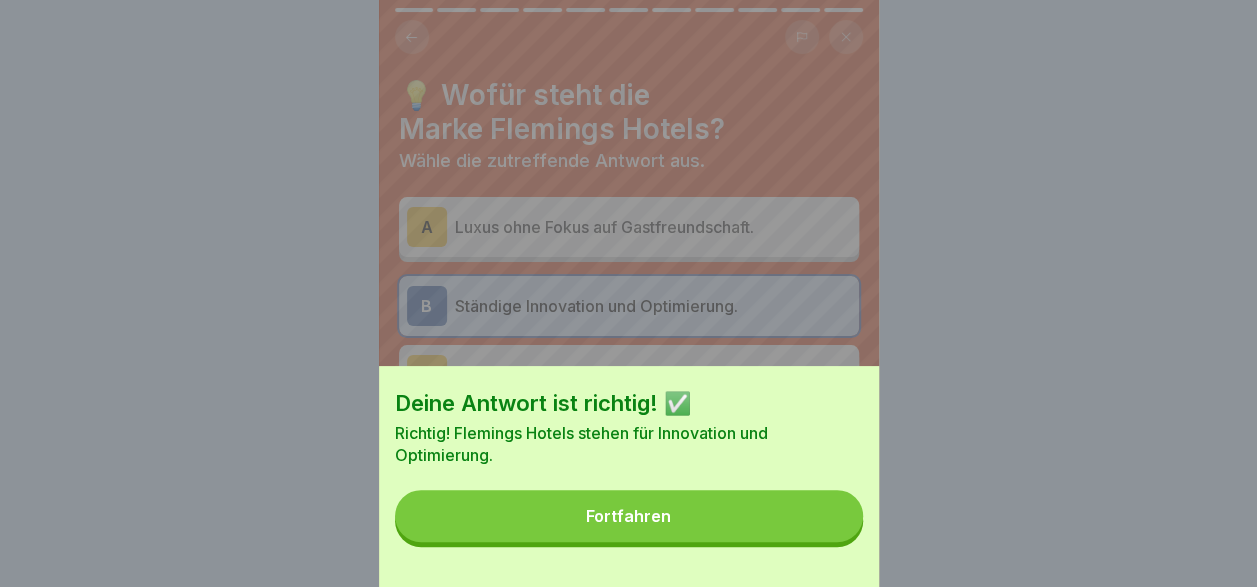 click on "Fortfahren" at bounding box center [629, 516] 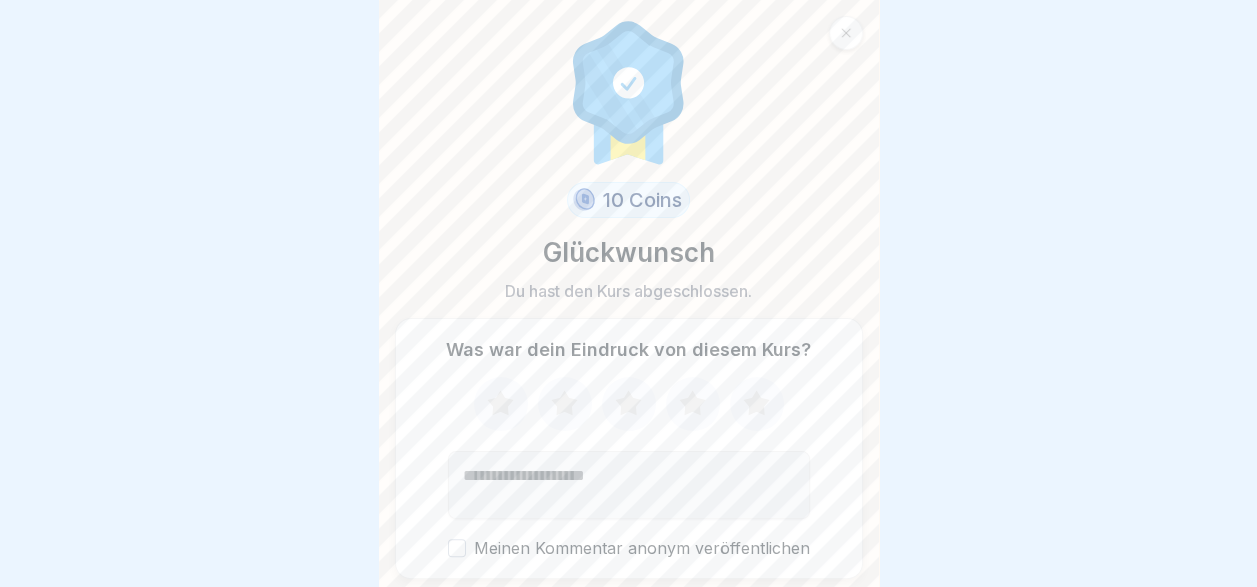 click 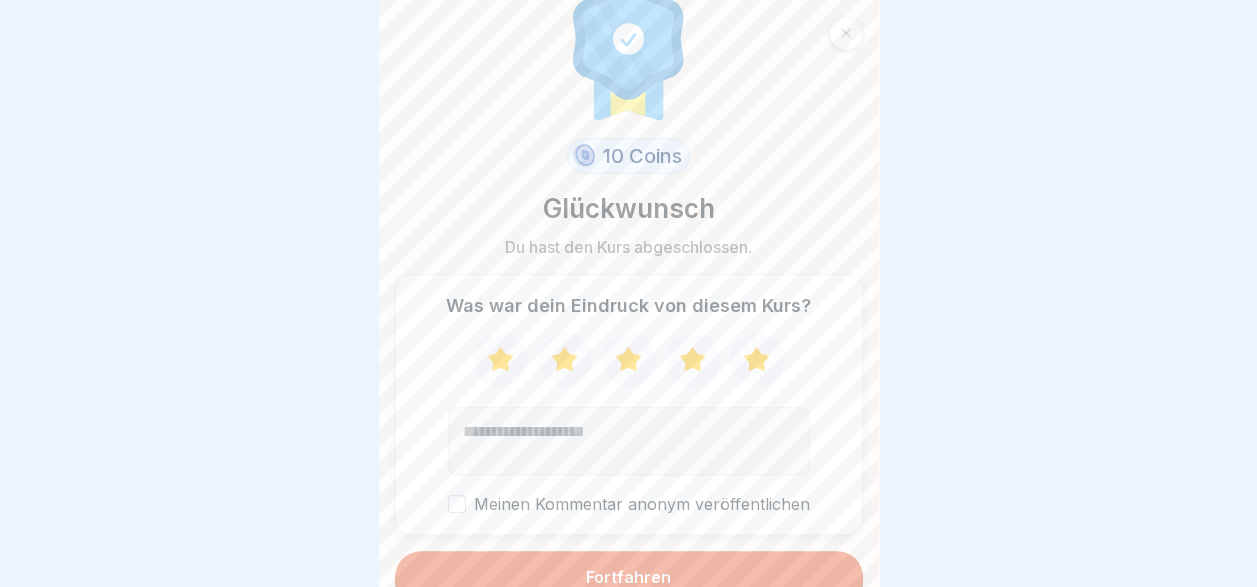 scroll, scrollTop: 64, scrollLeft: 0, axis: vertical 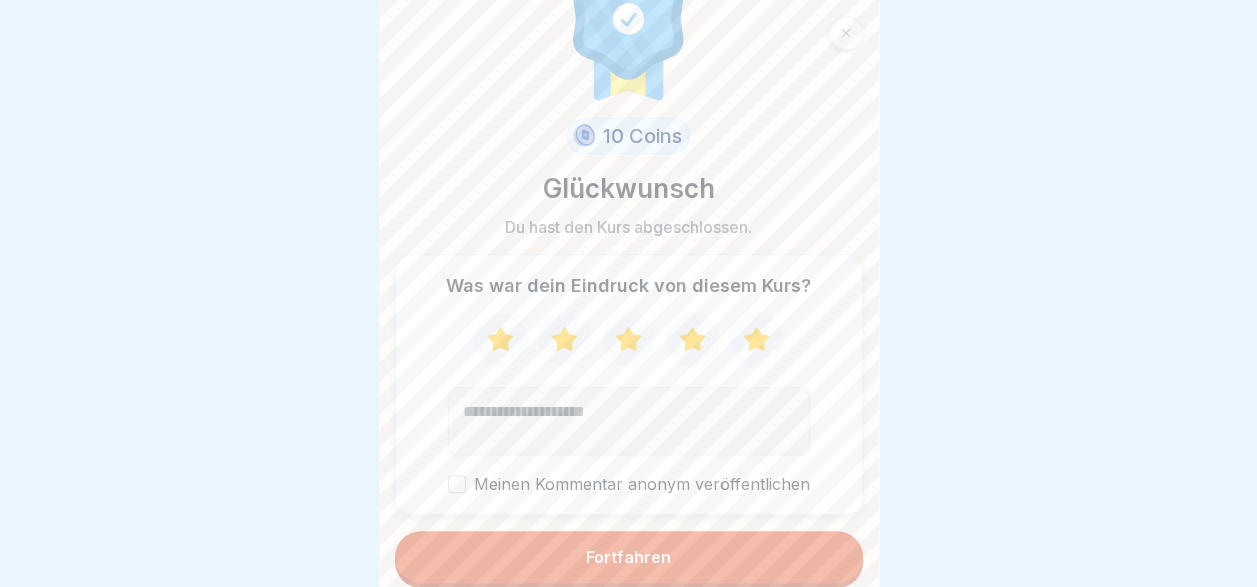 click on "Fortfahren" at bounding box center [629, 557] 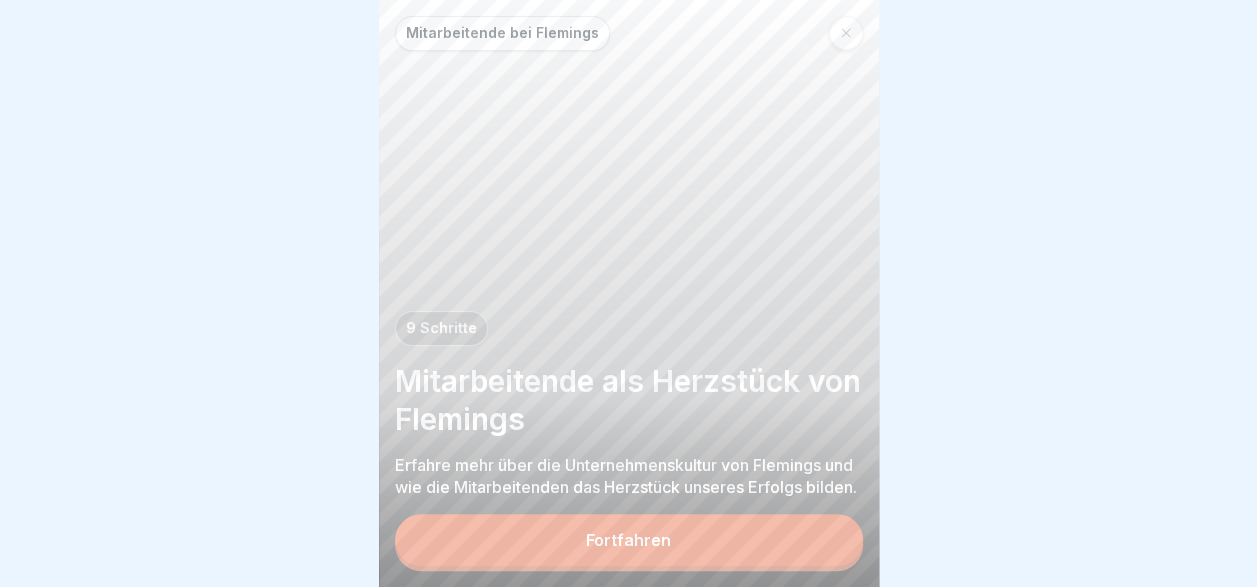 scroll, scrollTop: 15, scrollLeft: 0, axis: vertical 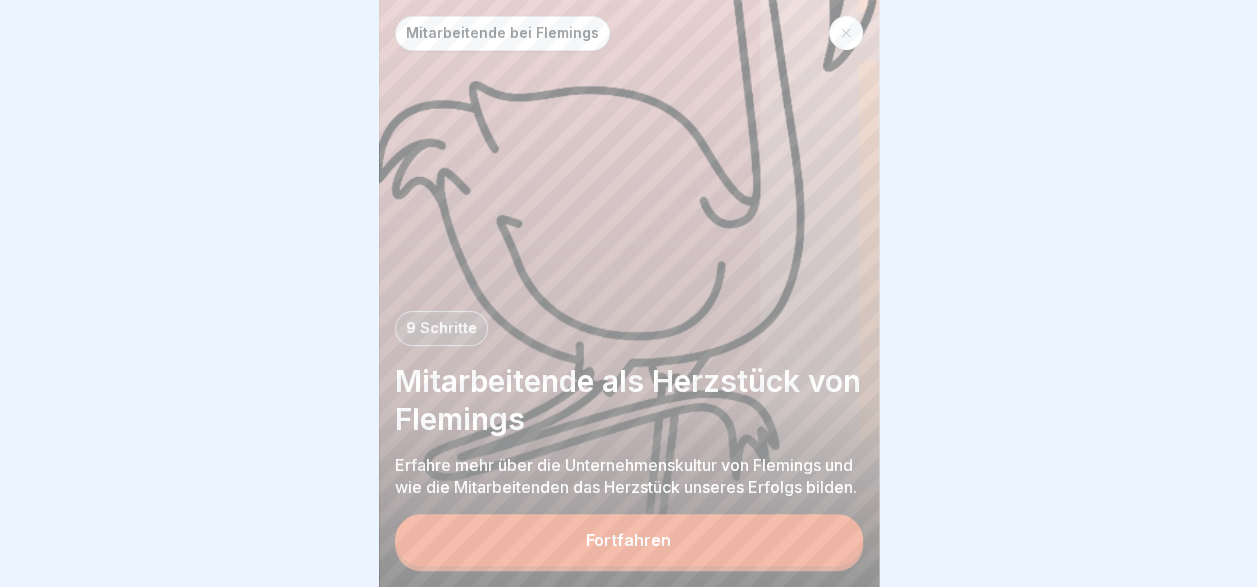 click on "Fortfahren" at bounding box center [628, 540] 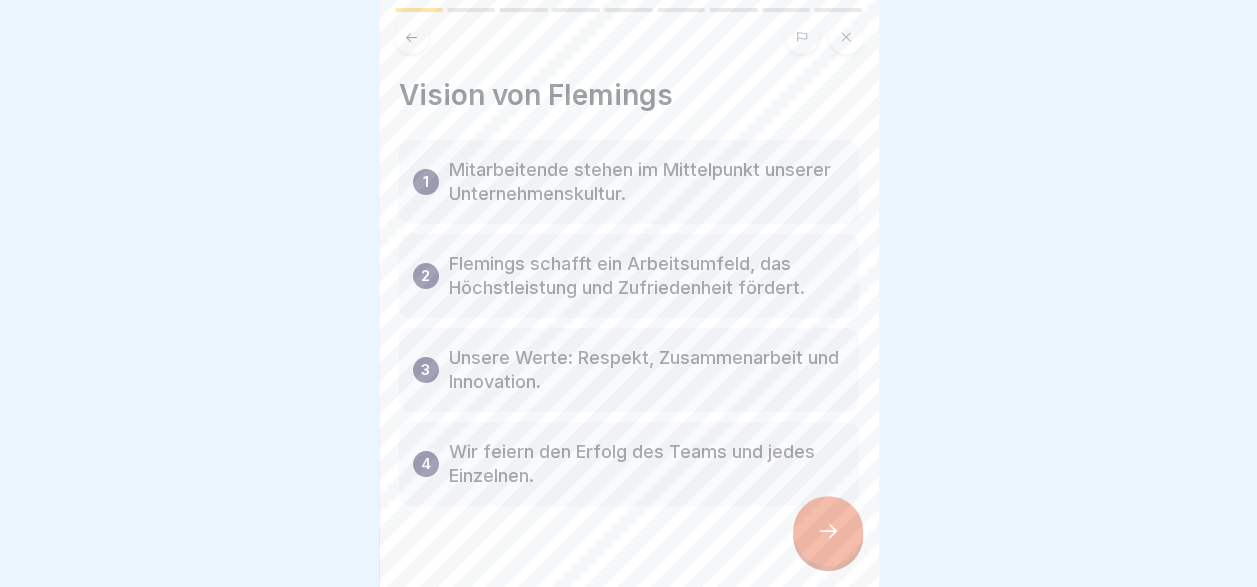 click 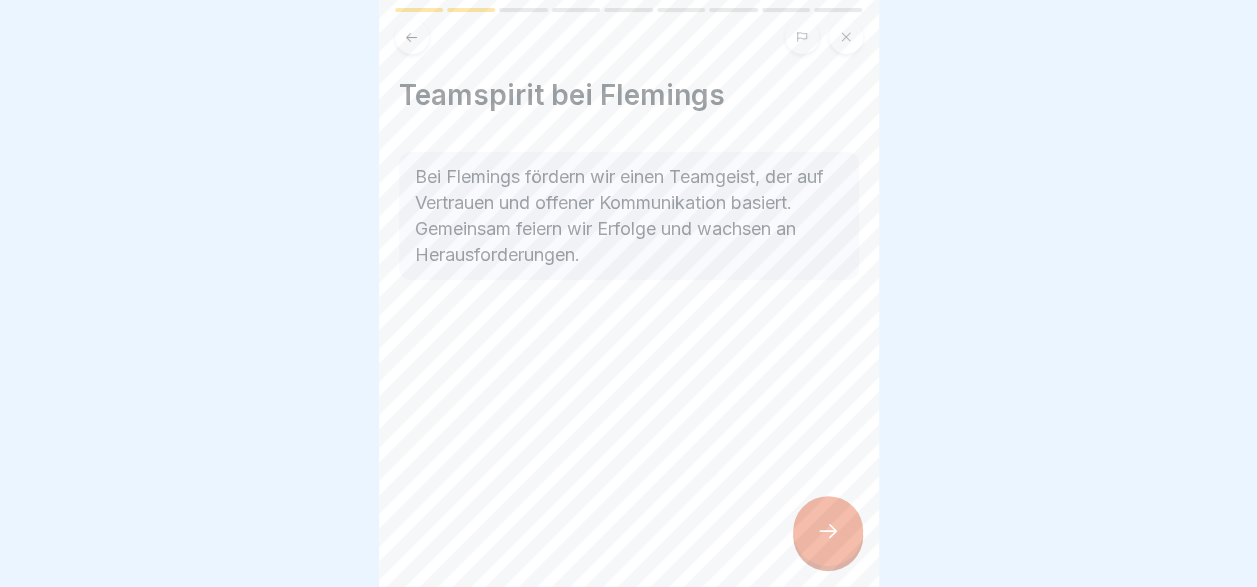click 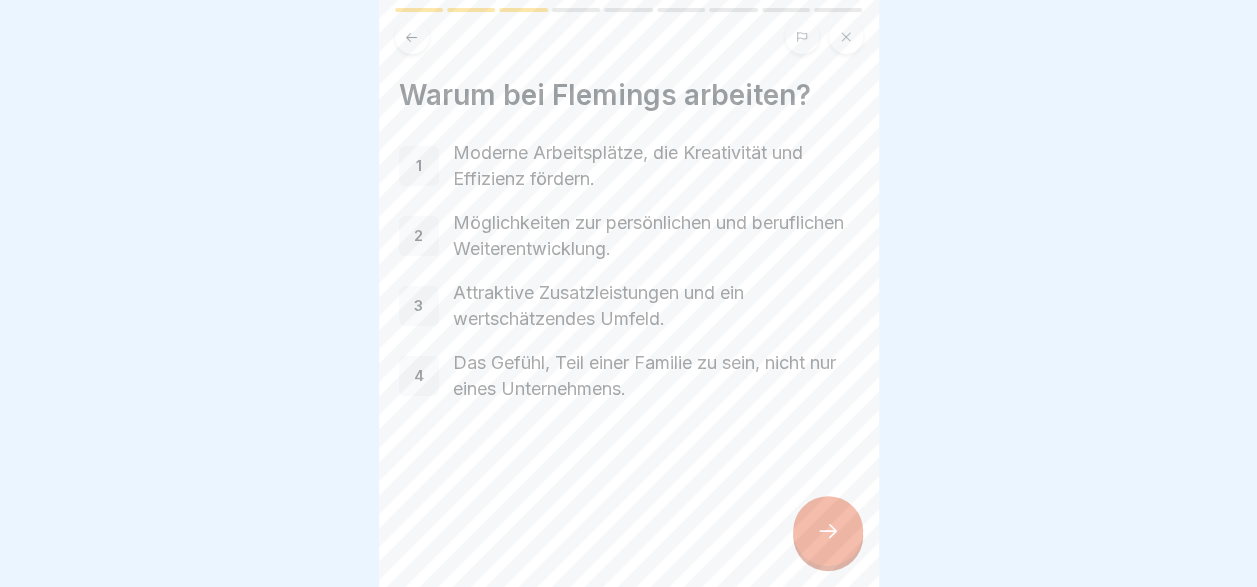 click 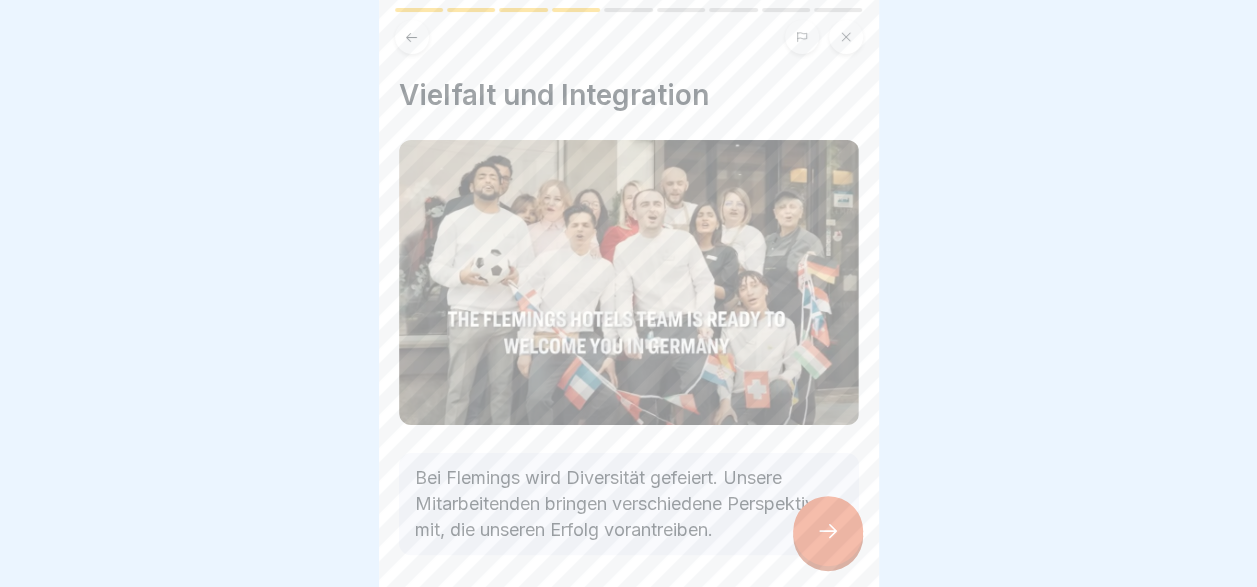 click 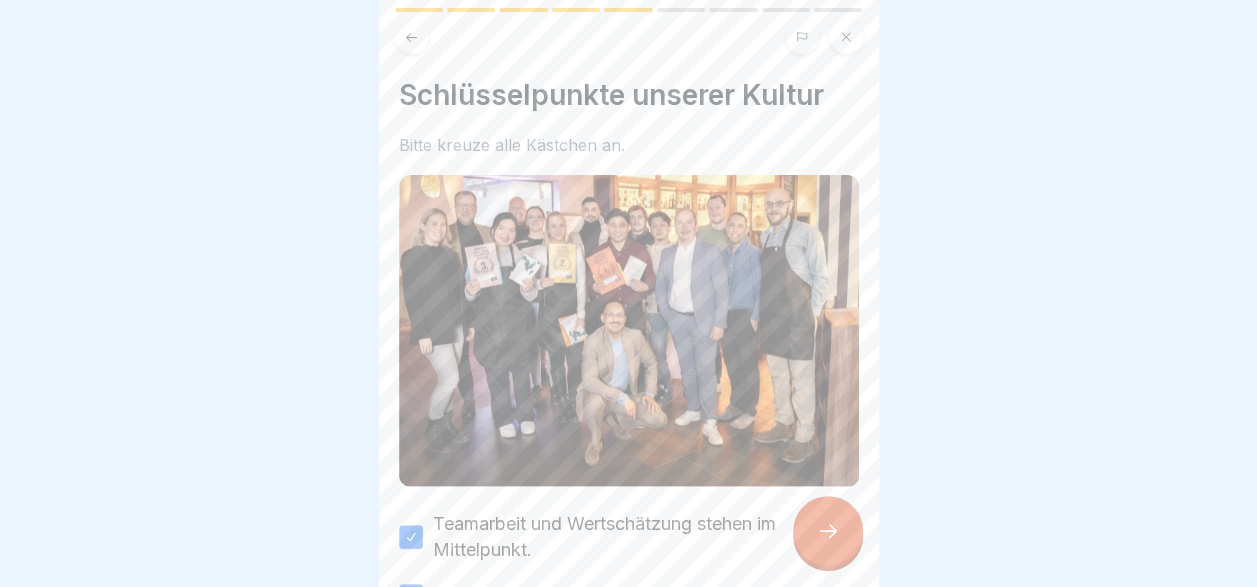 click 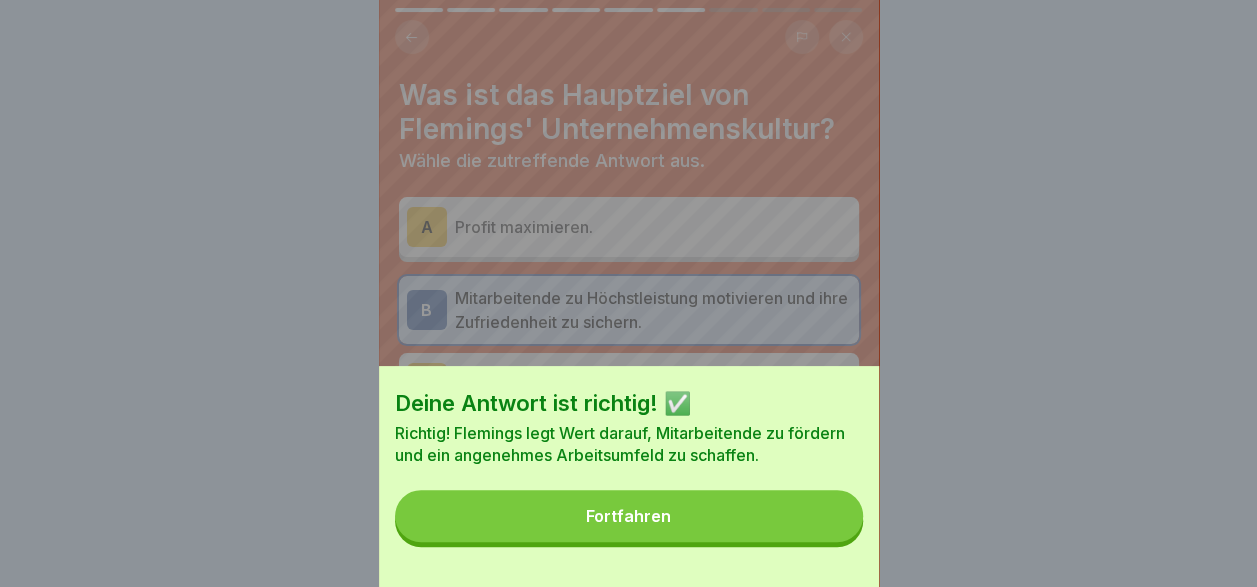 click on "Fortfahren" at bounding box center (629, 516) 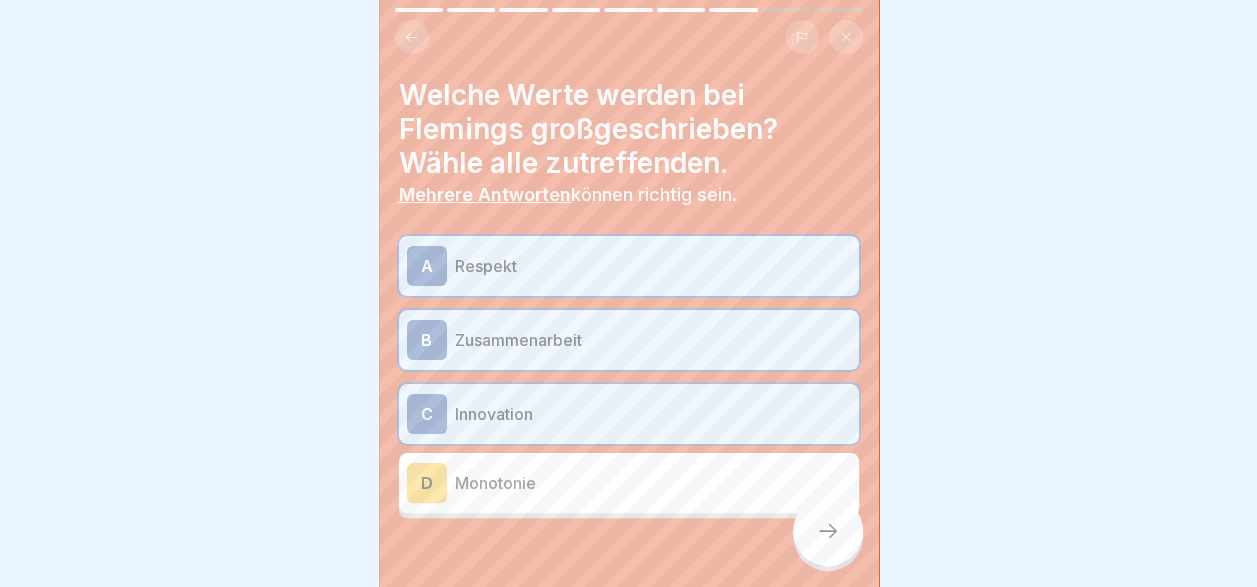 click 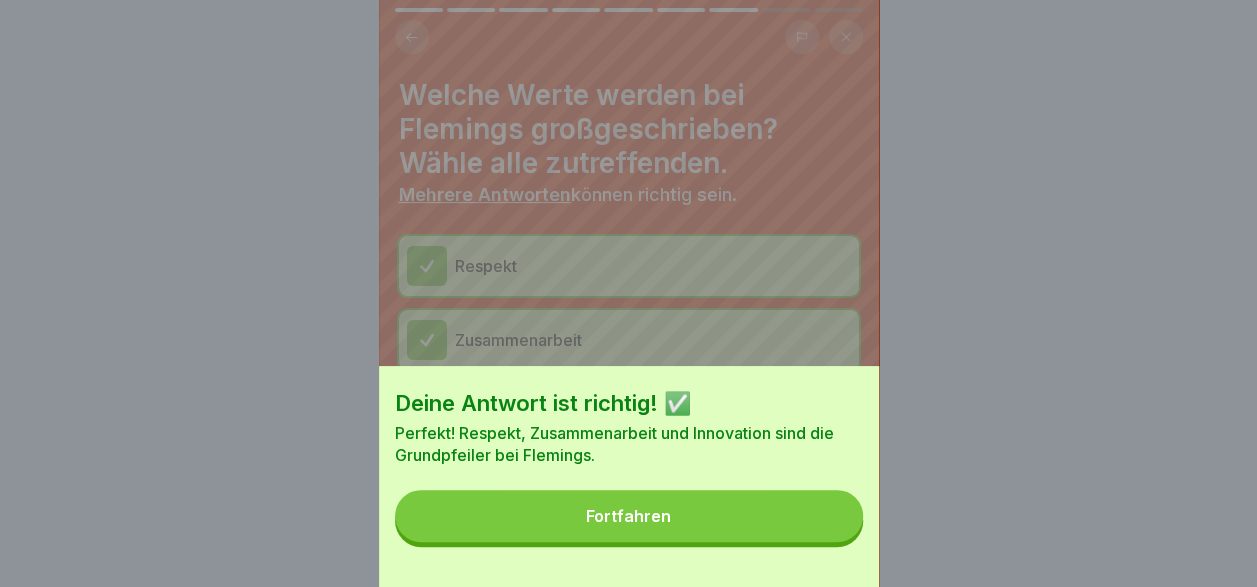 click on "Fortfahren" at bounding box center [629, 516] 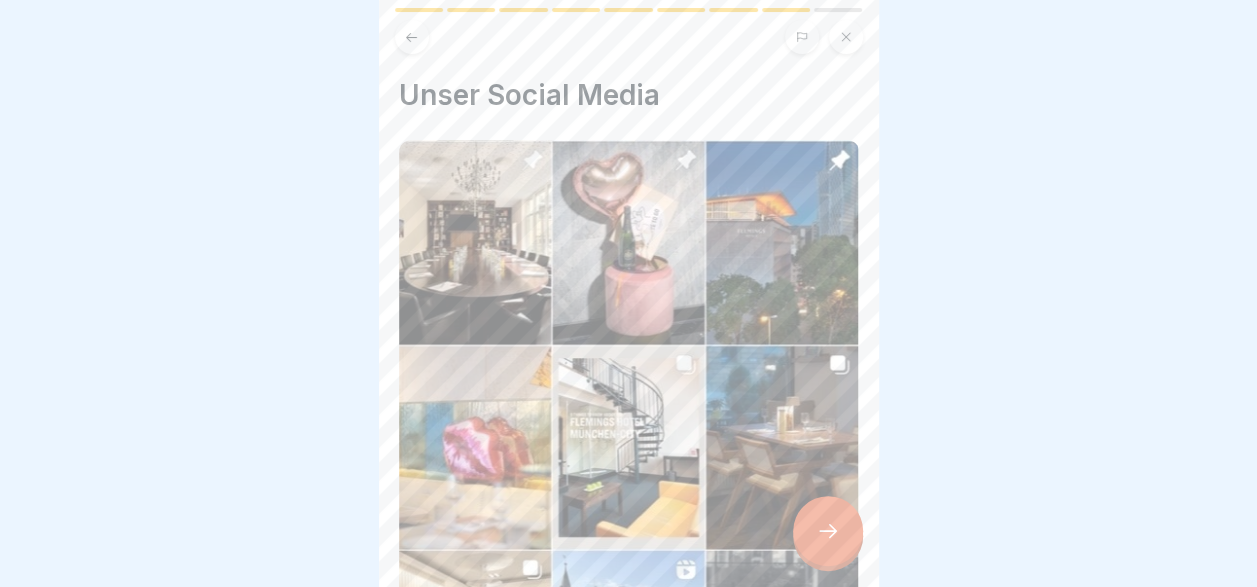 click 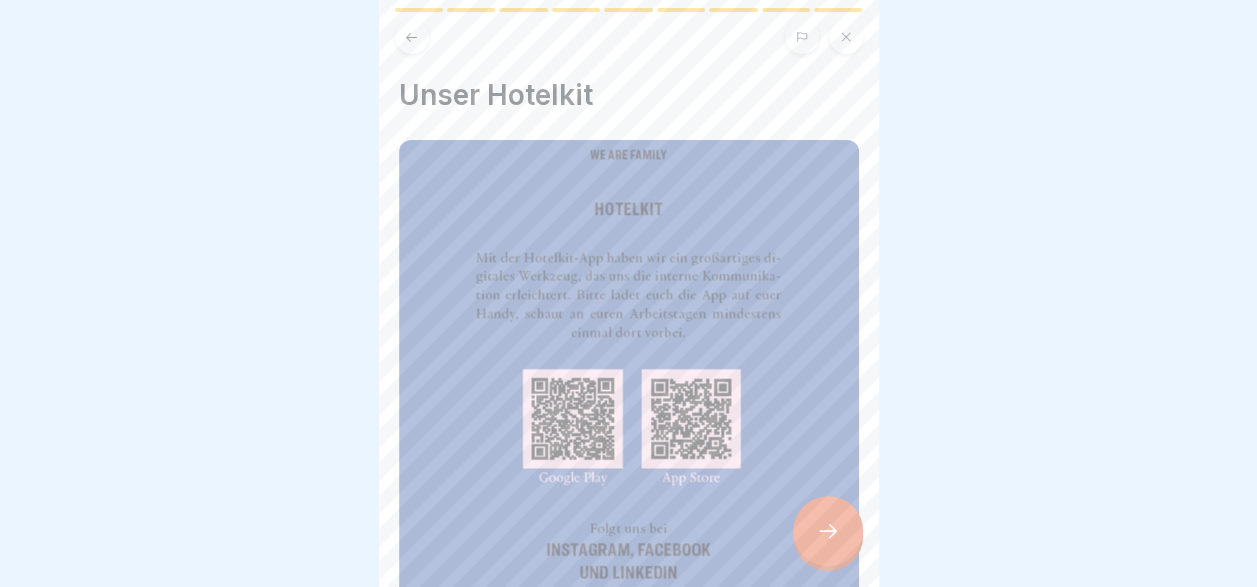 click 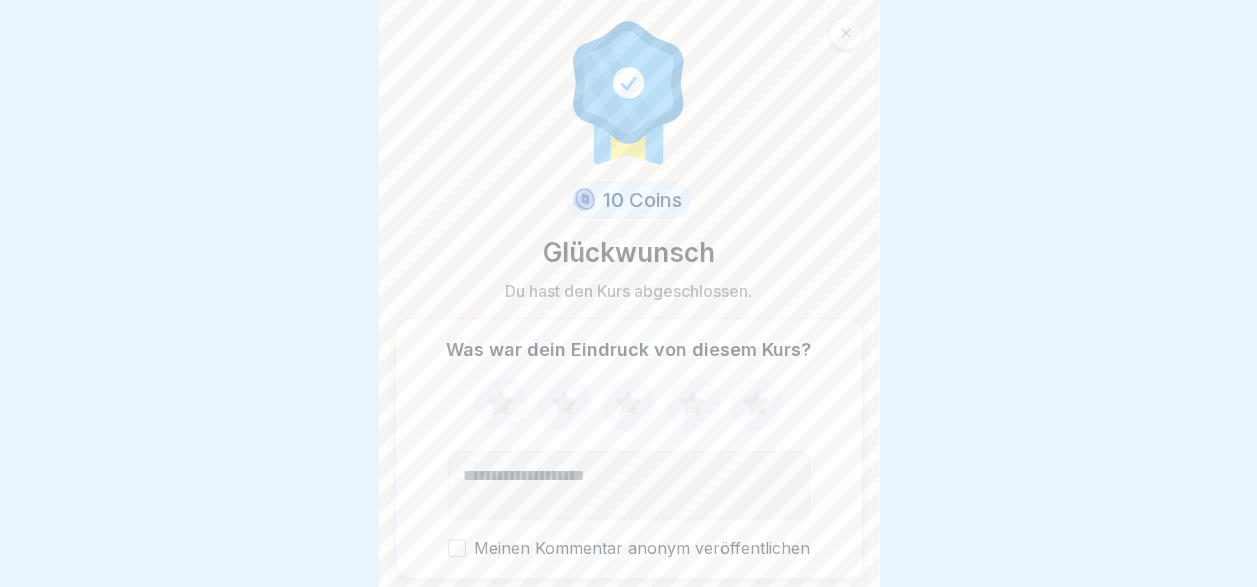 click 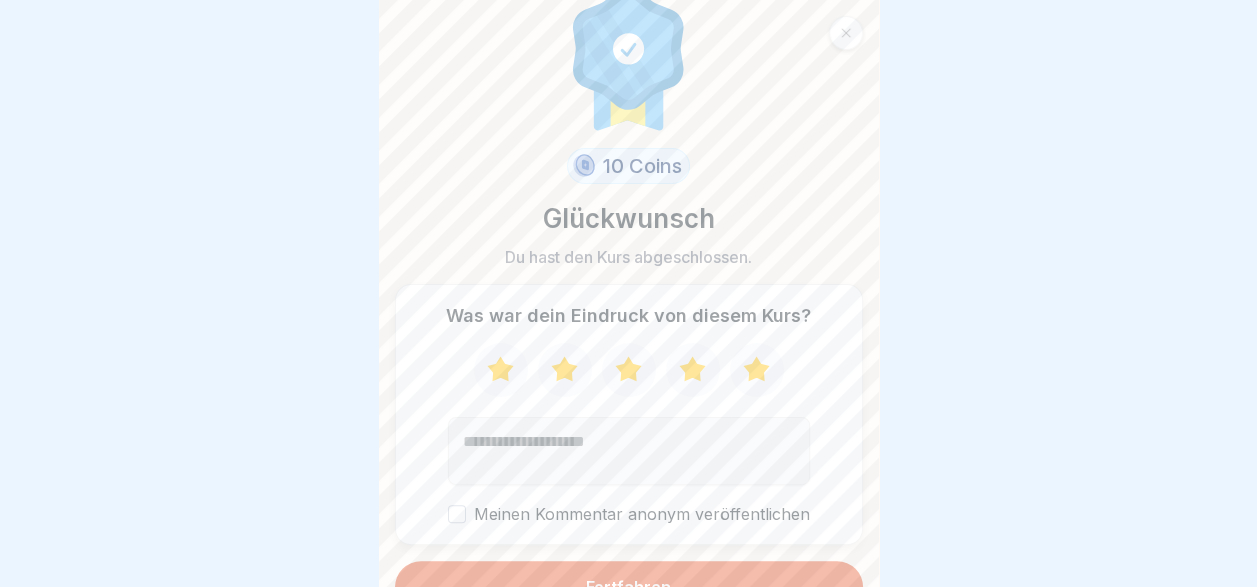 scroll, scrollTop: 64, scrollLeft: 0, axis: vertical 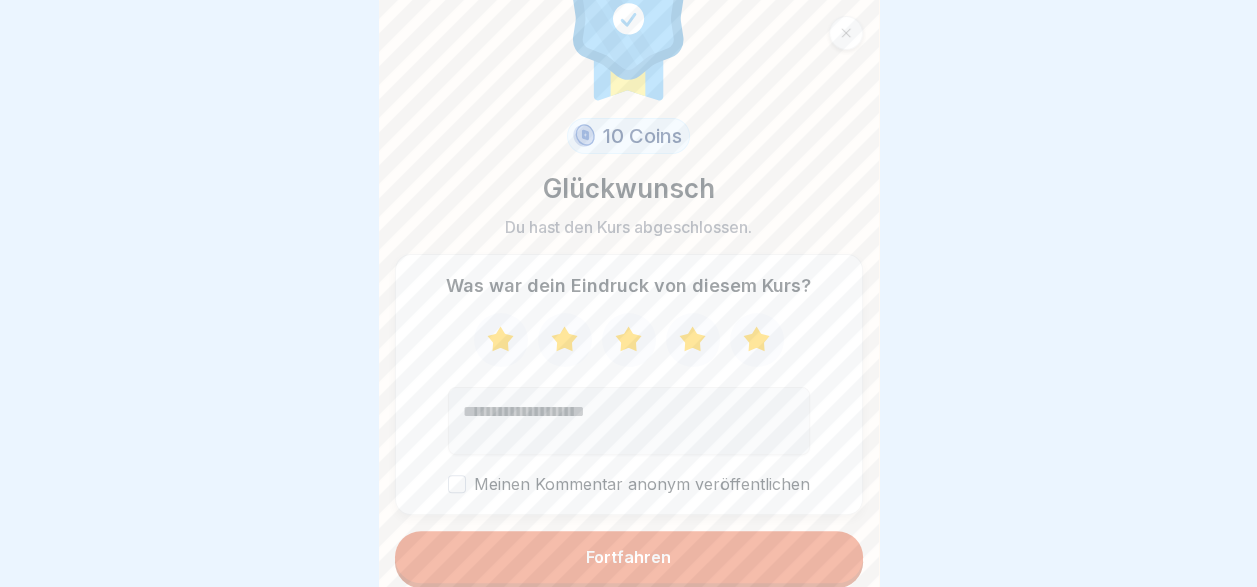 click on "Fortfahren" at bounding box center [629, 557] 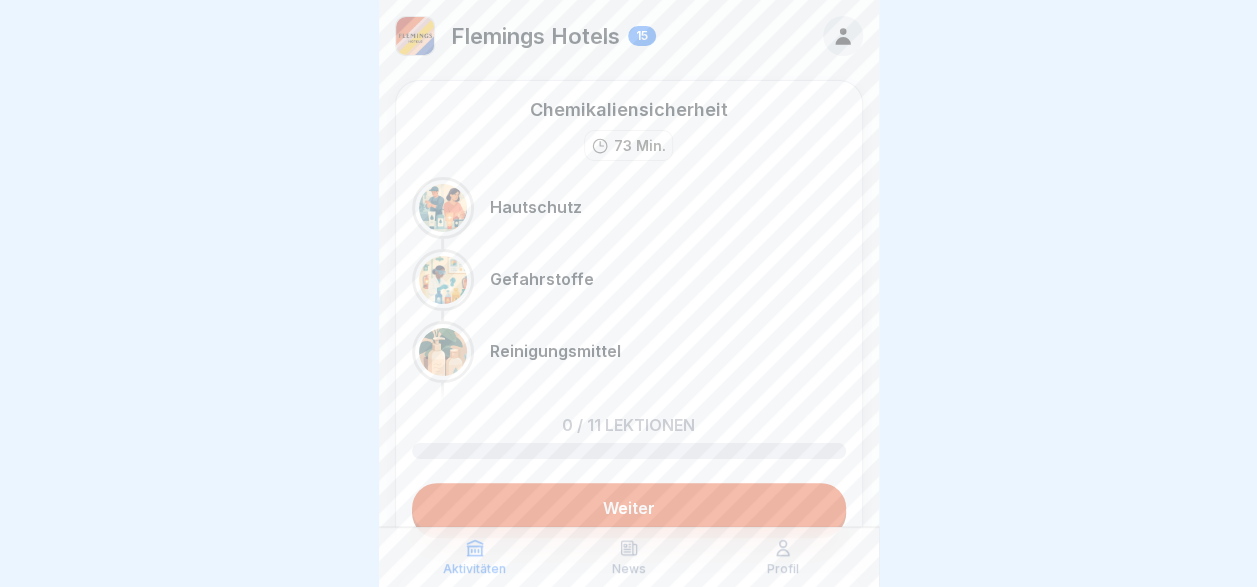 scroll, scrollTop: 0, scrollLeft: 0, axis: both 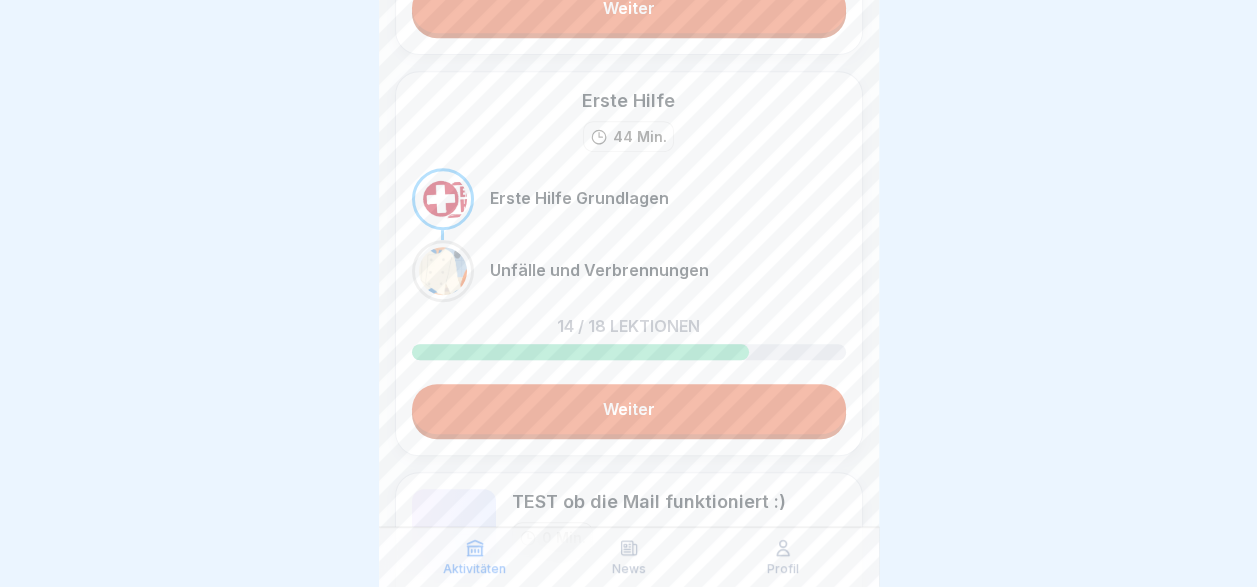 click on "Weiter" at bounding box center (629, 409) 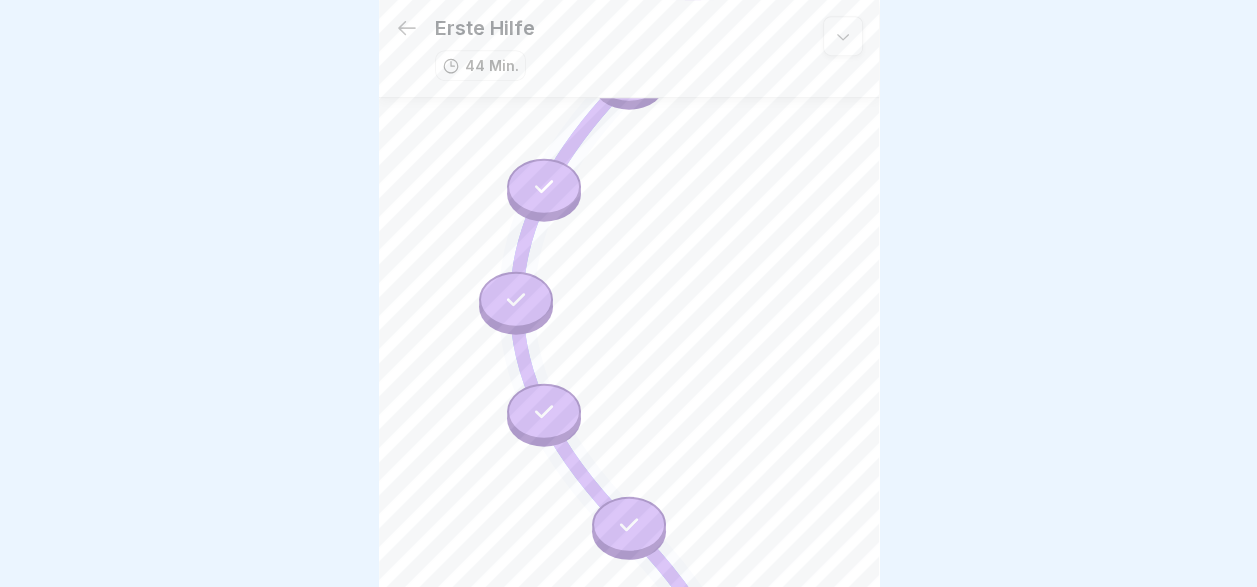 scroll, scrollTop: 8, scrollLeft: 0, axis: vertical 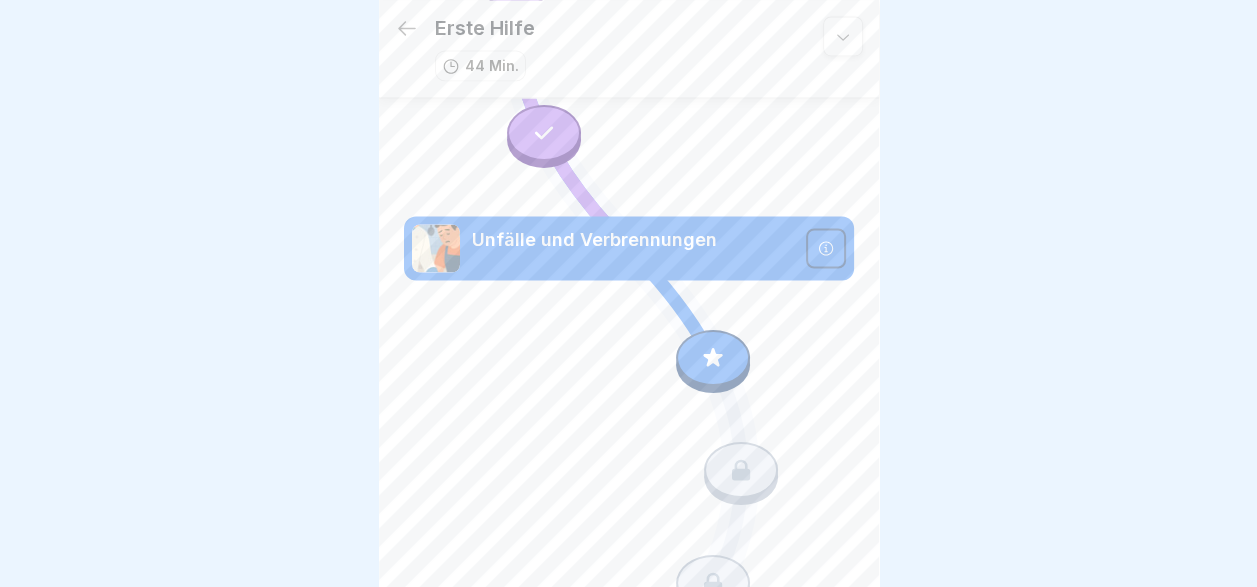 click 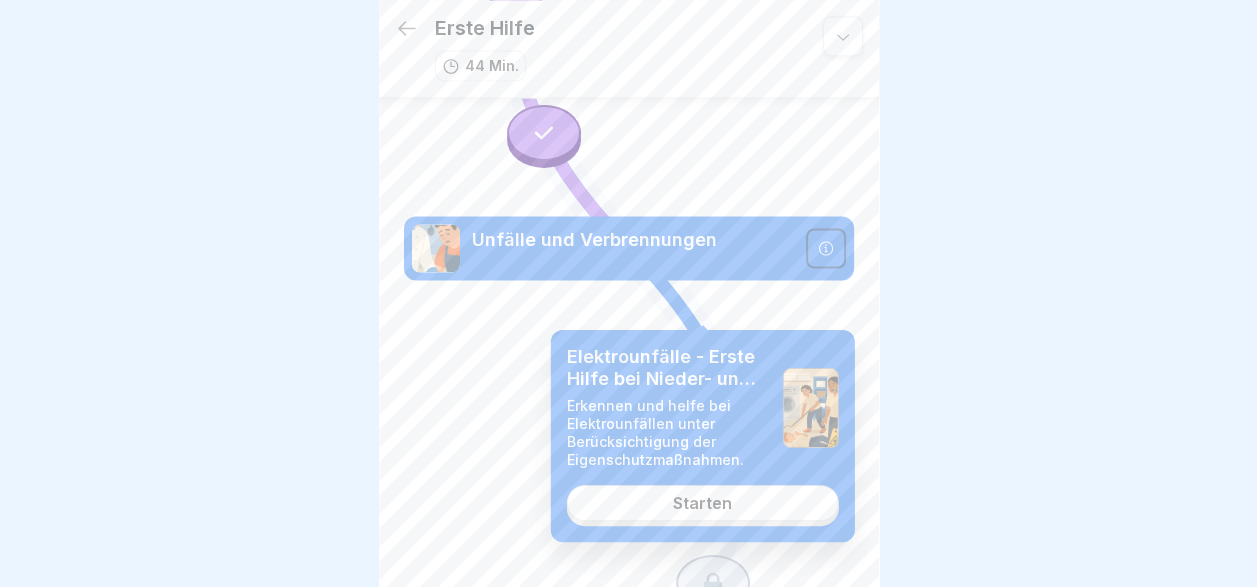 click on "Starten" at bounding box center [703, 503] 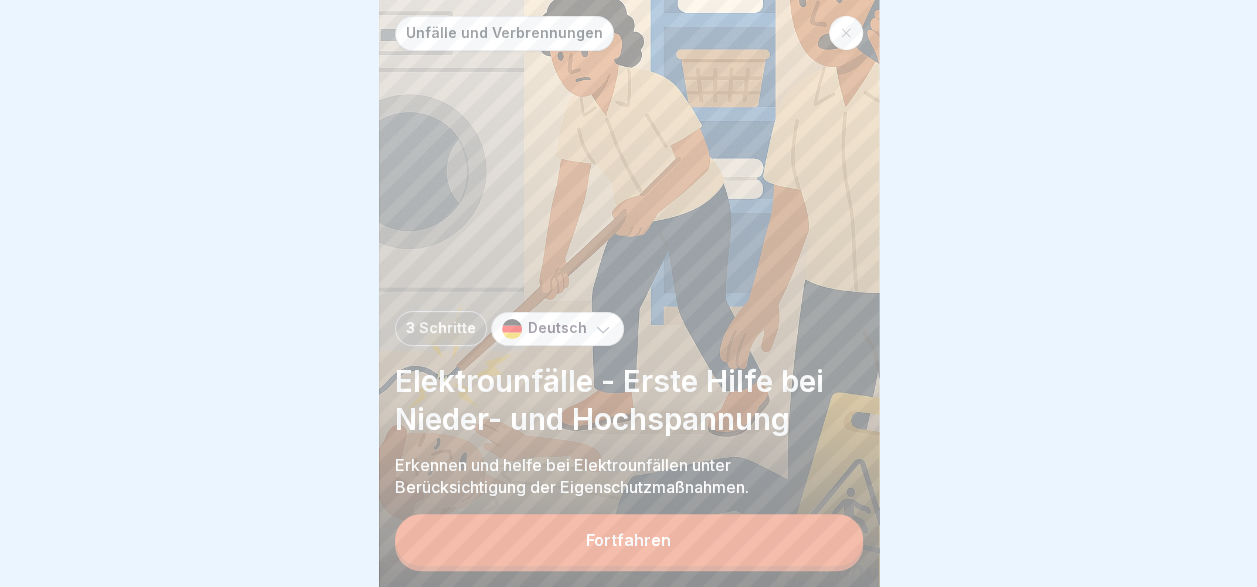 click on "Fortfahren" at bounding box center [629, 540] 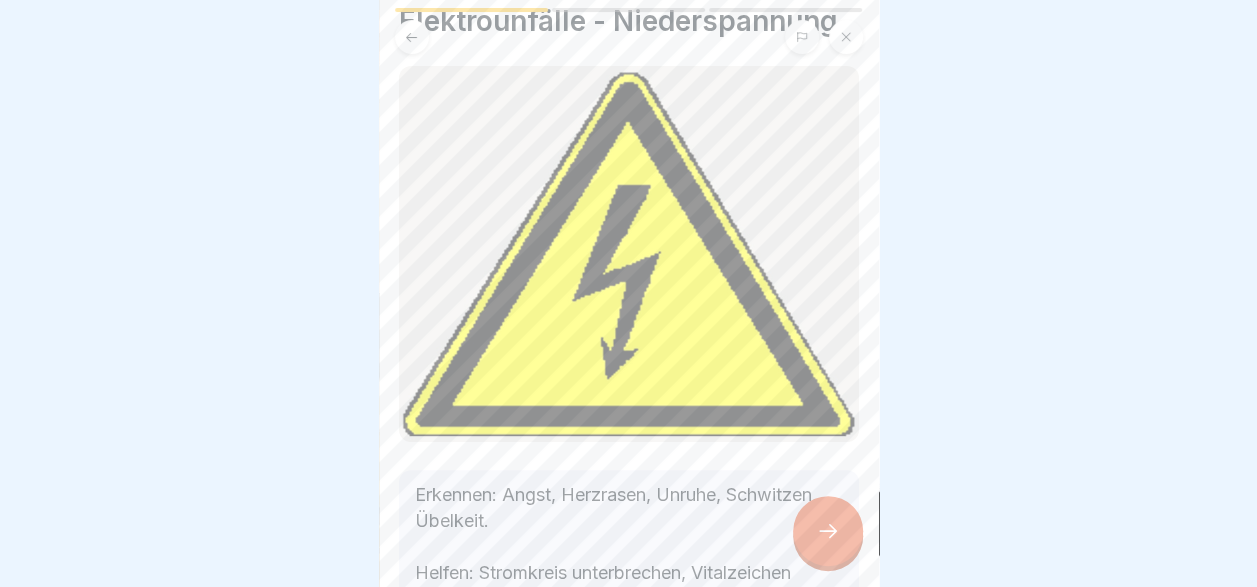 scroll, scrollTop: 200, scrollLeft: 0, axis: vertical 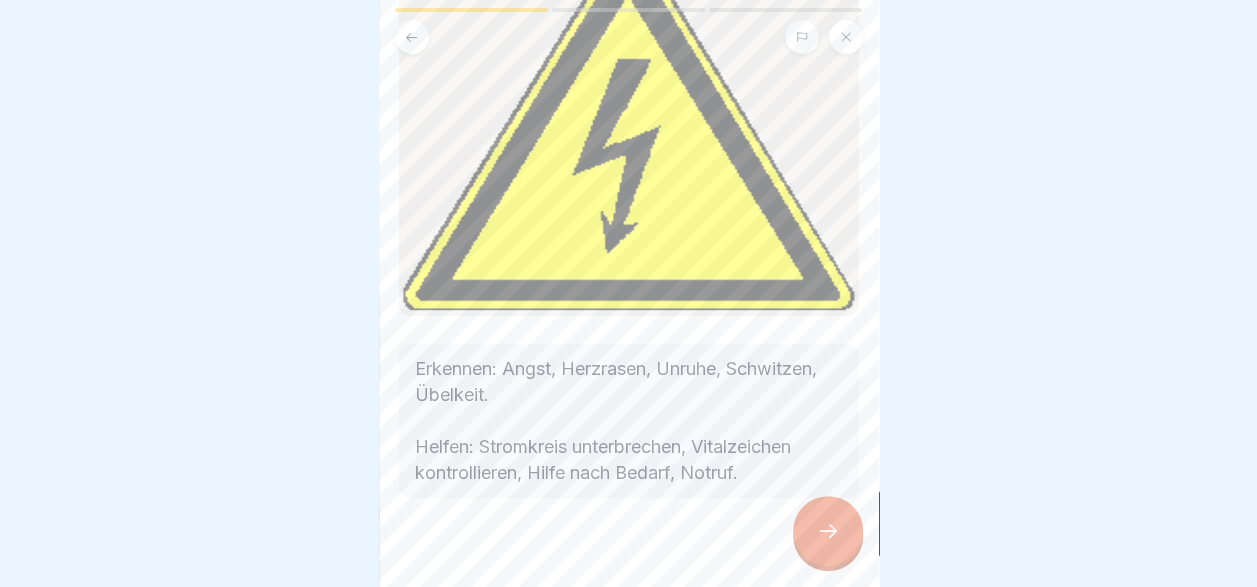 click at bounding box center (828, 531) 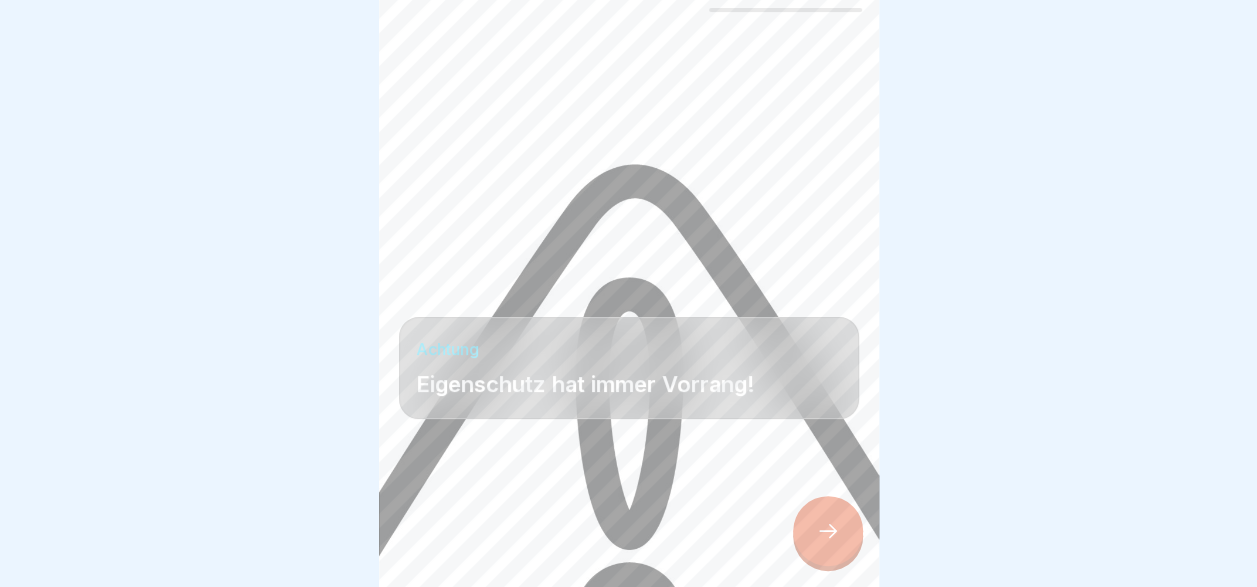click 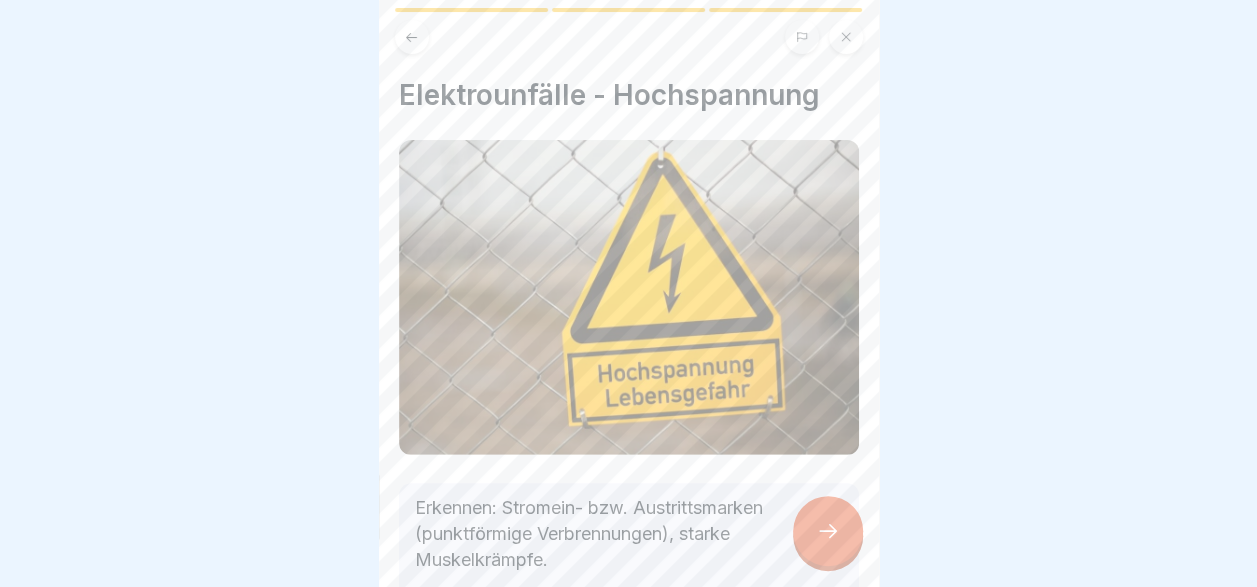 click 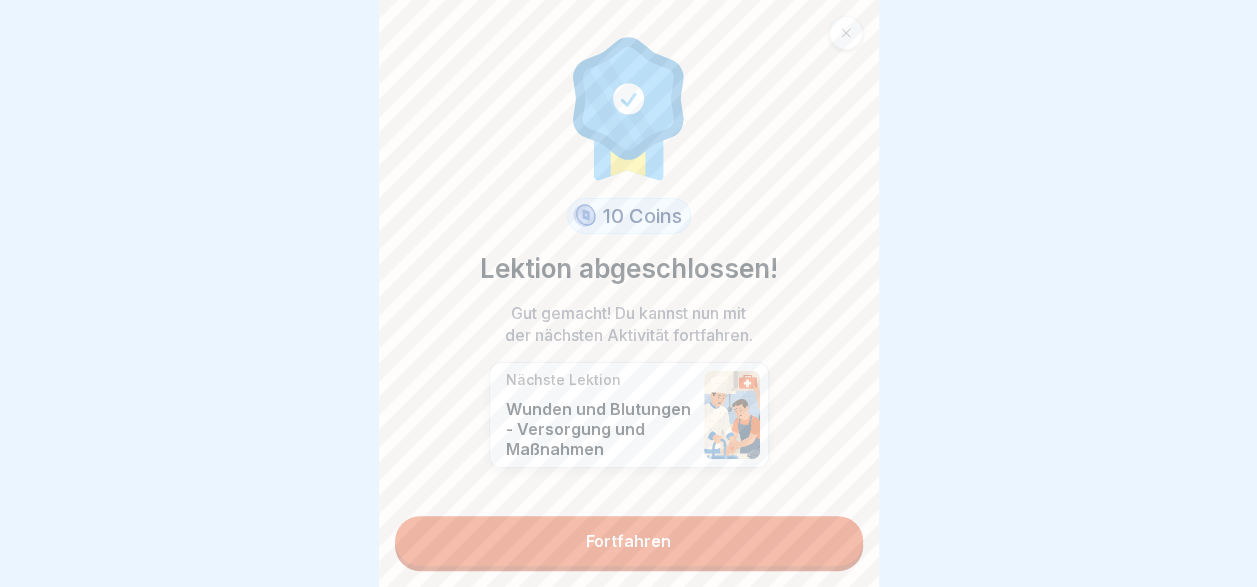 click on "Fortfahren" at bounding box center (629, 541) 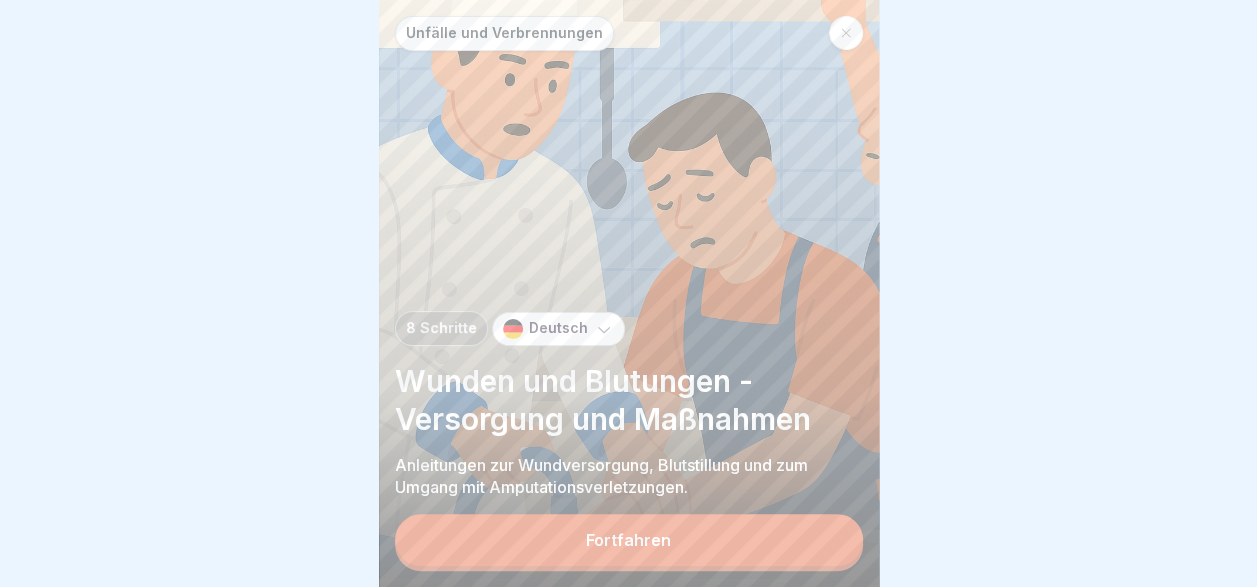 click on "Fortfahren" at bounding box center (629, 540) 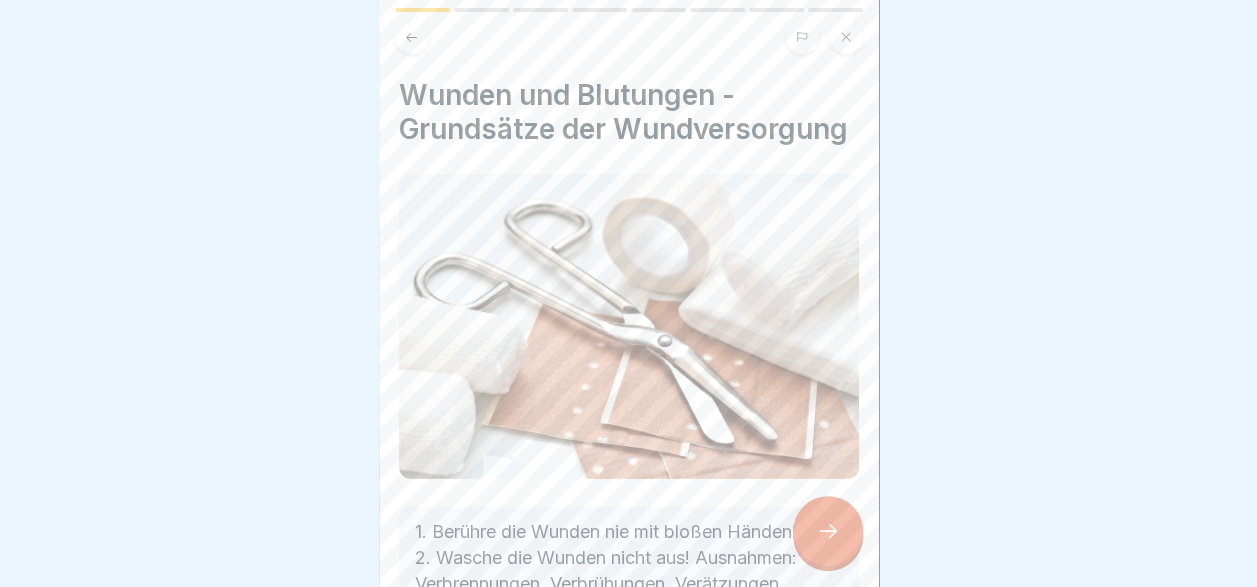click at bounding box center (828, 531) 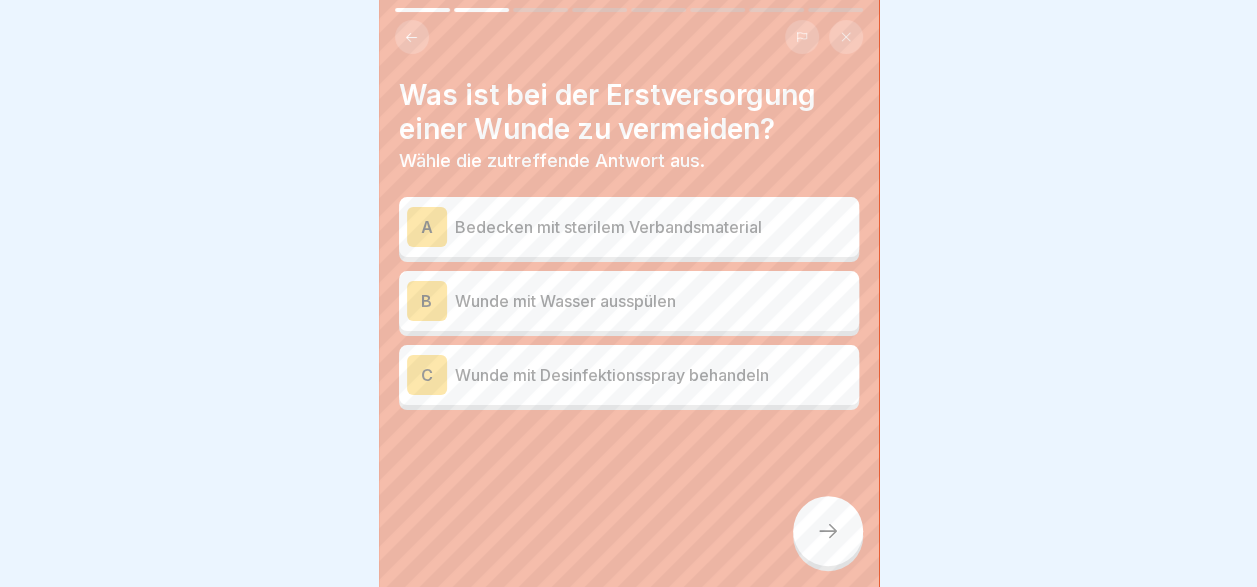 click on "Wunde mit Wasser ausspülen" at bounding box center (653, 301) 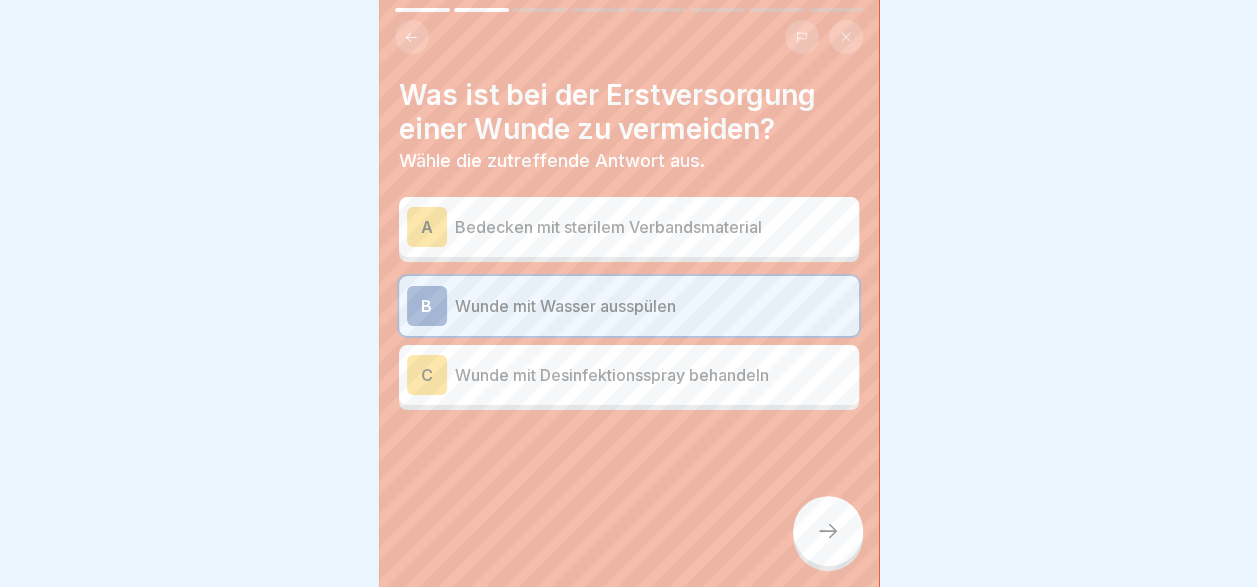 click on "Wunde mit Desinfektionsspray behandeln" at bounding box center (653, 375) 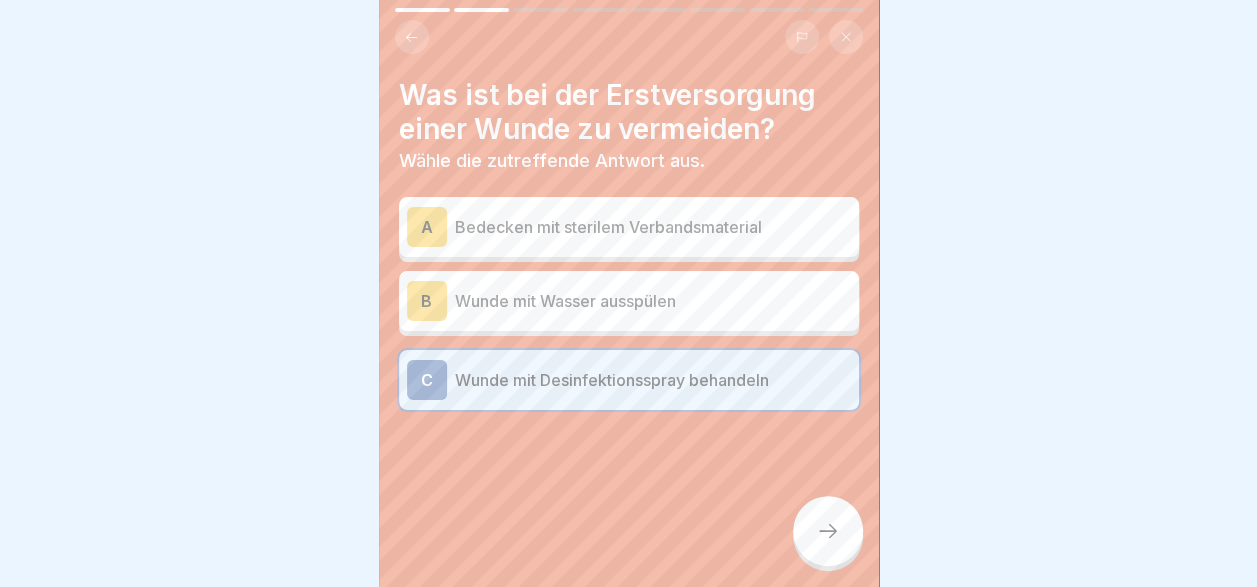 click at bounding box center (828, 531) 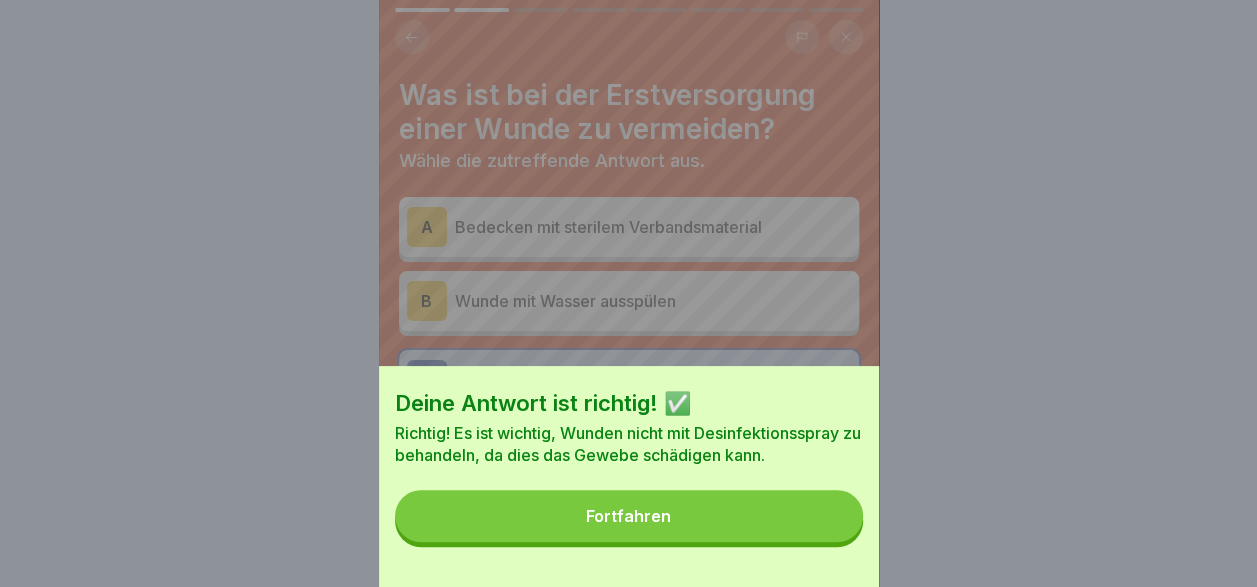 click on "Fortfahren" at bounding box center (629, 516) 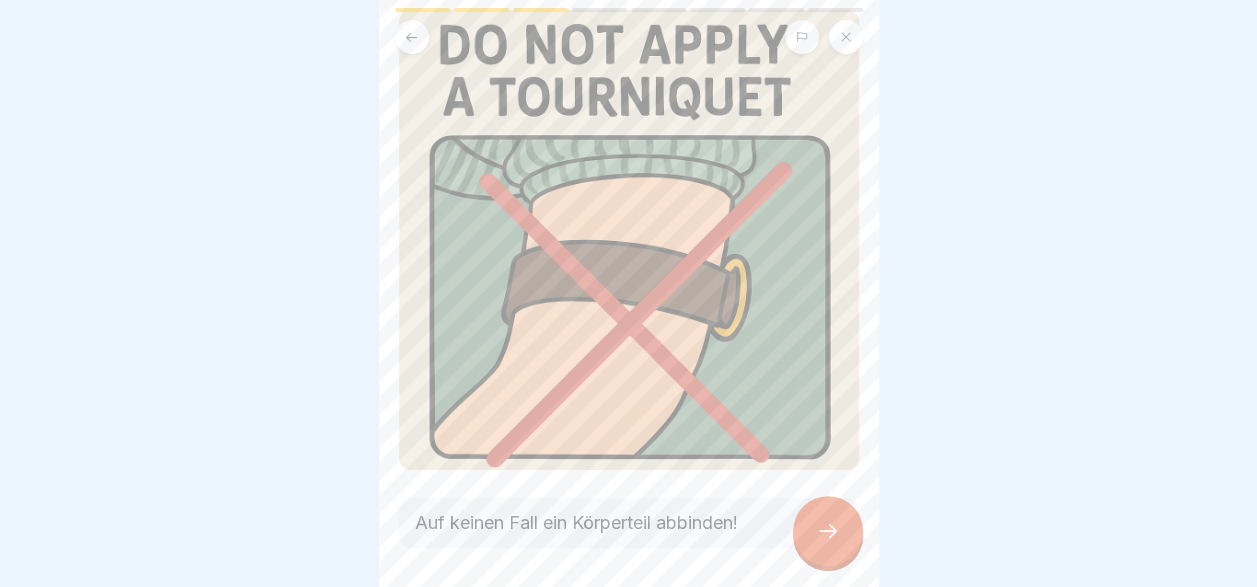scroll, scrollTop: 196, scrollLeft: 0, axis: vertical 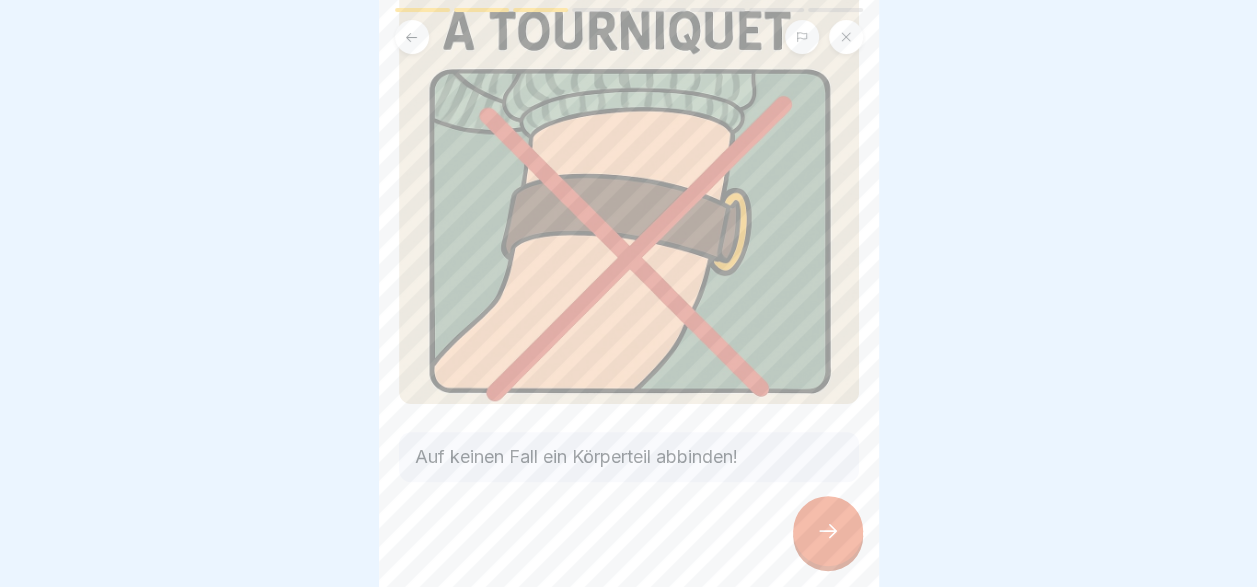 click 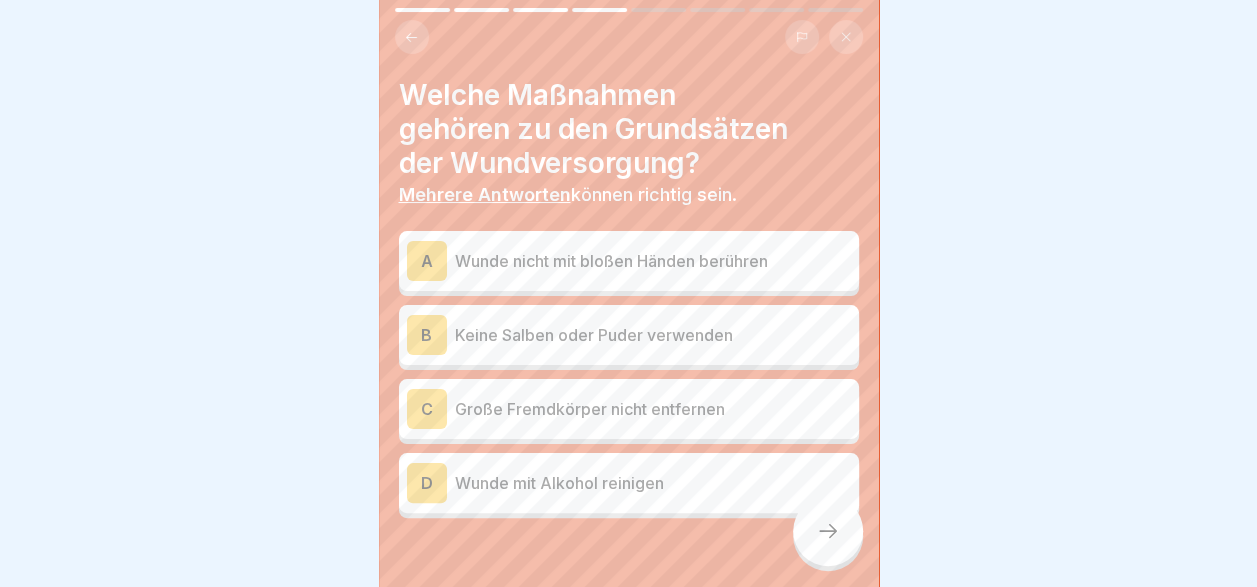click on "A Wunde nicht mit bloßen Händen berühren" at bounding box center (629, 261) 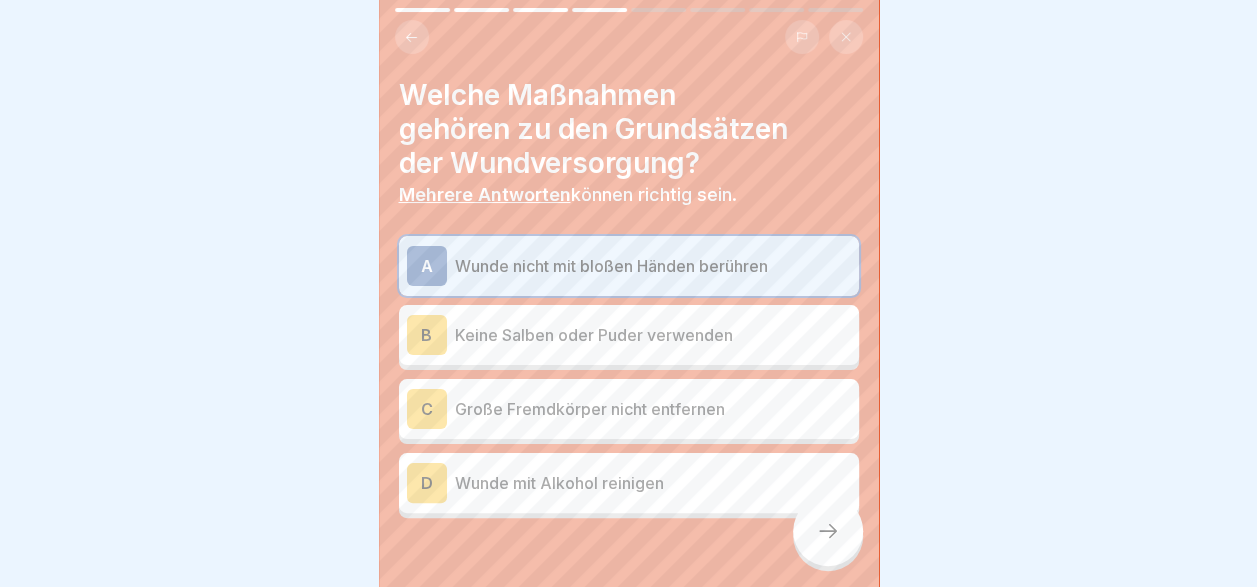 click on "Große Fremdkörper nicht entfernen" at bounding box center (653, 409) 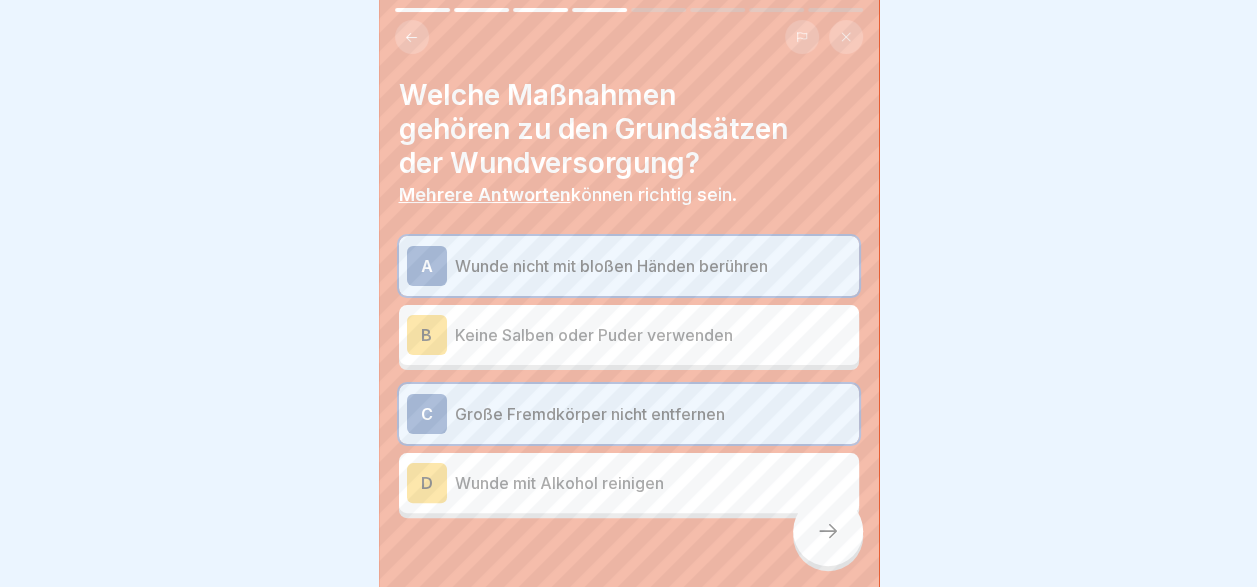 click 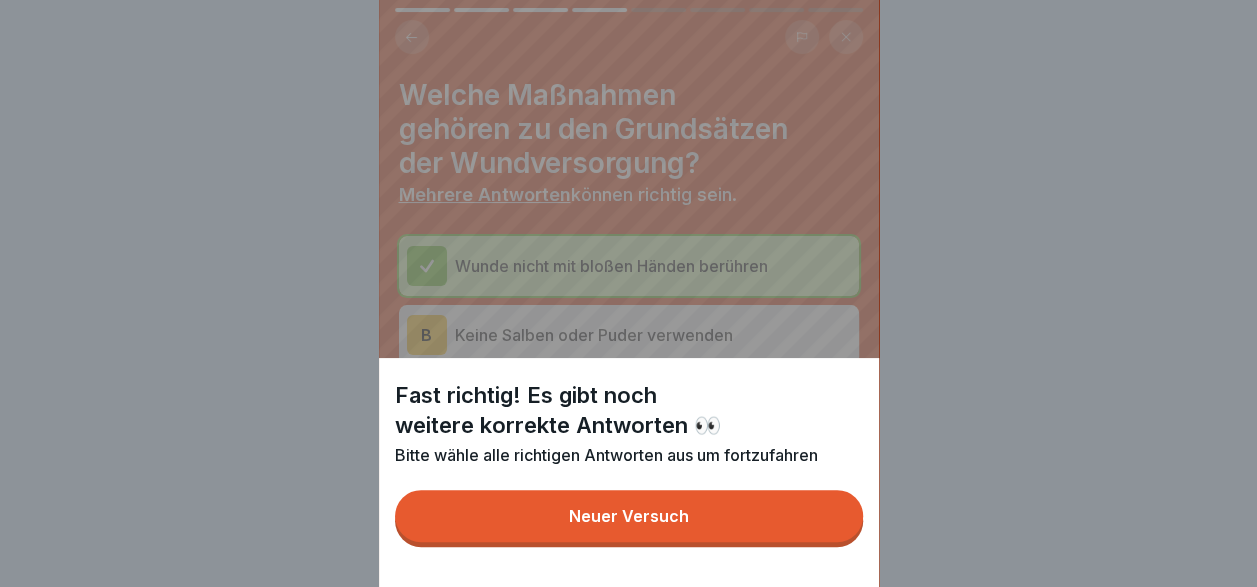 click on "Neuer Versuch" at bounding box center (629, 516) 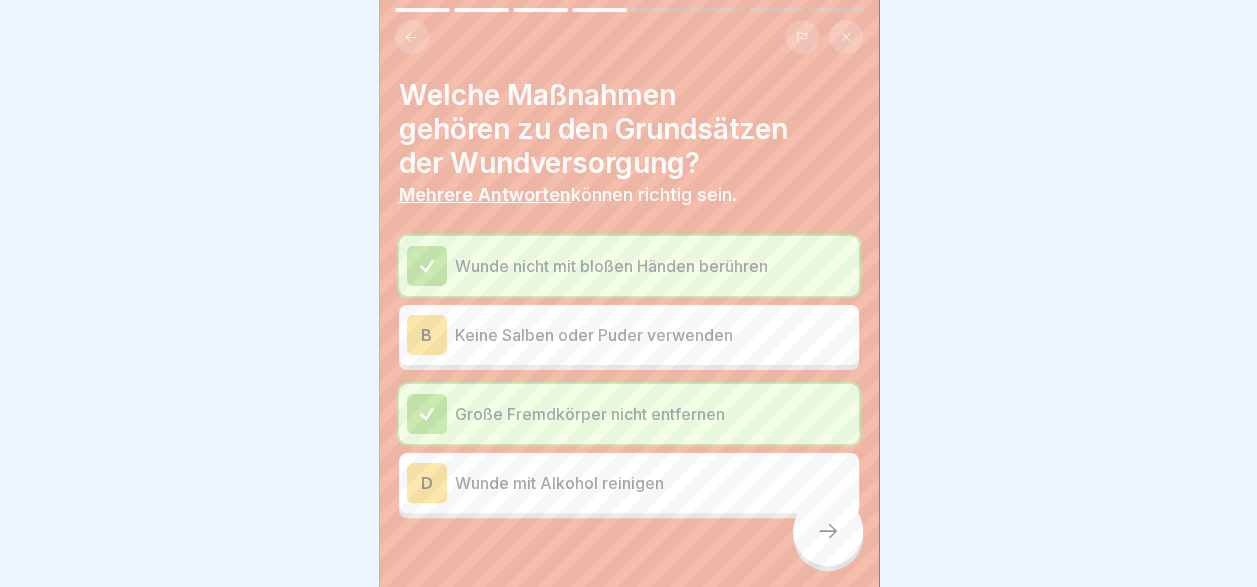 click on "D Wunde mit Alkohol reinigen" at bounding box center (629, 483) 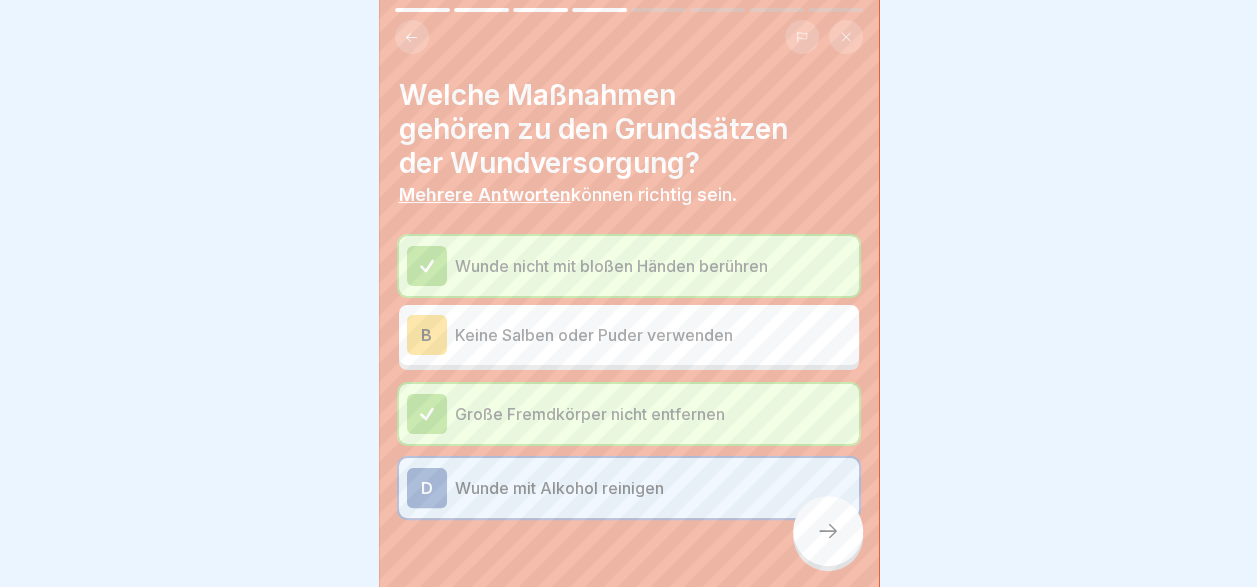 click 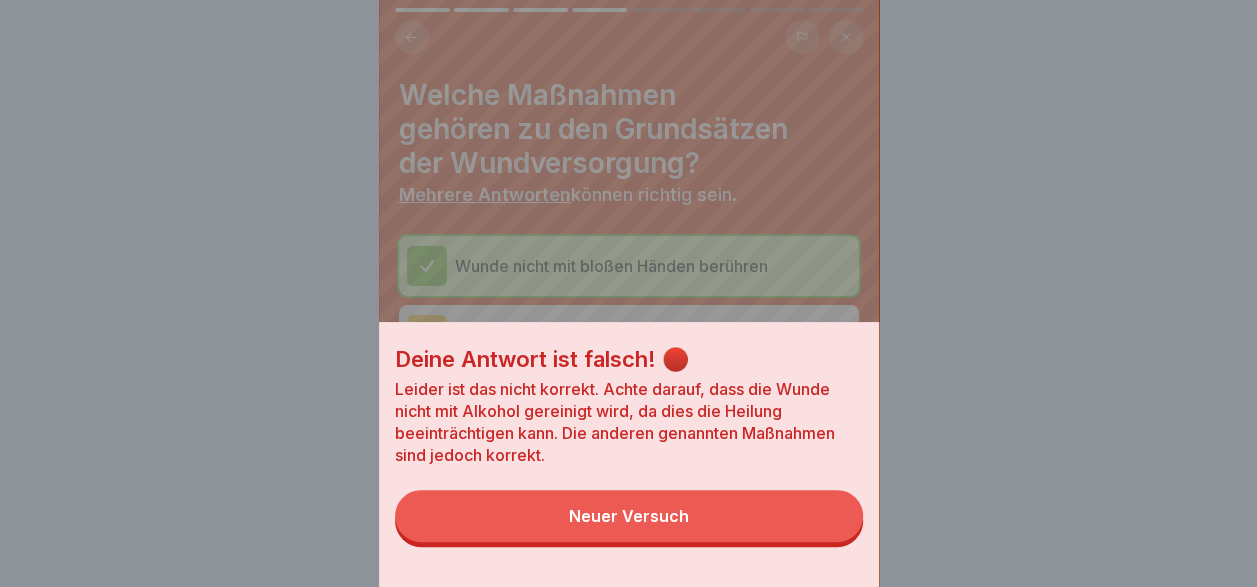 click on "Neuer Versuch" at bounding box center (629, 516) 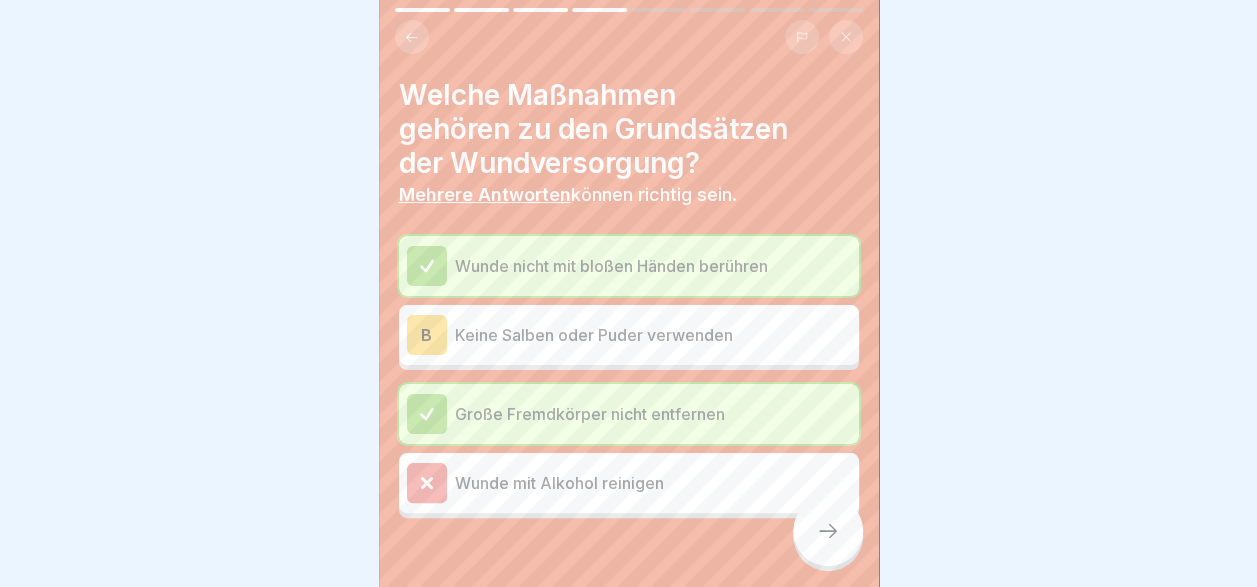 click on "B Keine Salben oder Puder verwenden" at bounding box center [629, 335] 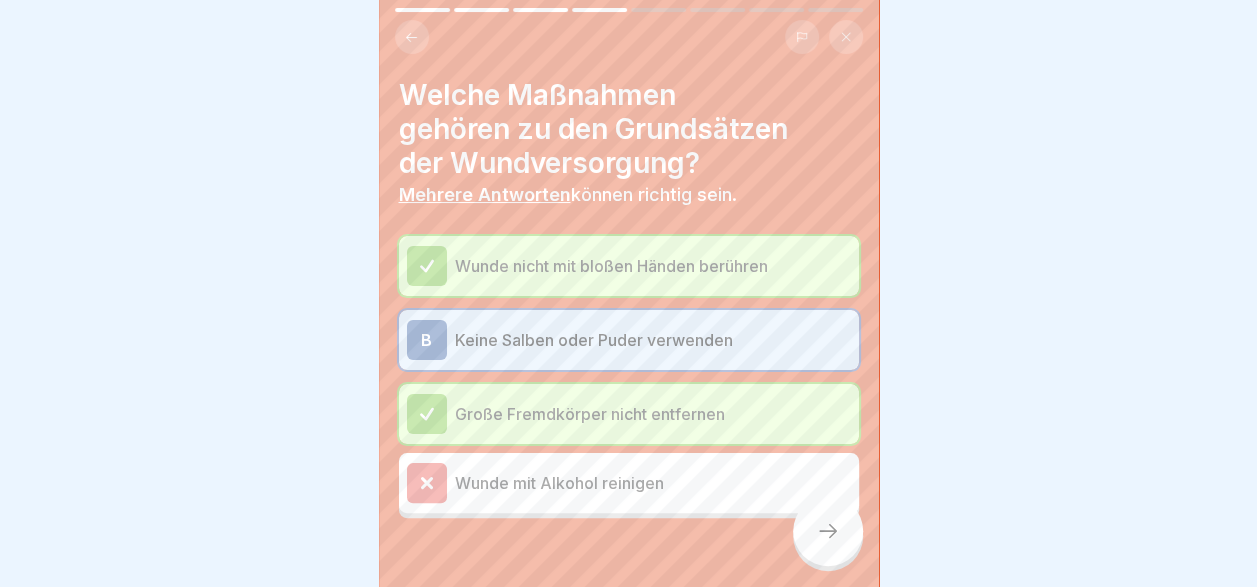 click on "Wunde mit Alkohol reinigen" at bounding box center [653, 483] 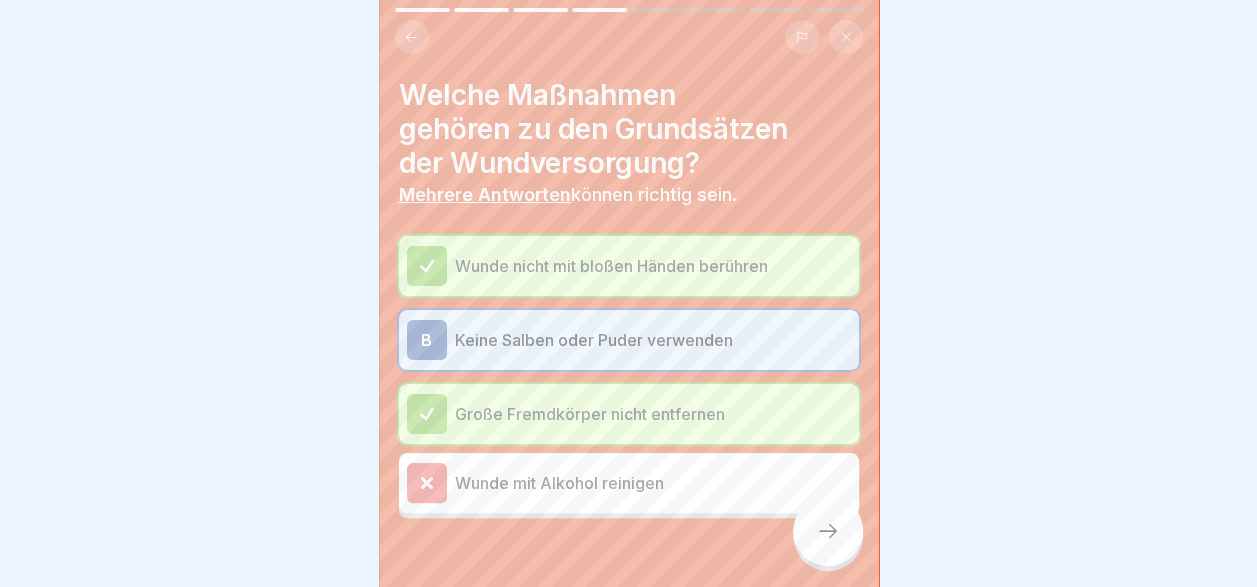 click 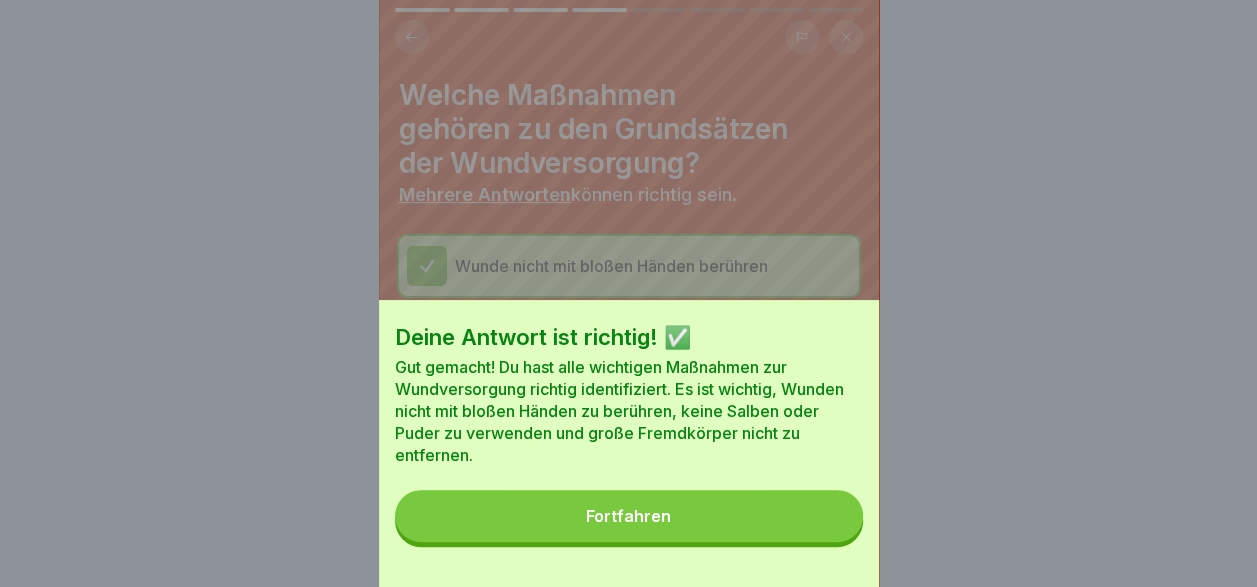 click on "Fortfahren" at bounding box center [629, 516] 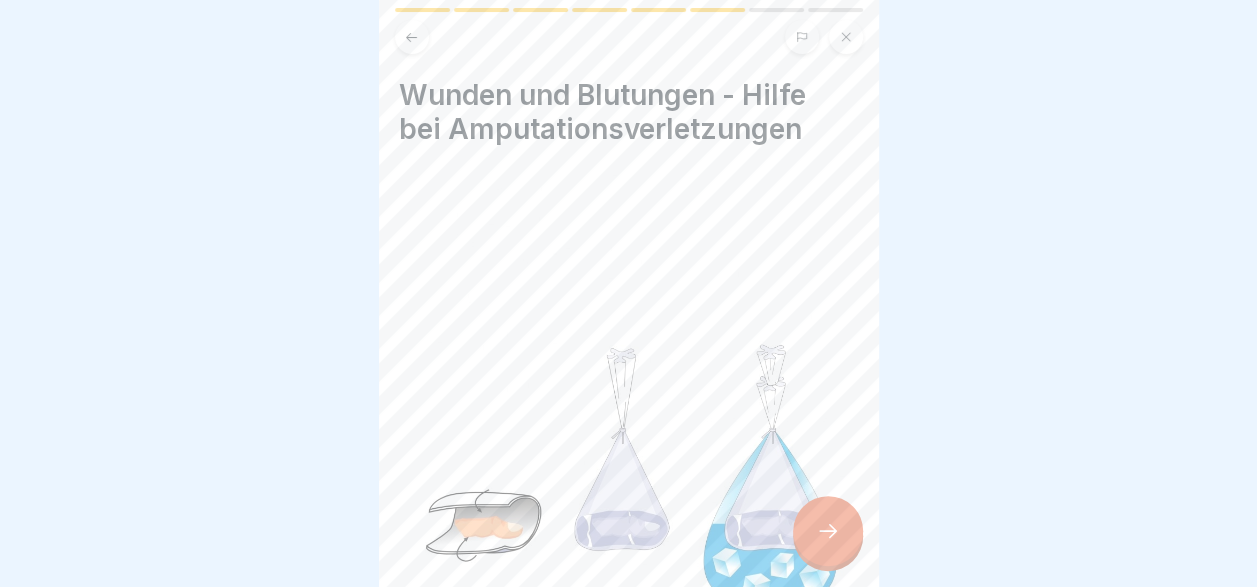 click 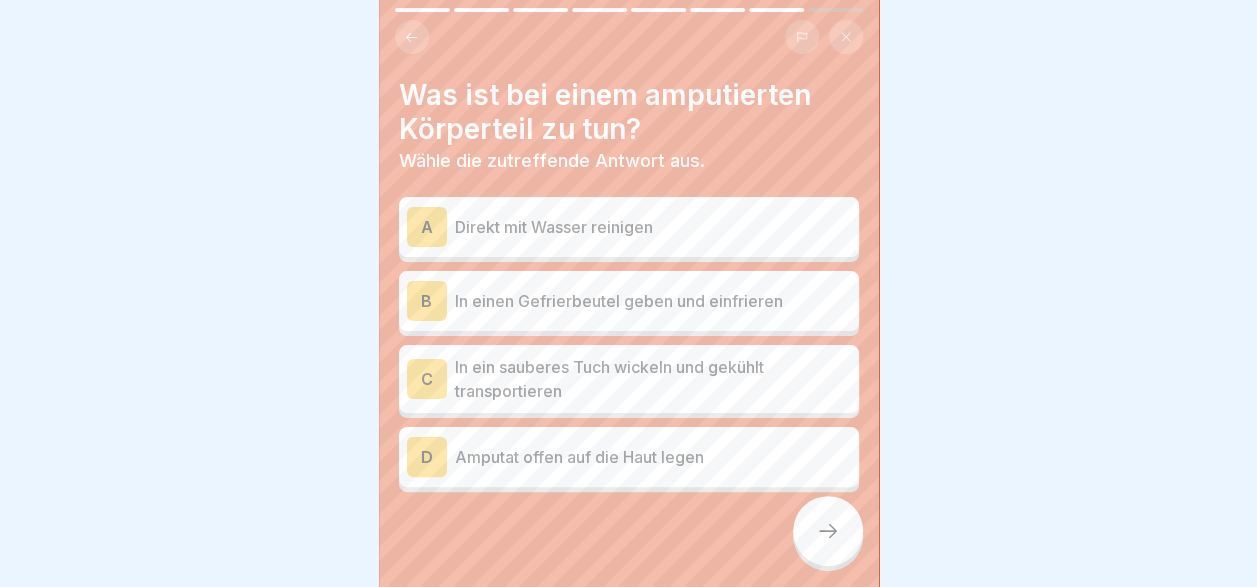 click on "In einen Gefrierbeutel geben und einfrieren" at bounding box center [653, 301] 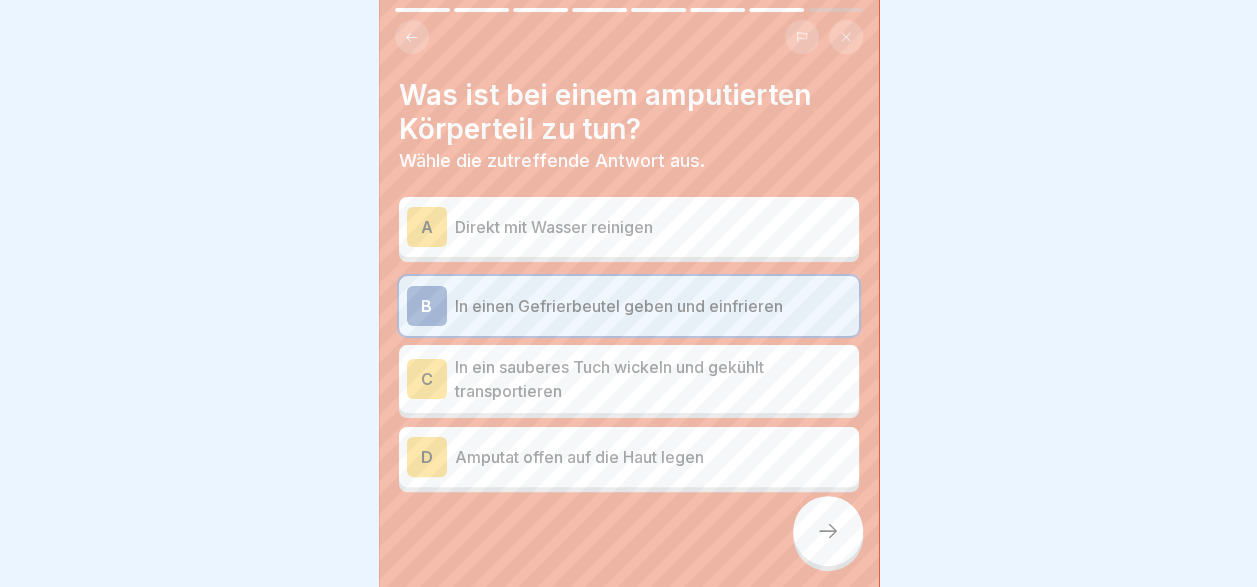 click on "In ein sauberes Tuch wickeln und gekühlt transportieren" at bounding box center [653, 379] 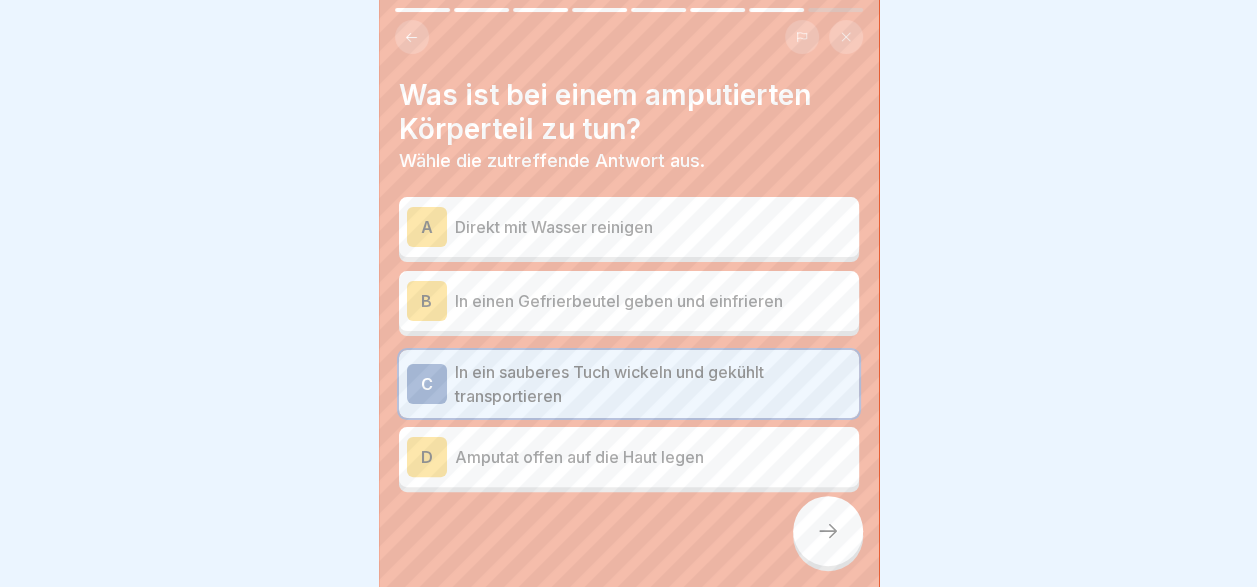 click on "Direkt mit Wasser reinigen" at bounding box center (653, 227) 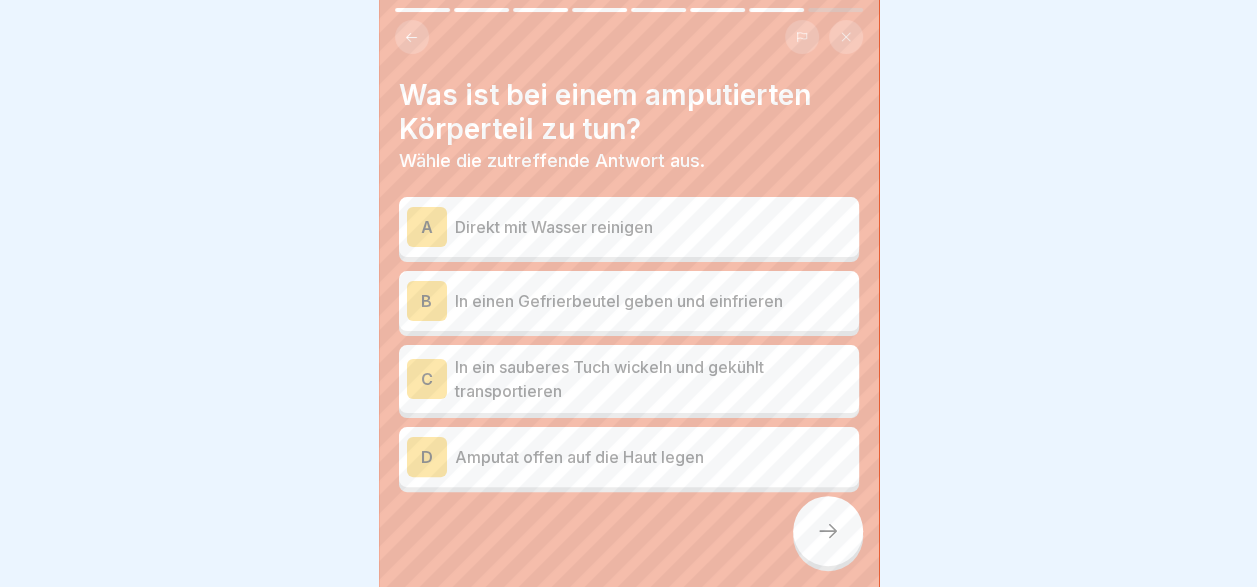 click on "In ein sauberes Tuch wickeln und gekühlt transportieren" at bounding box center (653, 379) 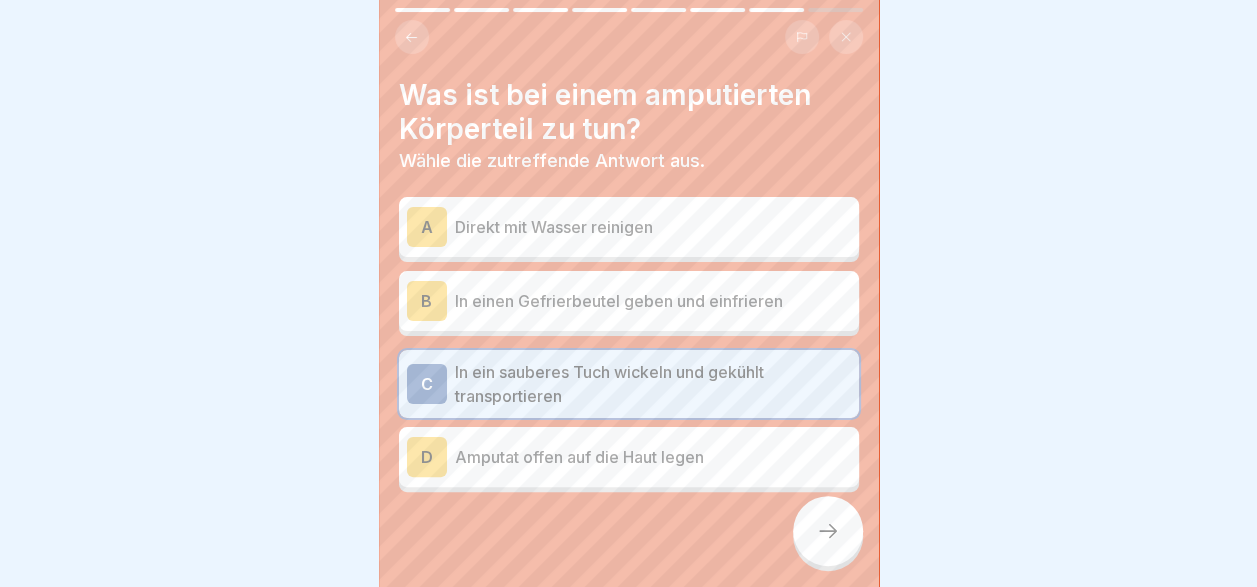 click 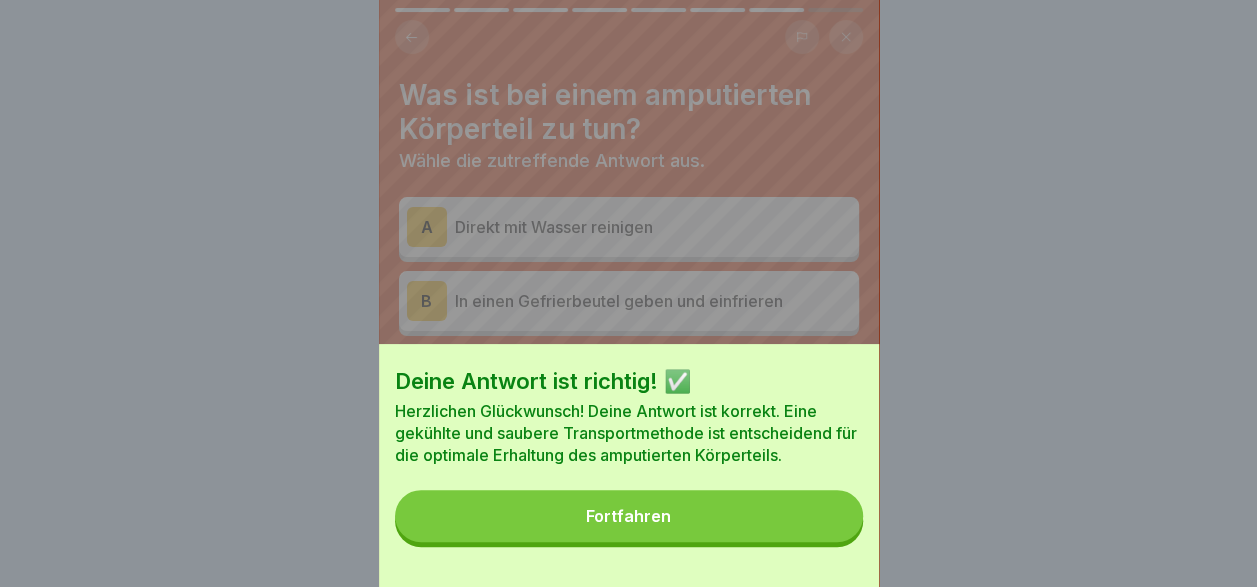 click on "Fortfahren" at bounding box center [629, 516] 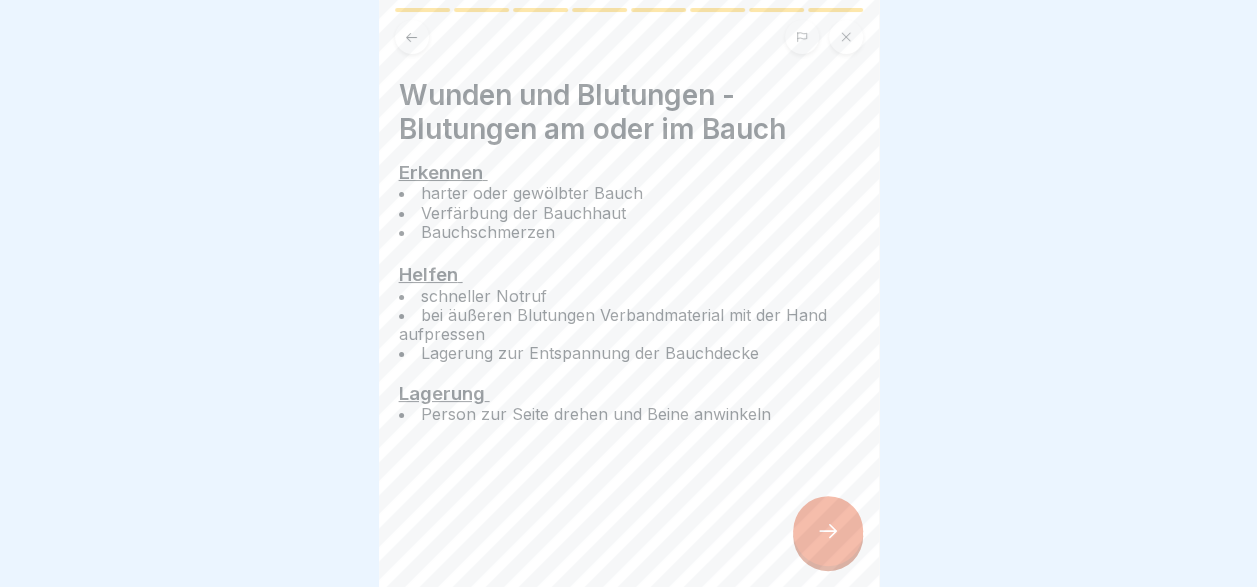click 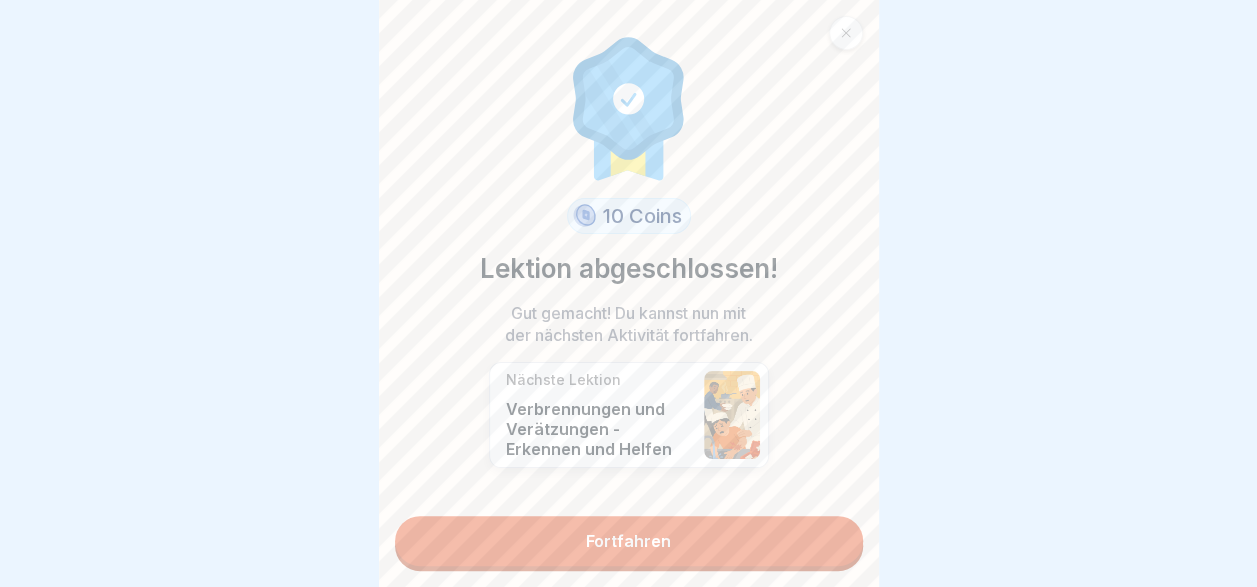 click on "Fortfahren" at bounding box center [629, 541] 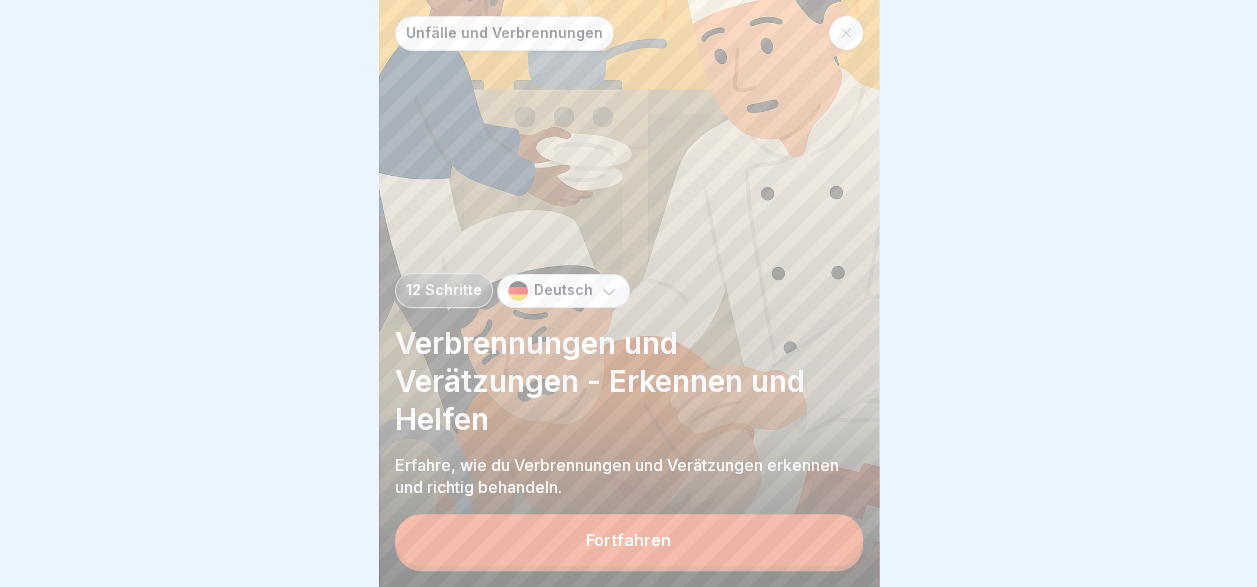 scroll, scrollTop: 15, scrollLeft: 0, axis: vertical 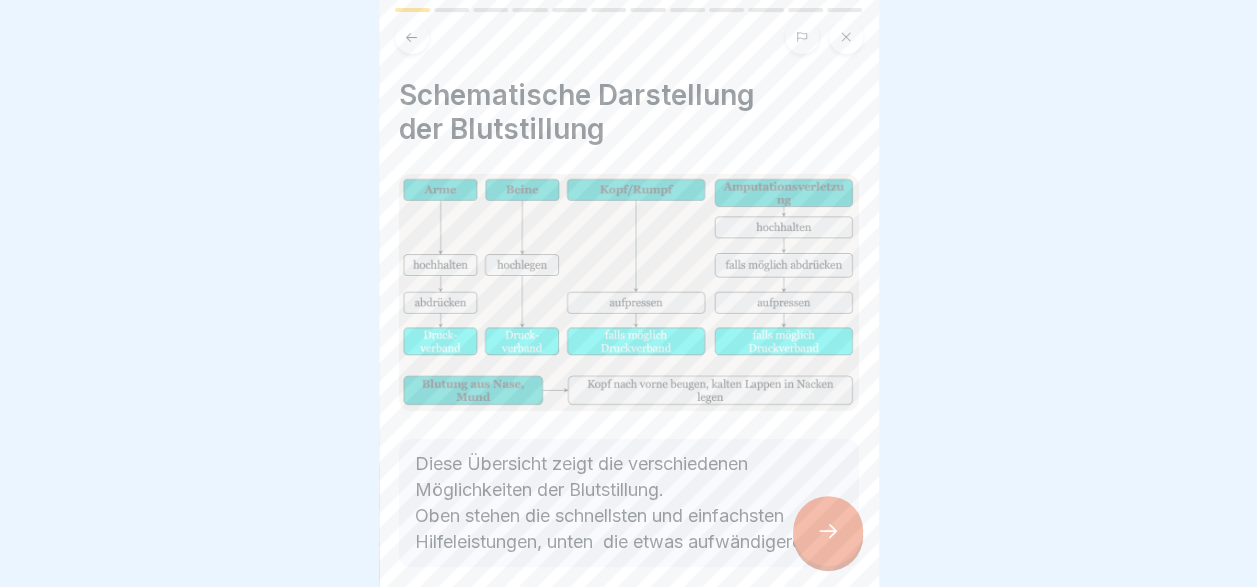 click at bounding box center [828, 531] 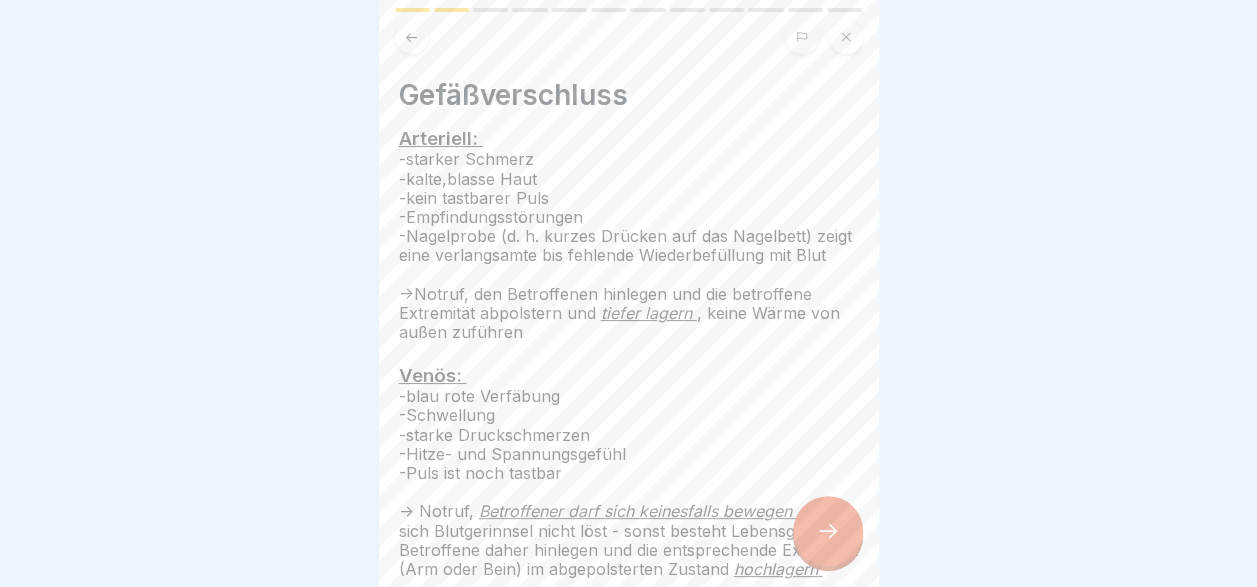 click 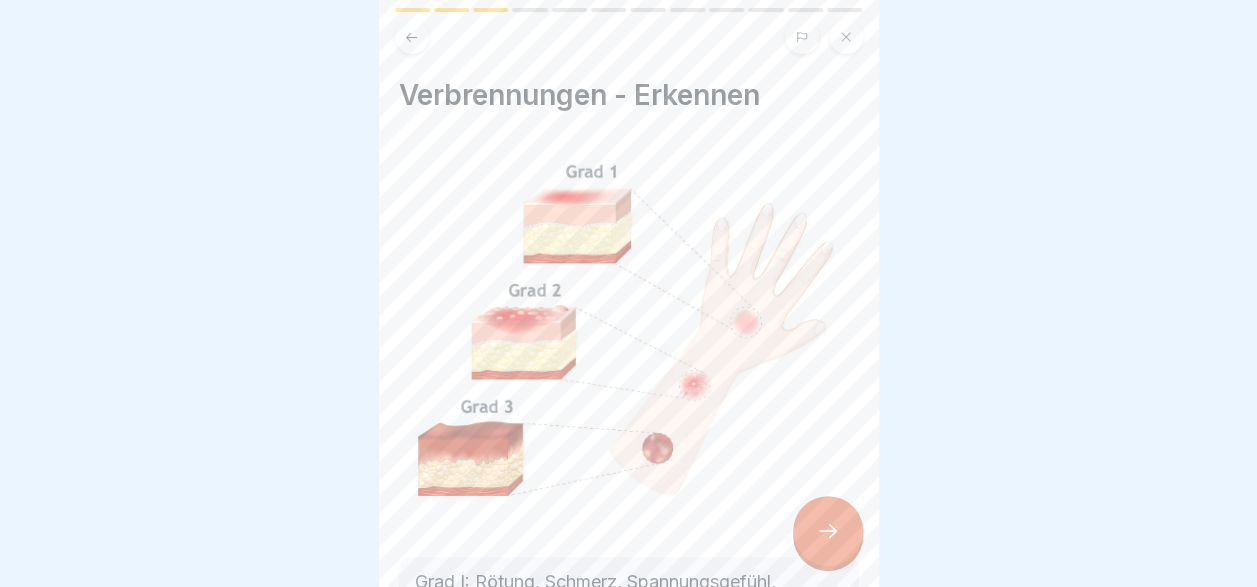 click 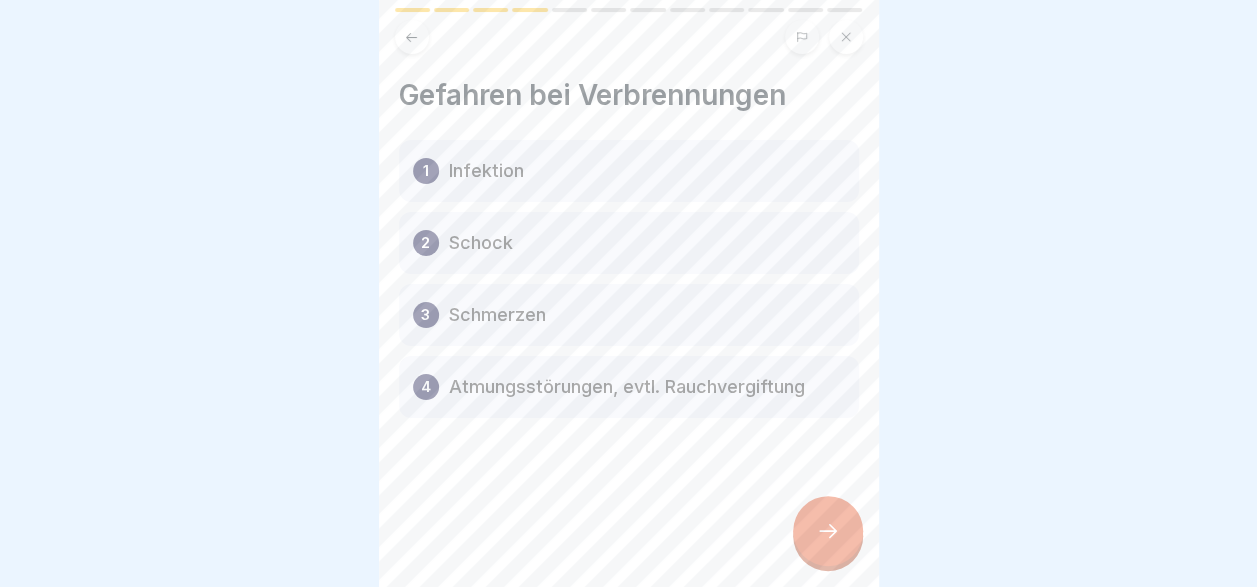 click 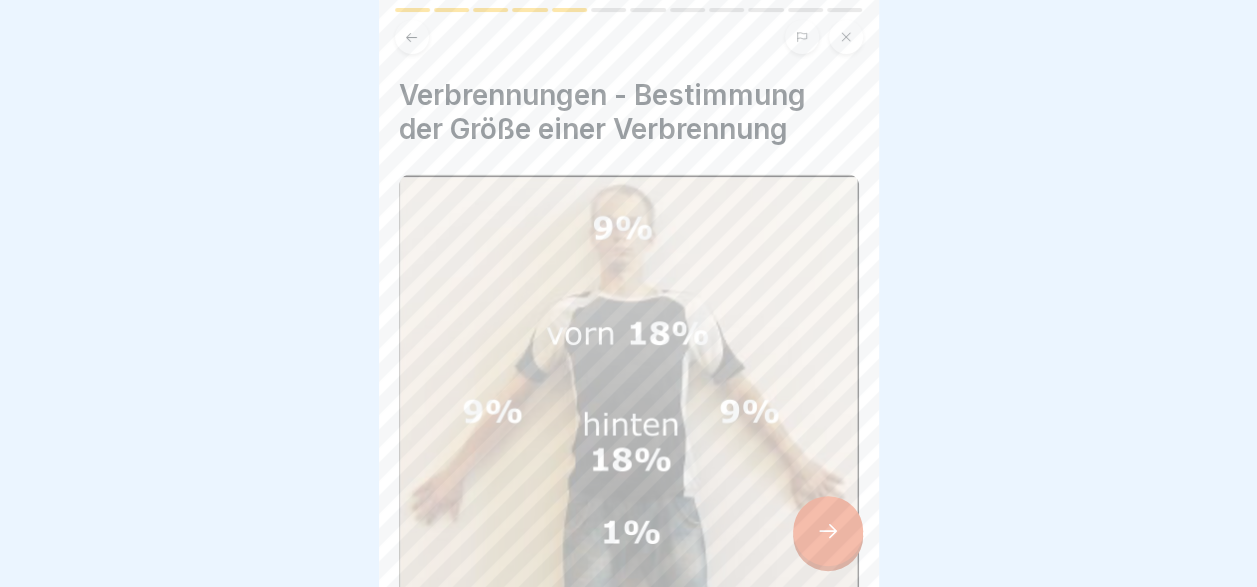 click 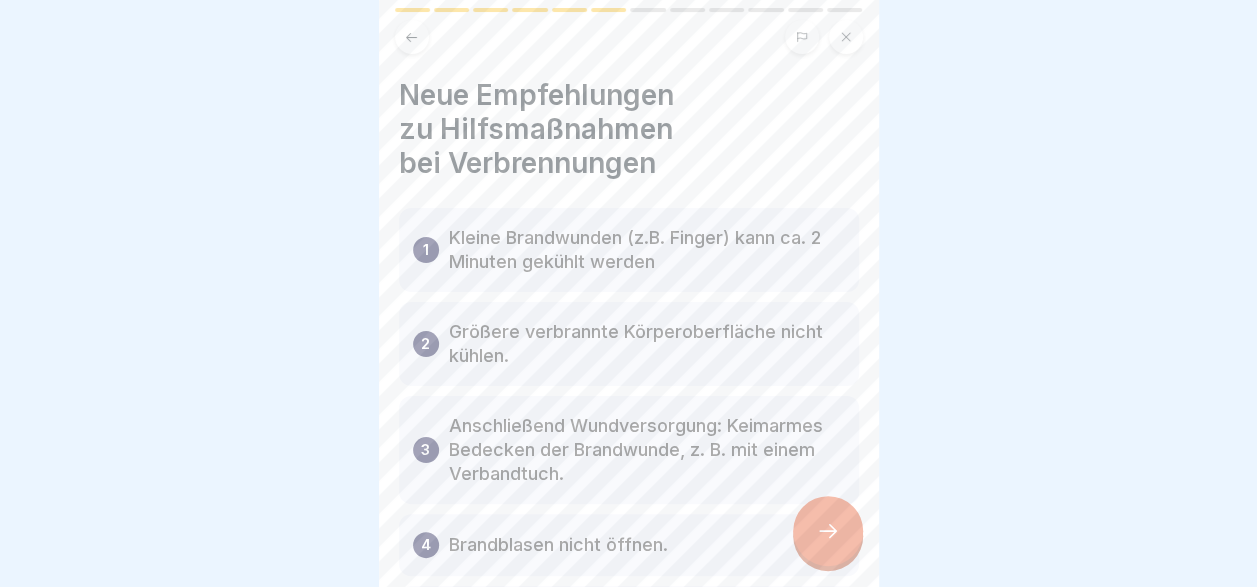 click 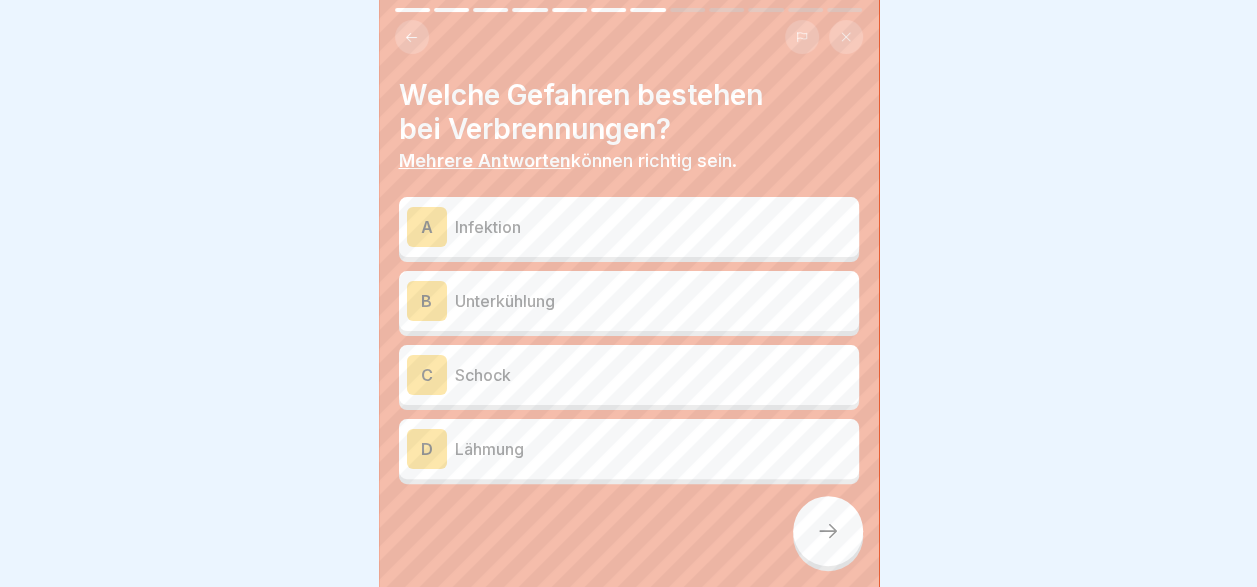 click on "B Unterkühlung" at bounding box center [629, 301] 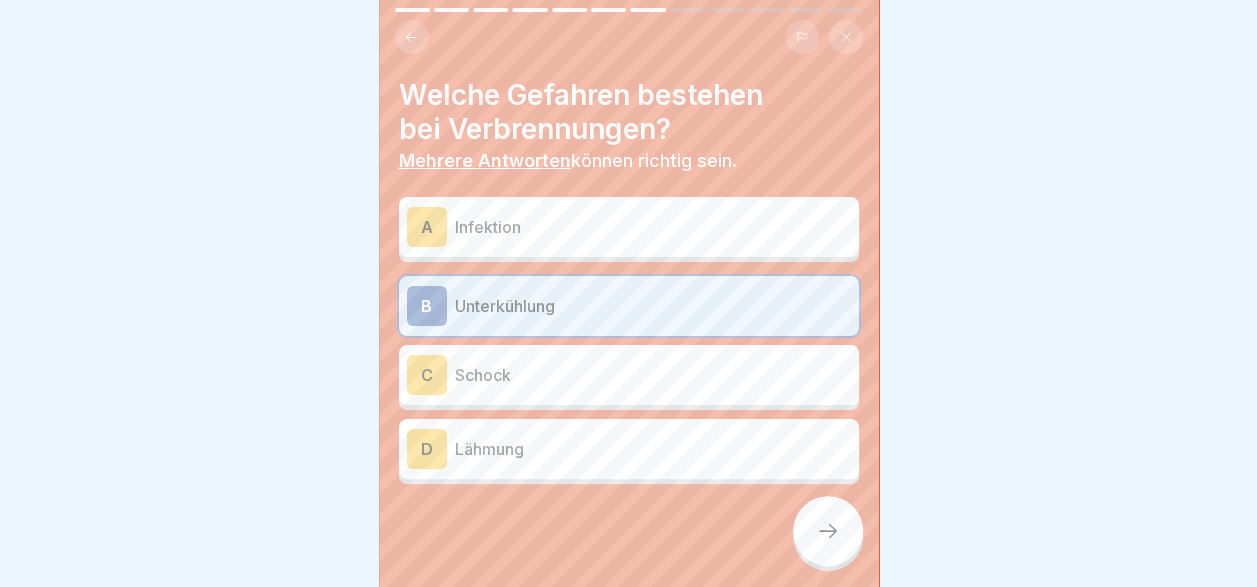 click on "Schock" at bounding box center [653, 375] 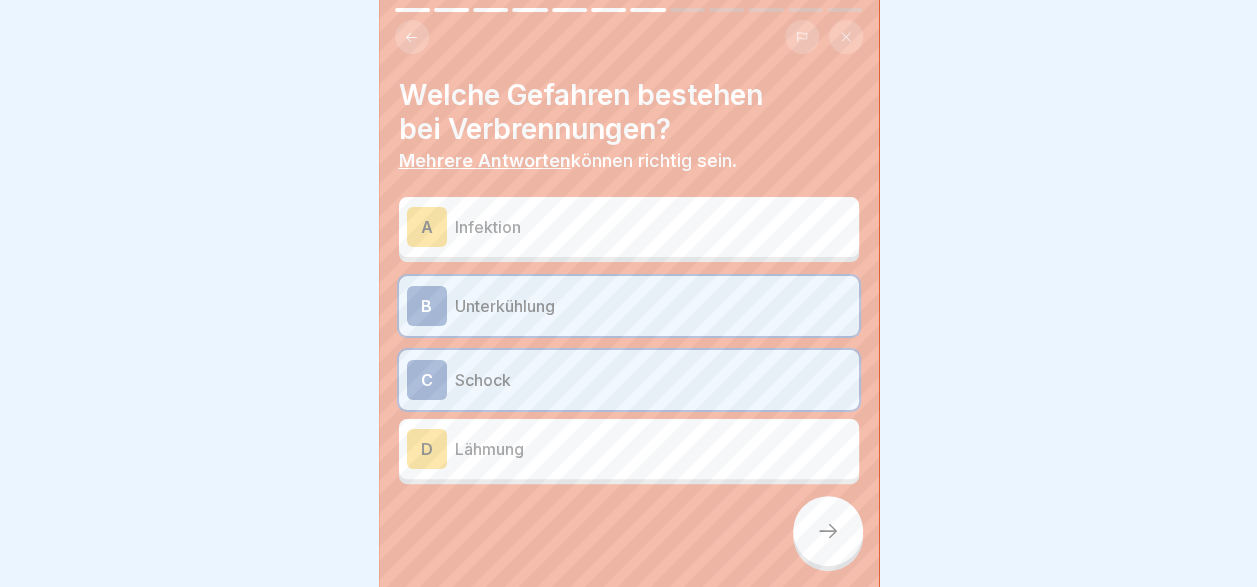 click on "Infektion" at bounding box center (653, 227) 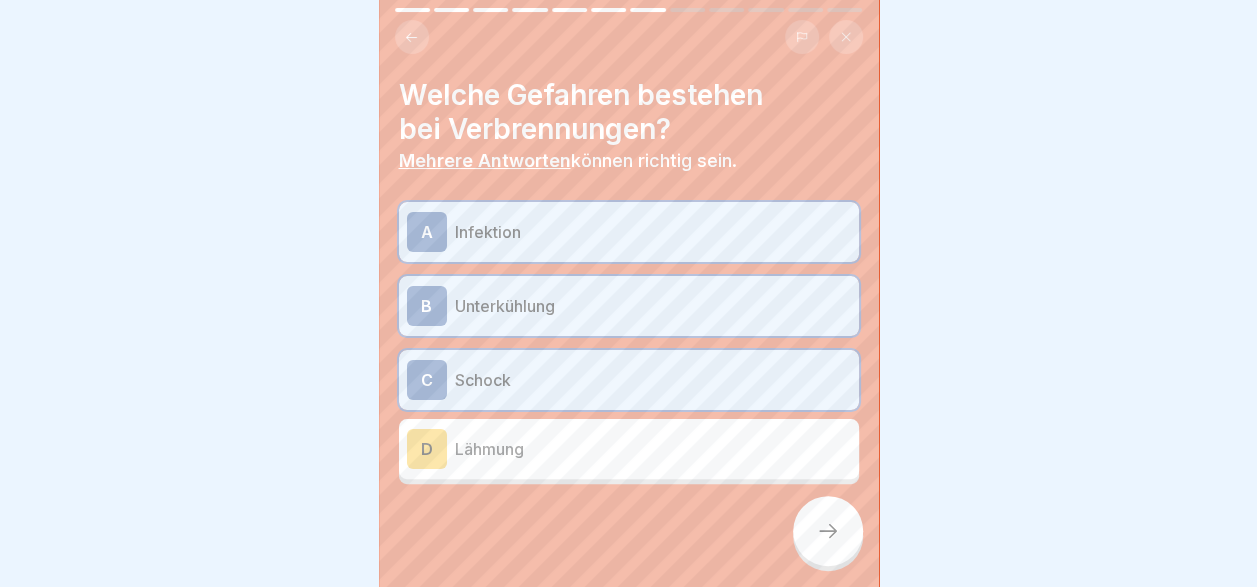 click at bounding box center (828, 531) 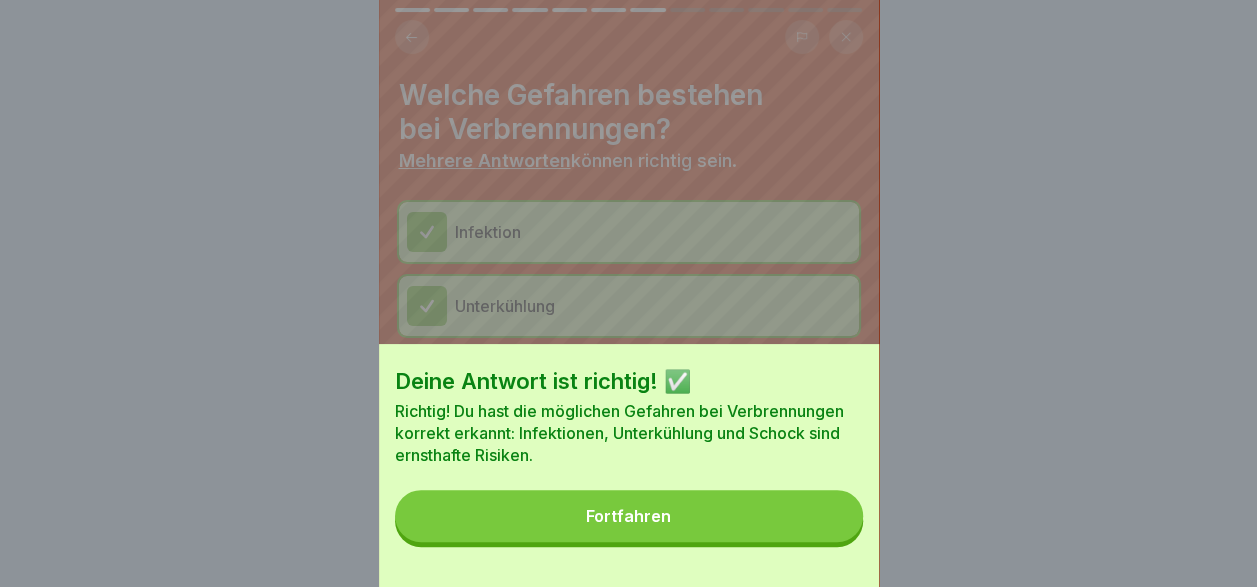 click on "Fortfahren" at bounding box center [629, 516] 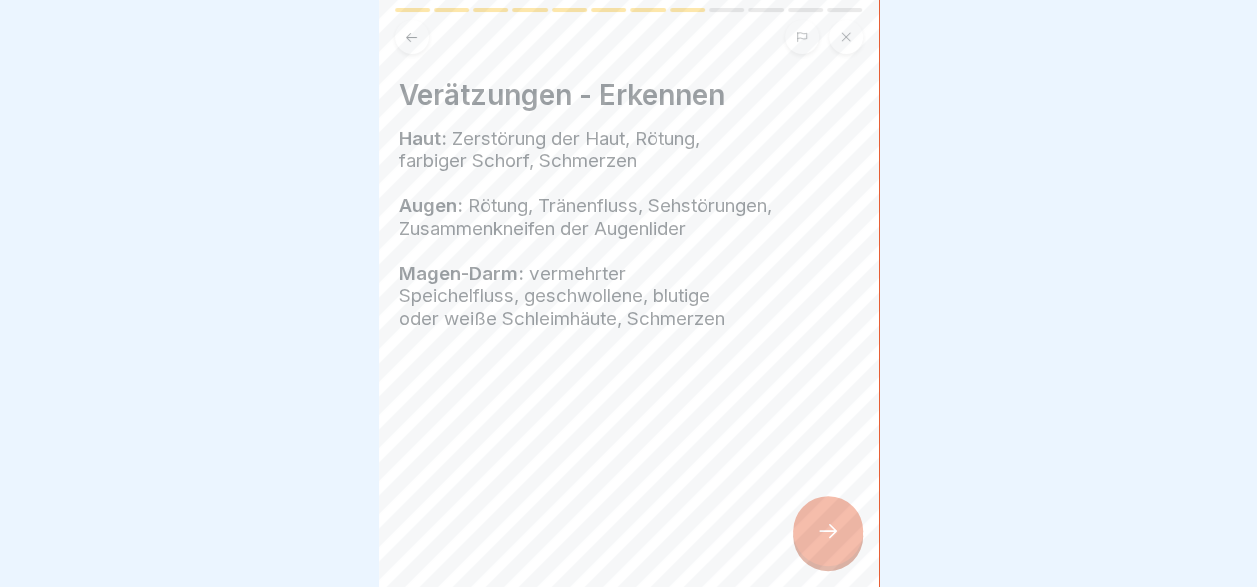 click at bounding box center (828, 531) 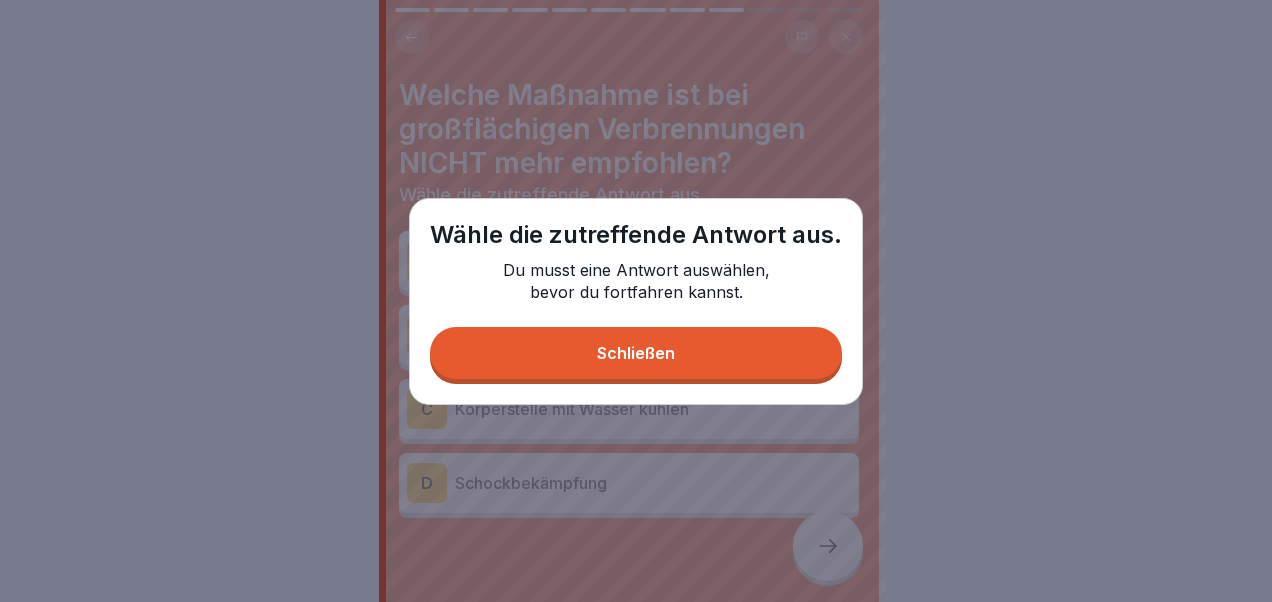 click on "Schließen" at bounding box center (636, 353) 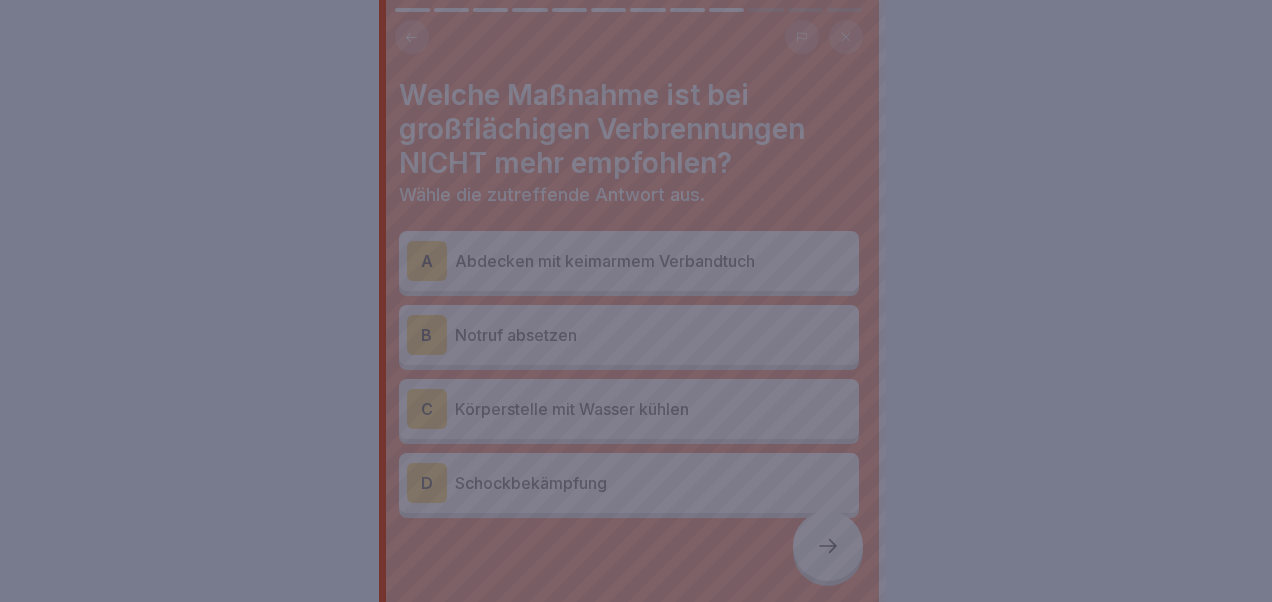 click on "Schließen" at bounding box center [636, 353] 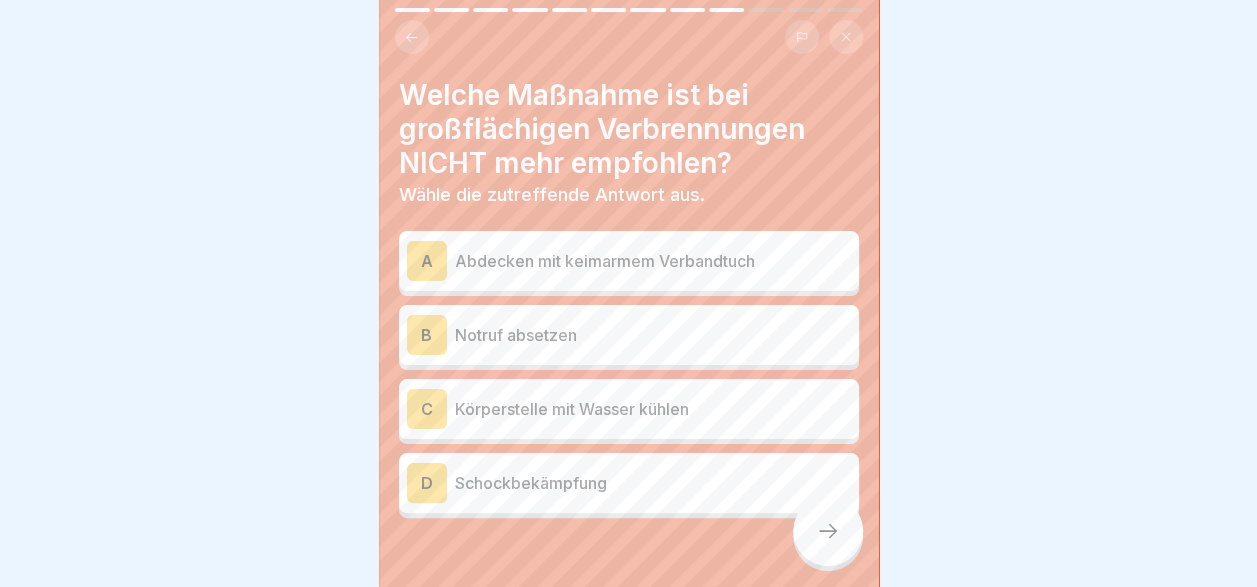 click on "Körperstelle mit Wasser kühlen" at bounding box center [653, 409] 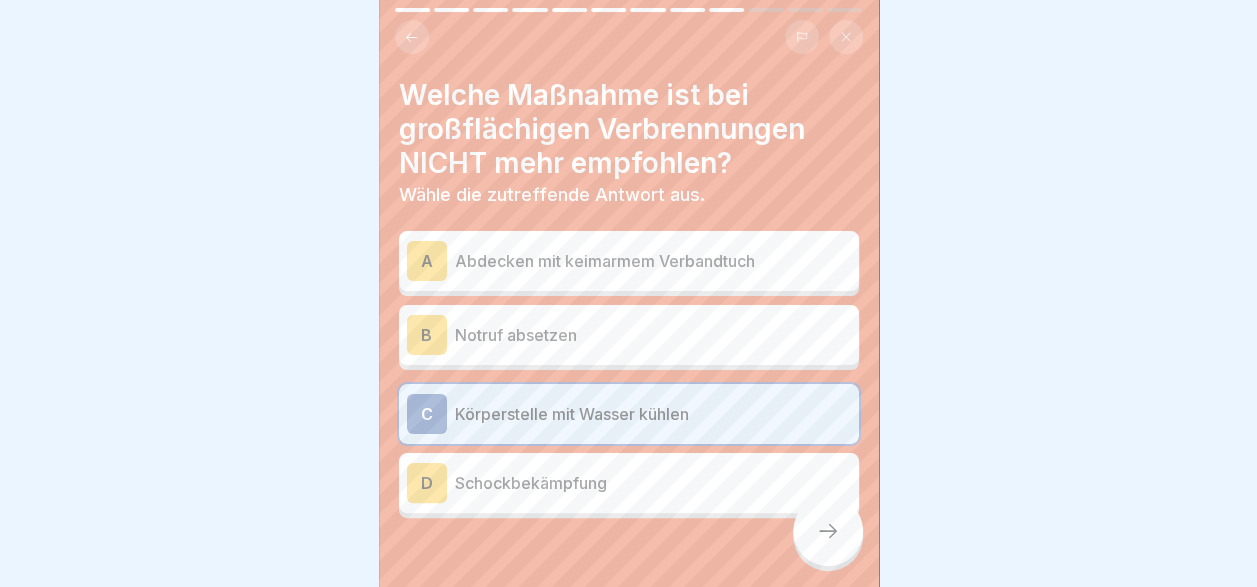 click 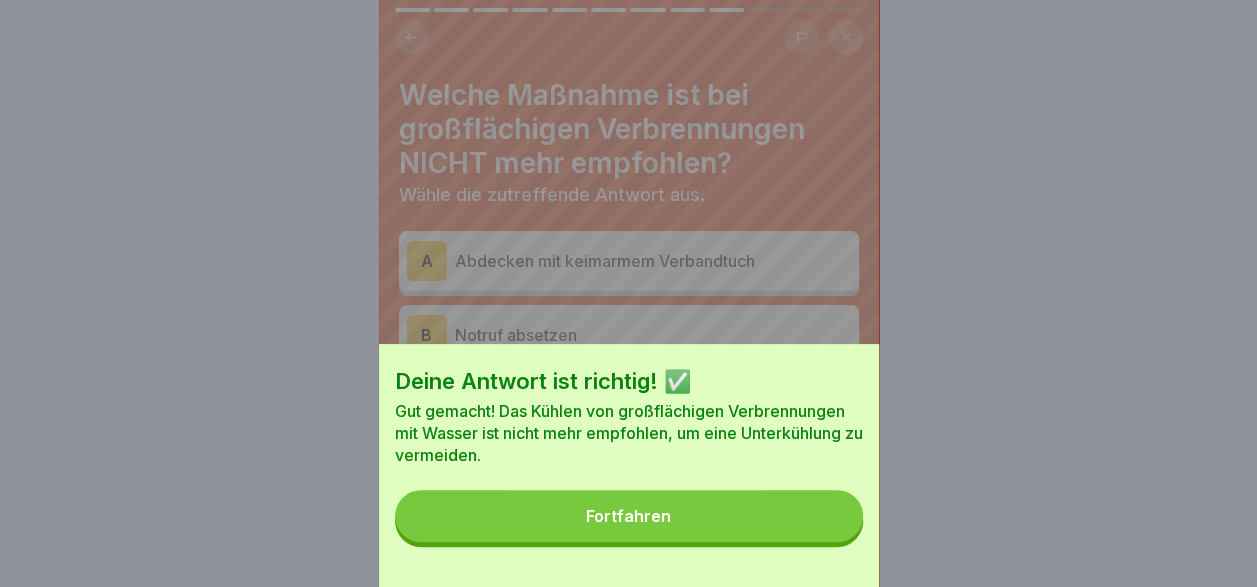click on "Fortfahren" at bounding box center [629, 516] 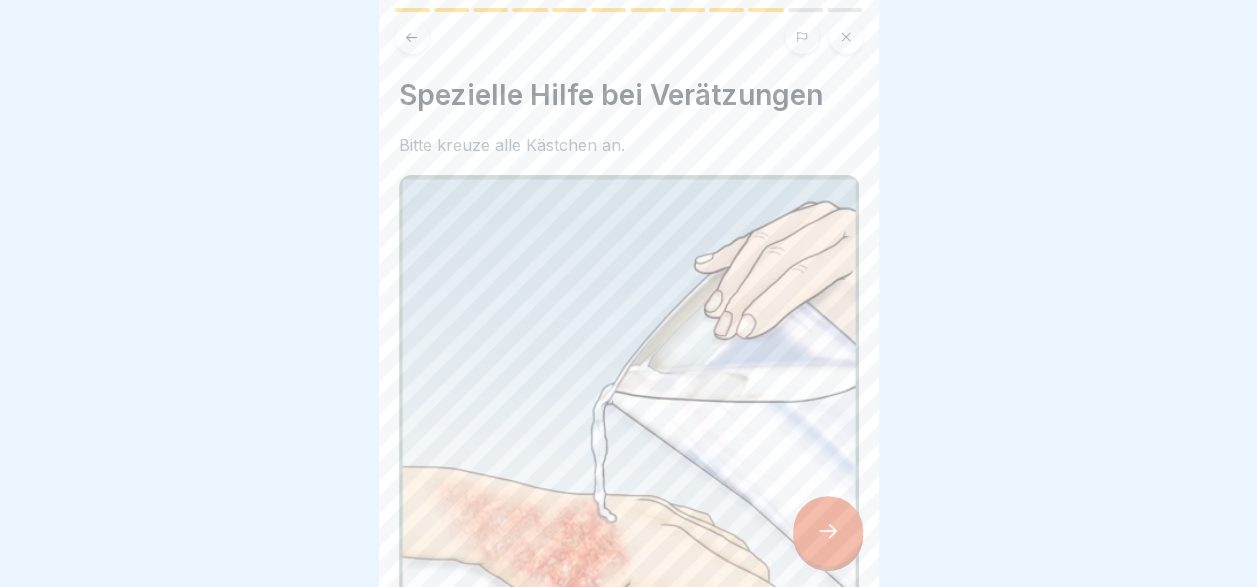 scroll, scrollTop: 300, scrollLeft: 0, axis: vertical 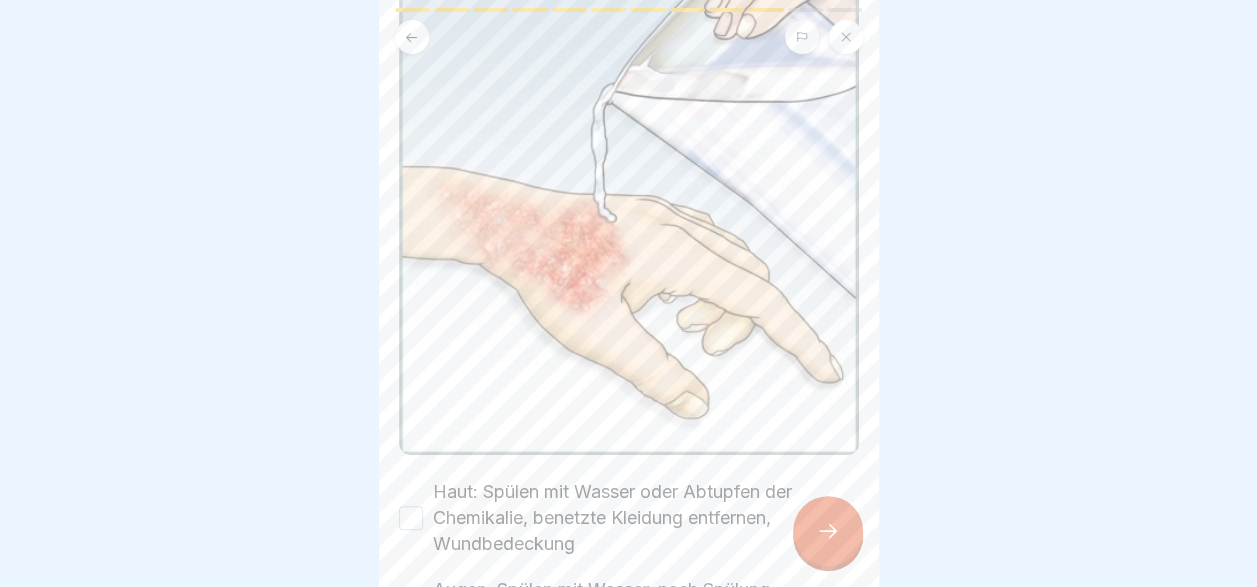 click at bounding box center [828, 531] 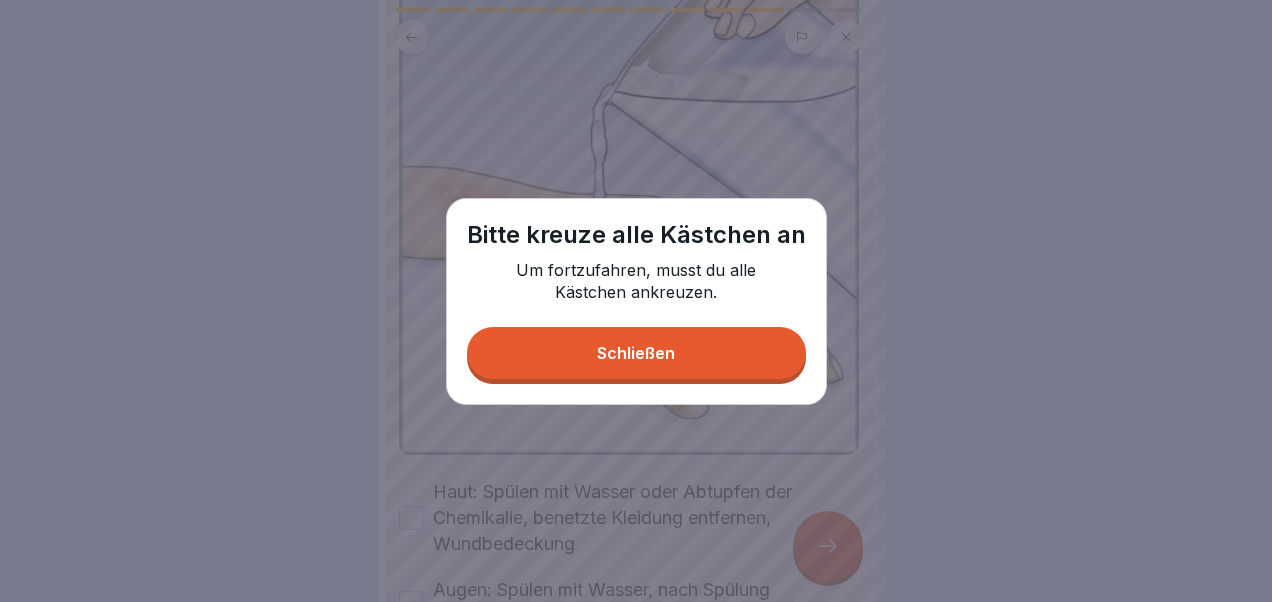 click on "Schließen" at bounding box center (636, 353) 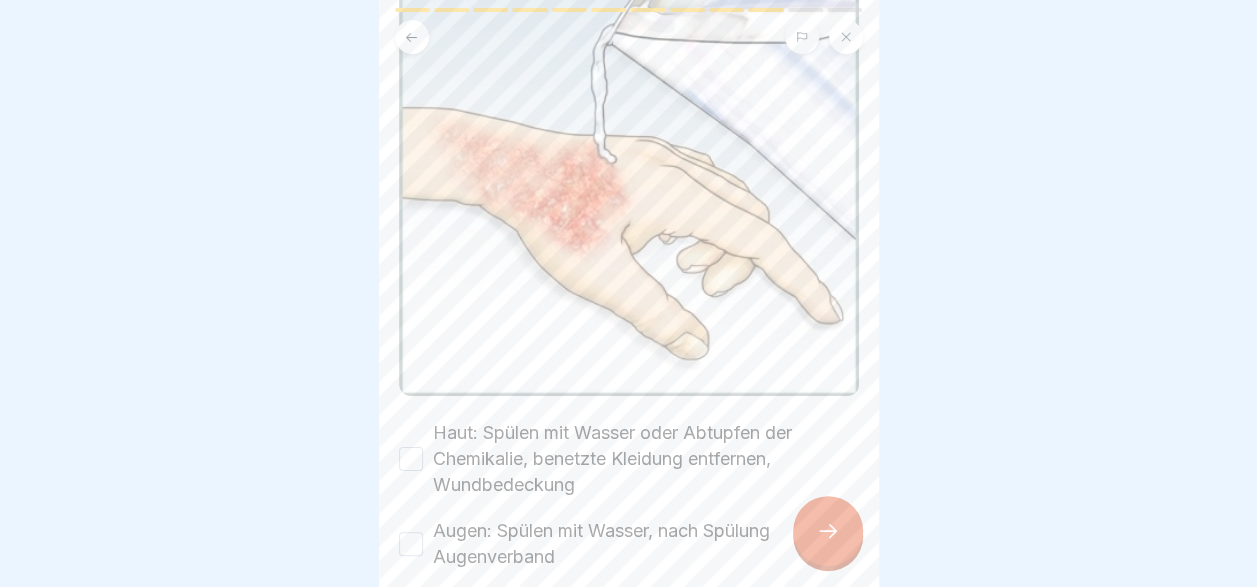 scroll, scrollTop: 514, scrollLeft: 0, axis: vertical 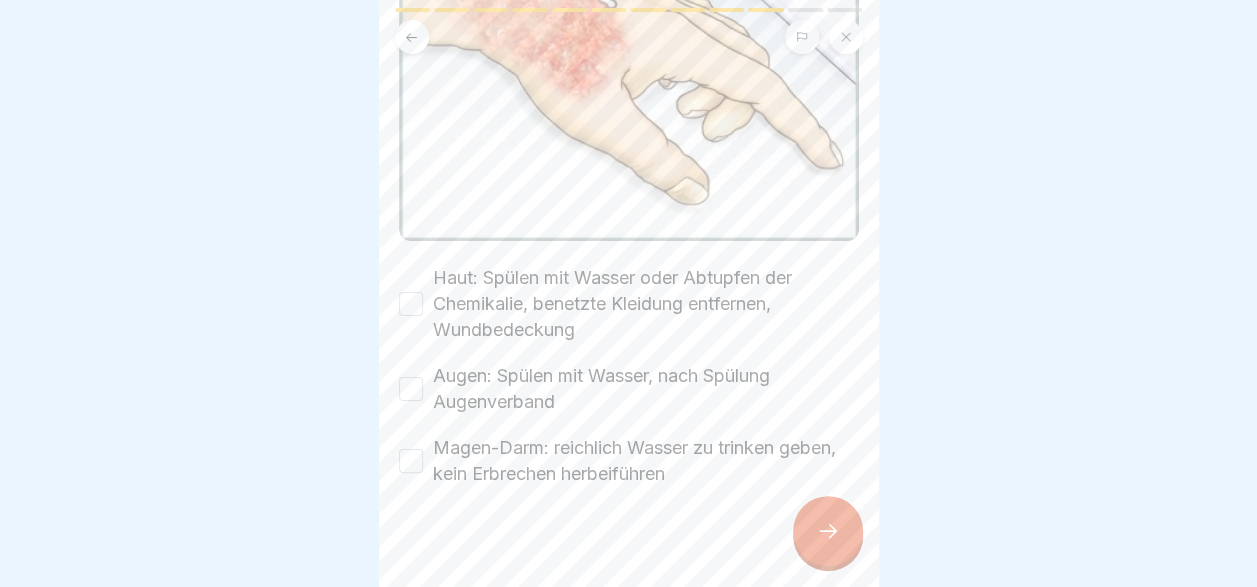 click on "Magen-Darm: reichlich Wasser zu trinken geben, kein Erbrechen herbeiführen" at bounding box center [411, 461] 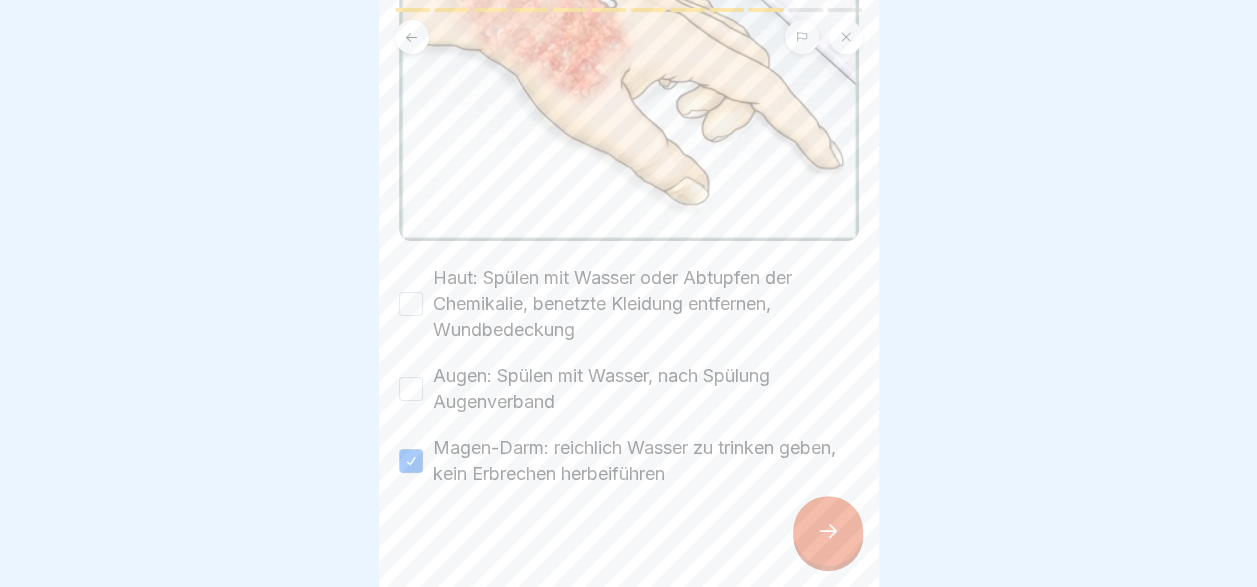 click on "Augen: Spülen mit Wasser, nach Spülung Augenverband" at bounding box center (411, 389) 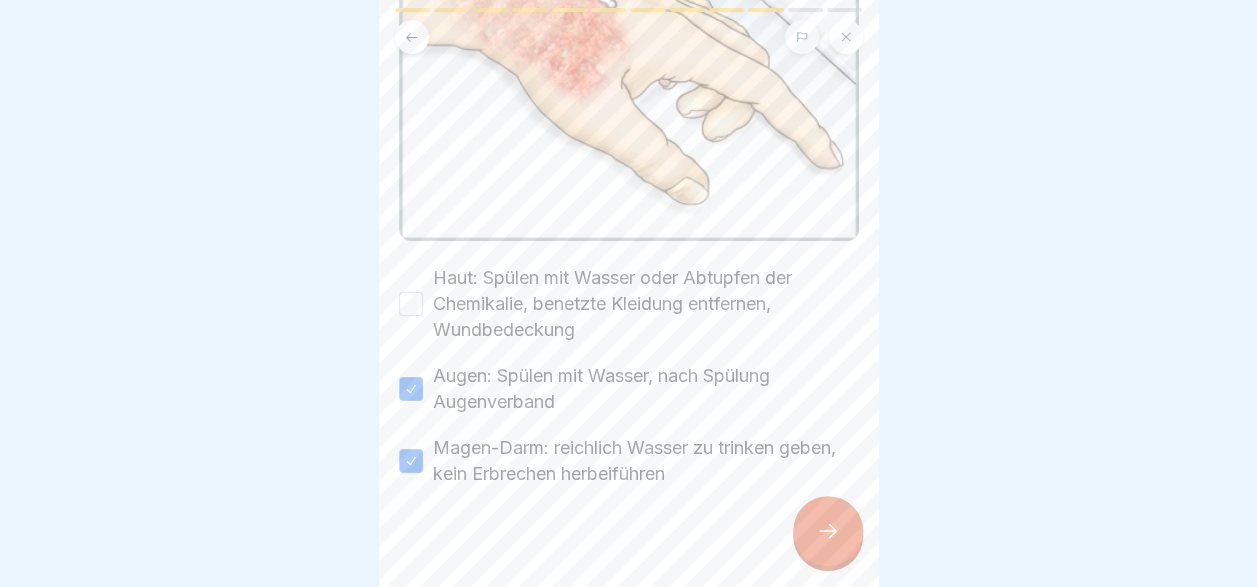 click on "Haut: Spülen mit Wasser oder Abtupfen der Chemikalie, benetzte Kleidung entfernen, Wundbedeckung" at bounding box center (629, 304) 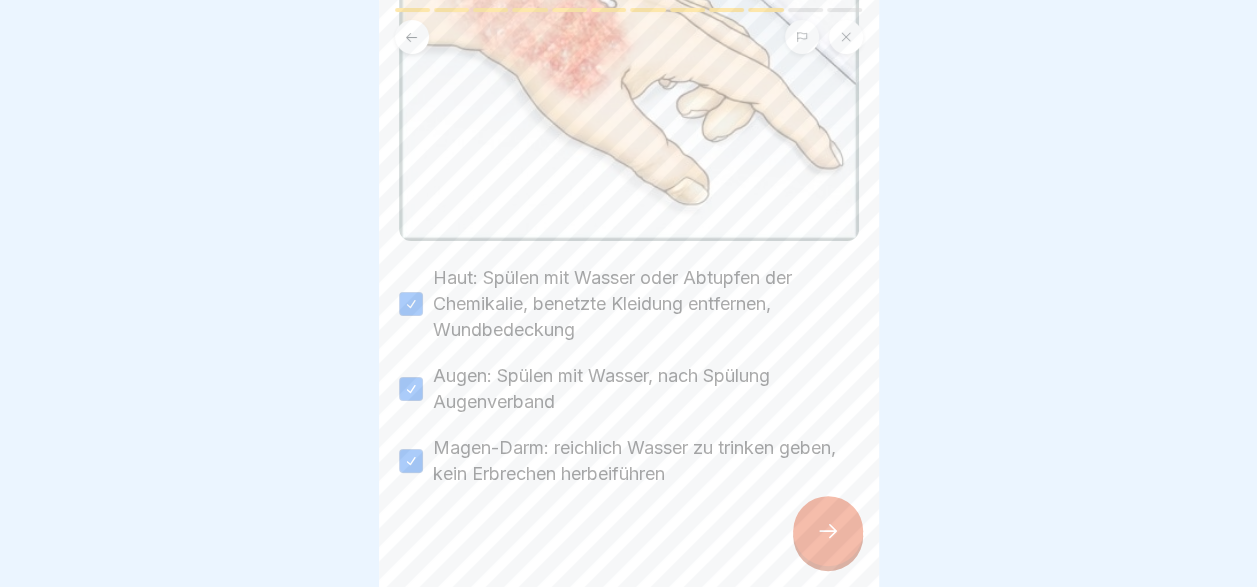 click 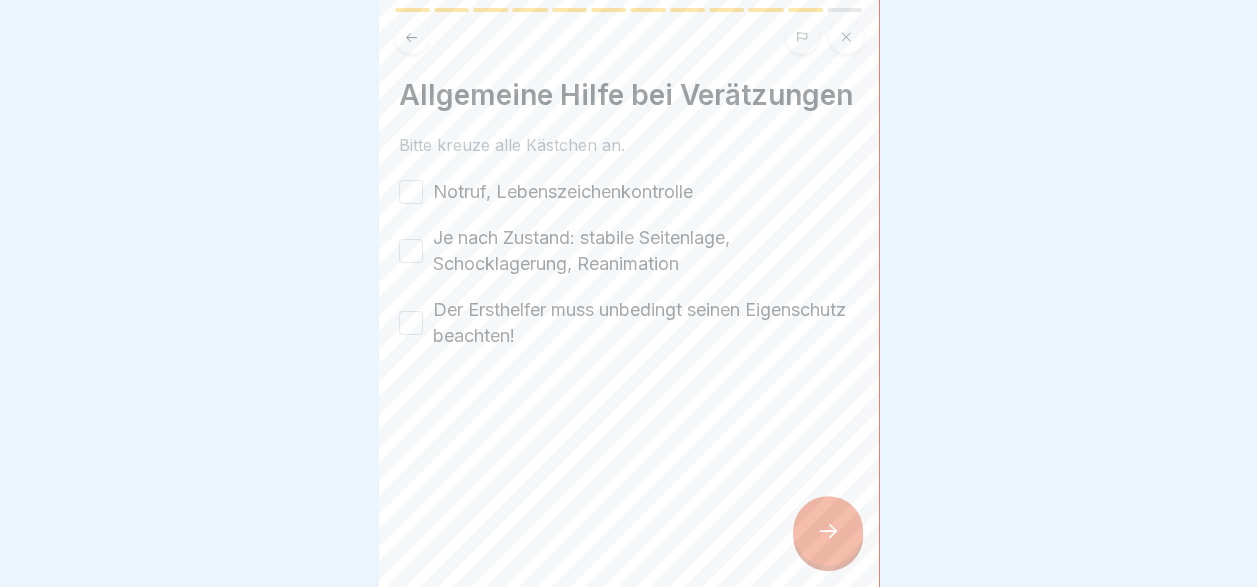 click on "Der Ersthelfer muss unbedingt seinen Eigenschutz beachten!" at bounding box center (411, 323) 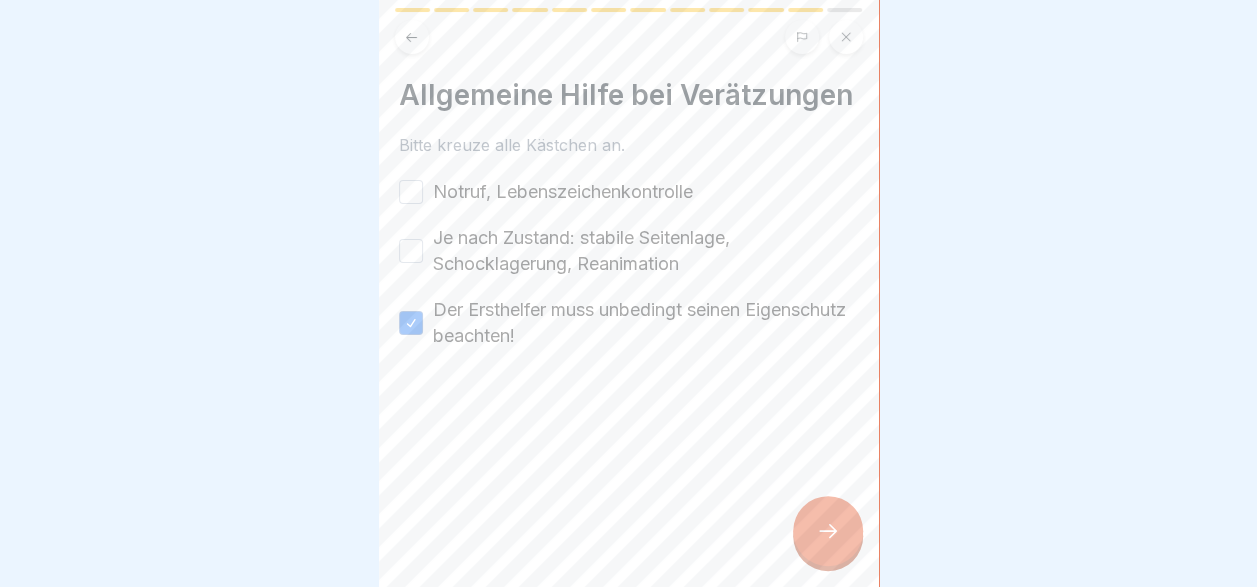 click on "Je nach Zustand: stabile Seitenlage, Schocklagerung, Reanimation" at bounding box center (411, 251) 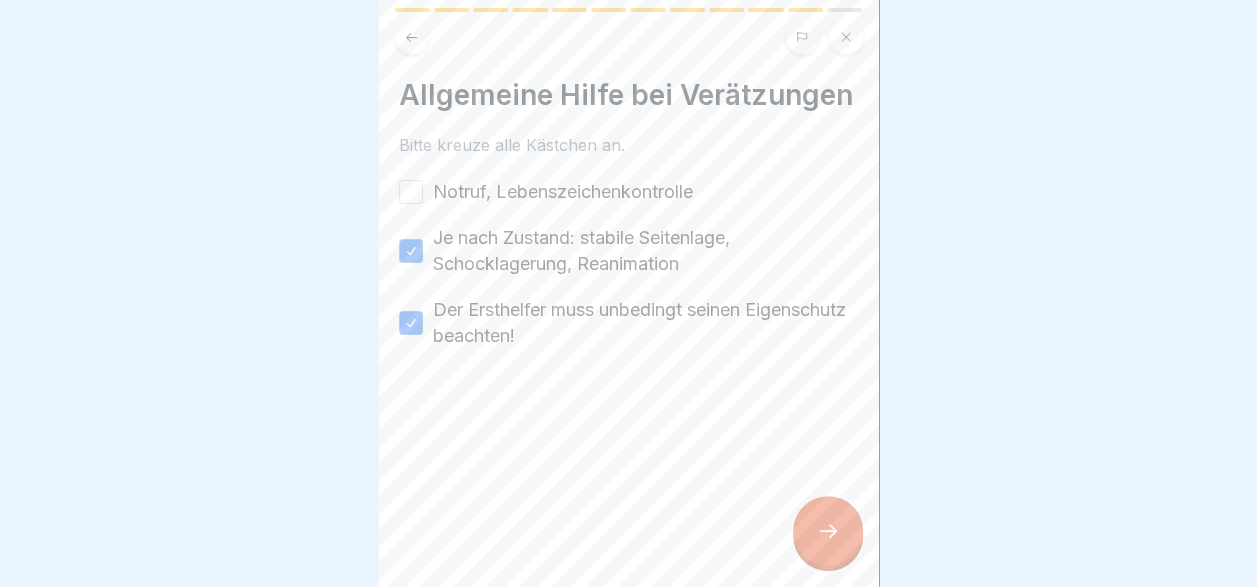 click on "Notruf, Lebenszeichenkontrolle" at bounding box center (411, 192) 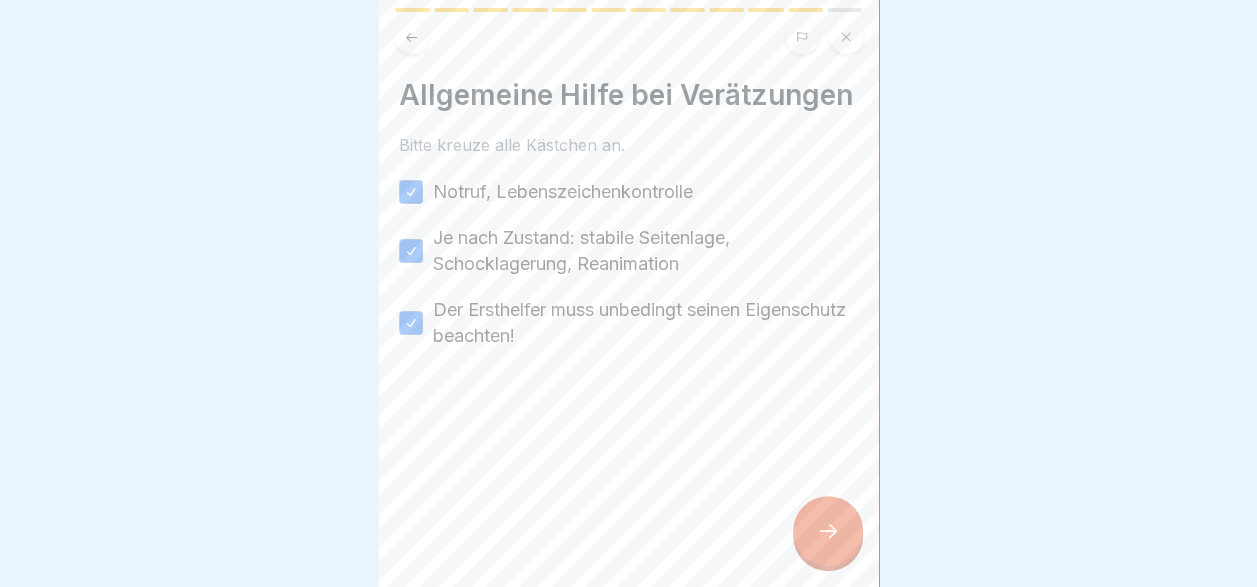 click at bounding box center (828, 531) 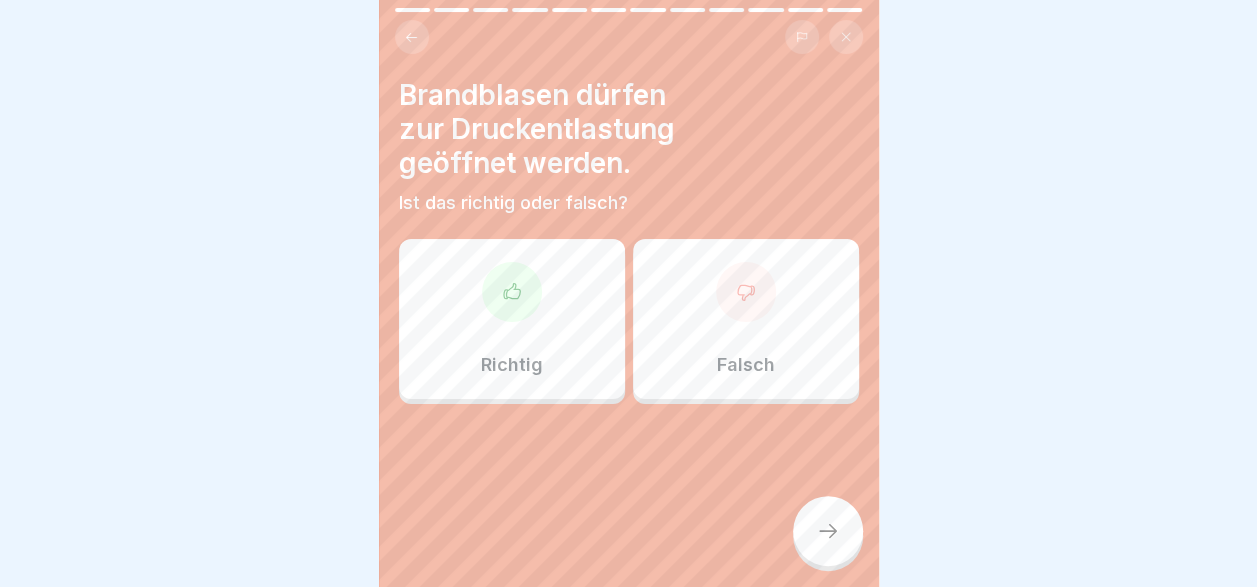 click on "Richtig" at bounding box center [512, 319] 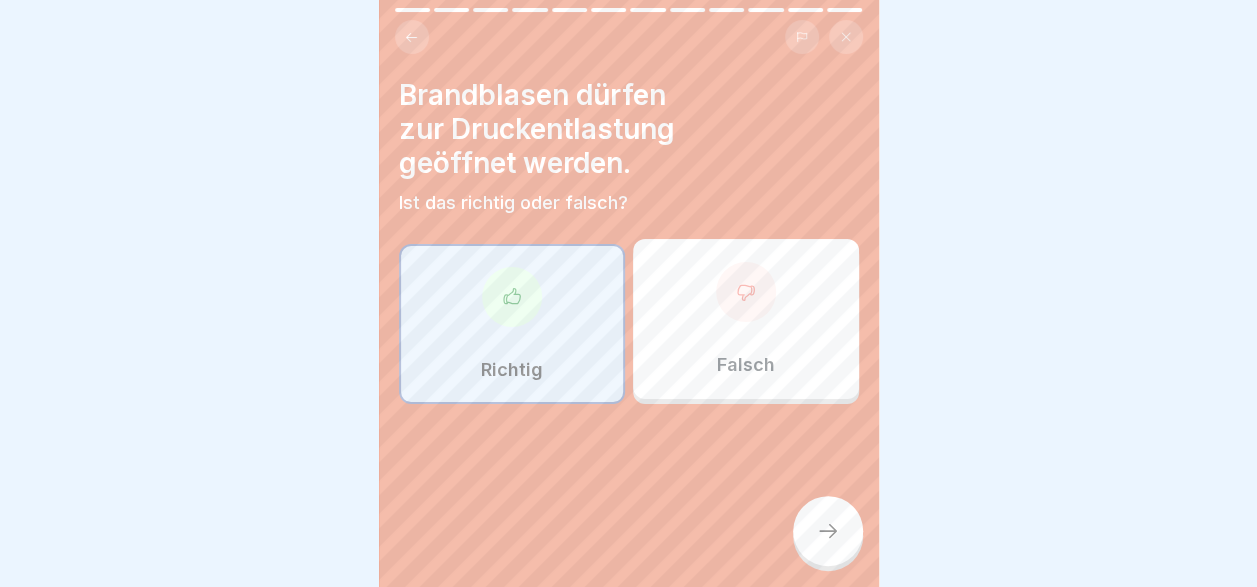 click at bounding box center (828, 531) 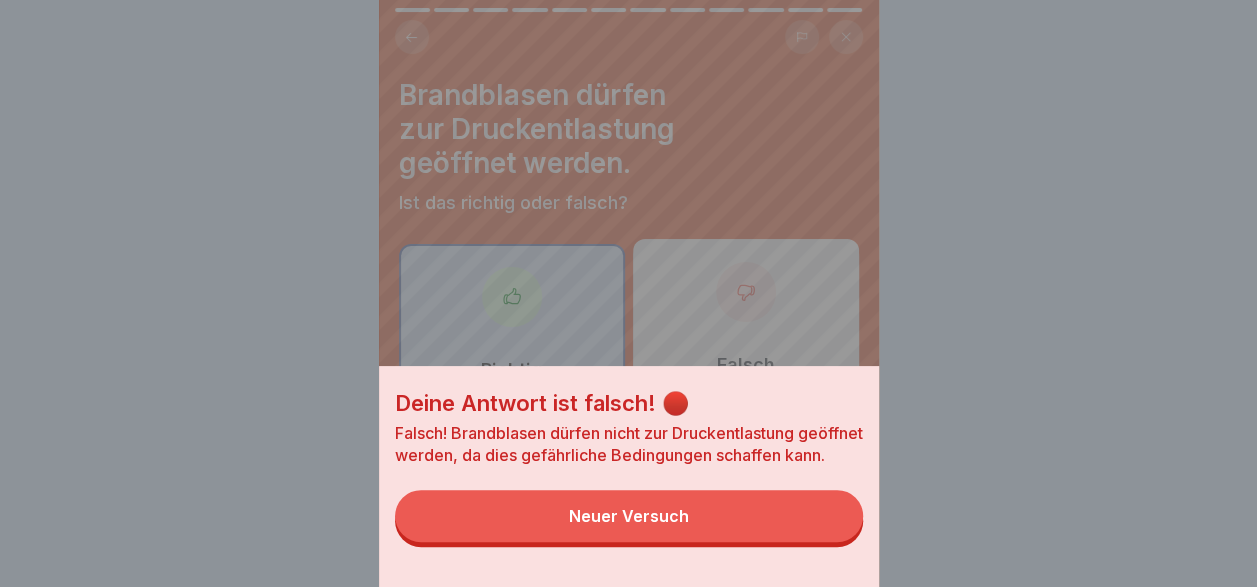 click on "Neuer Versuch" at bounding box center (629, 516) 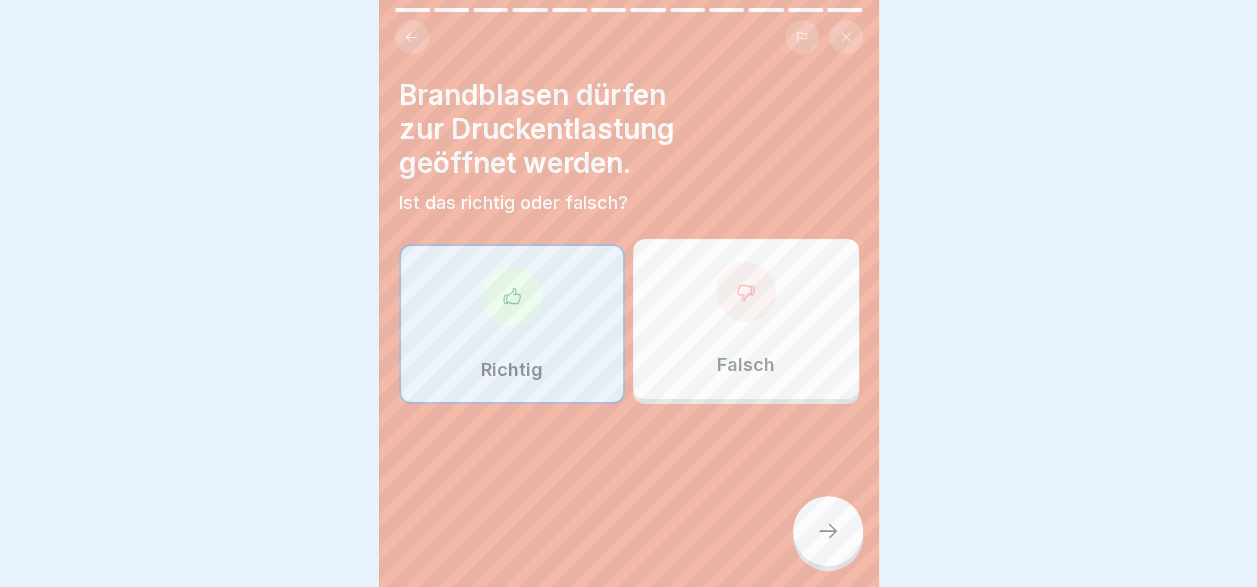 click on "Falsch" at bounding box center [746, 365] 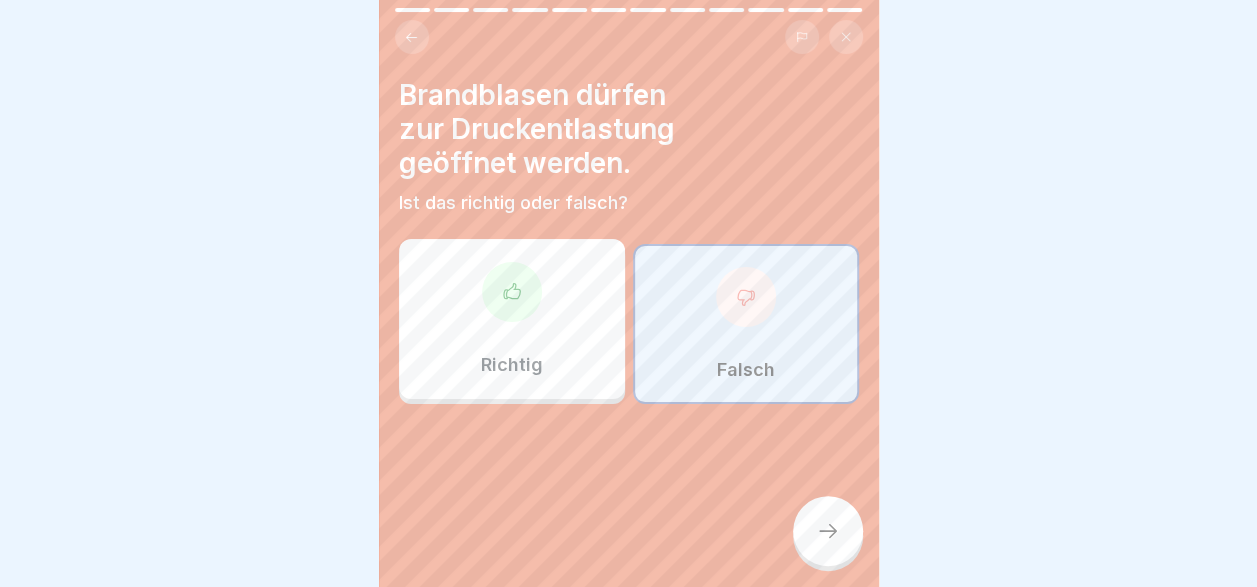 click 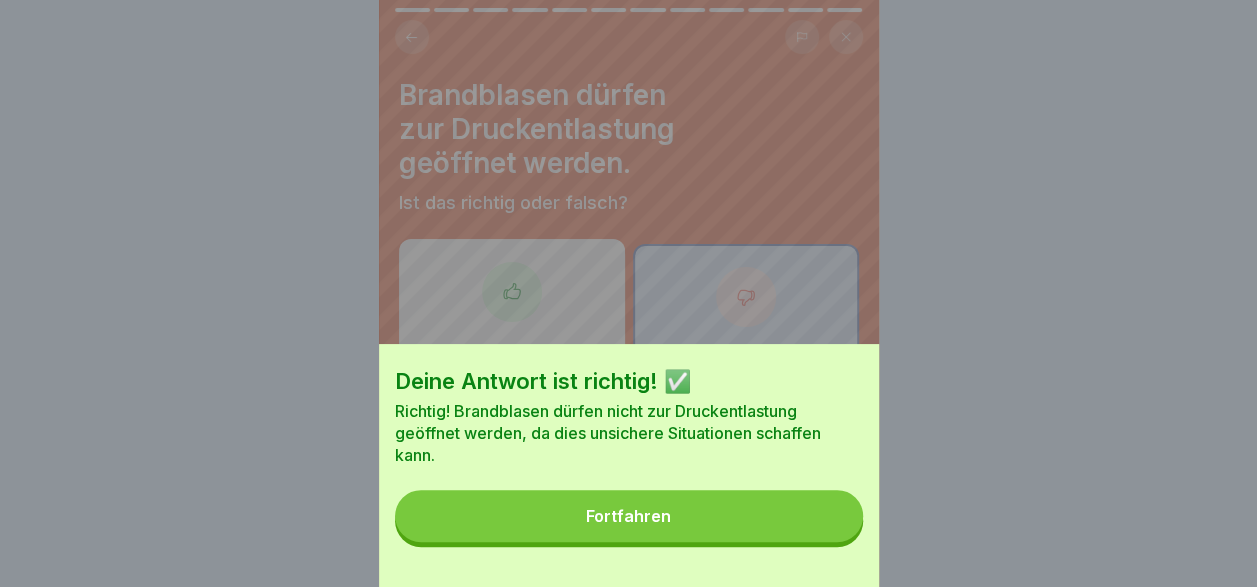 click on "Fortfahren" at bounding box center [629, 516] 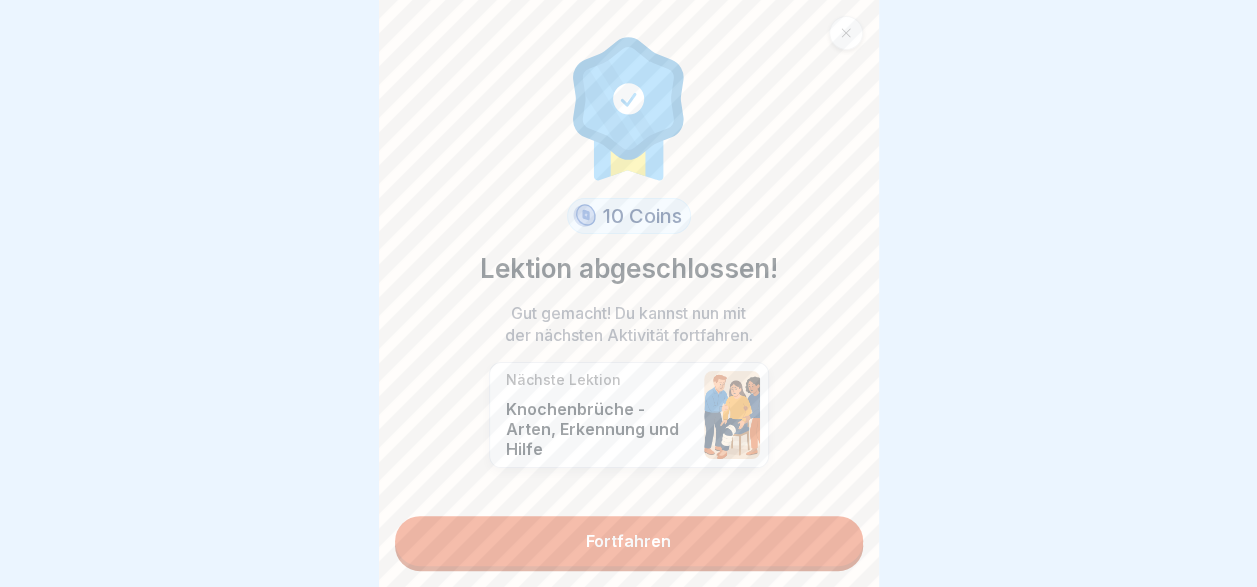 scroll, scrollTop: 15, scrollLeft: 0, axis: vertical 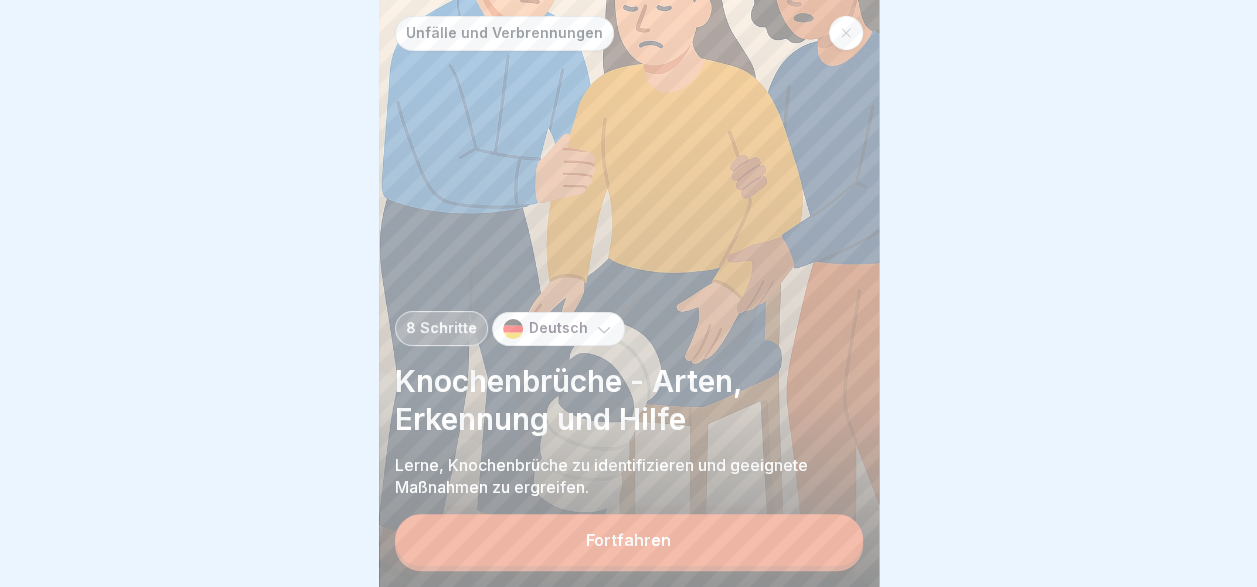 click on "Unfälle und Verbrennungen 8 Schritte Deutsch Knochenbrüche - Arten, Erkennung und Hilfe Lerne, Knochenbrüche zu identifizieren und geeignete Maßnahmen zu ergreifen. Fortfahren" at bounding box center [629, 293] 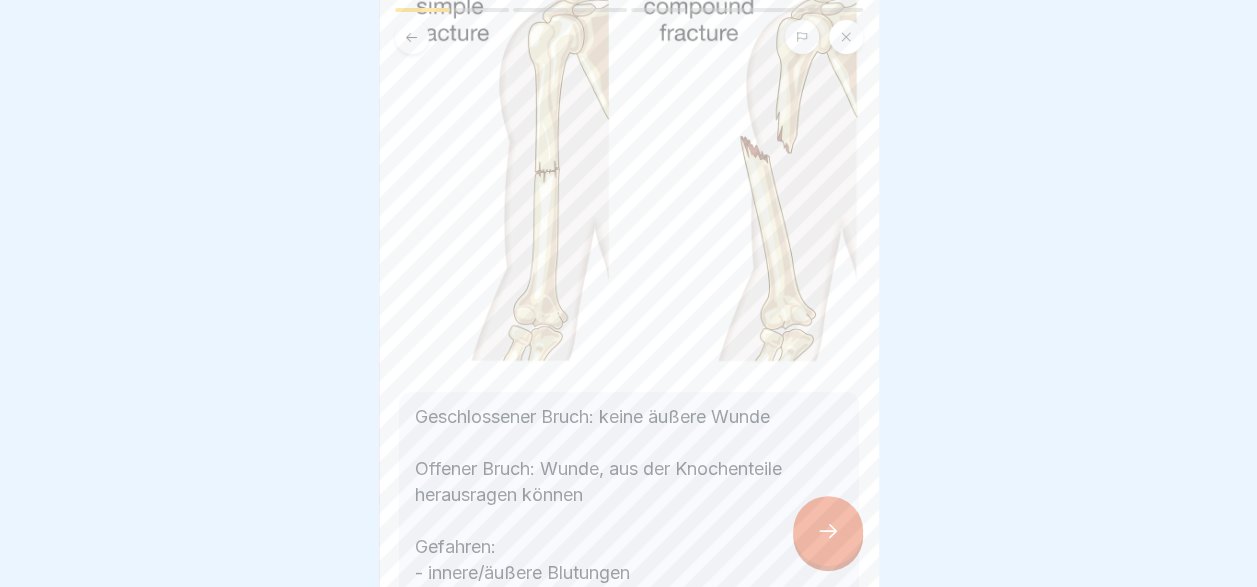 scroll, scrollTop: 300, scrollLeft: 0, axis: vertical 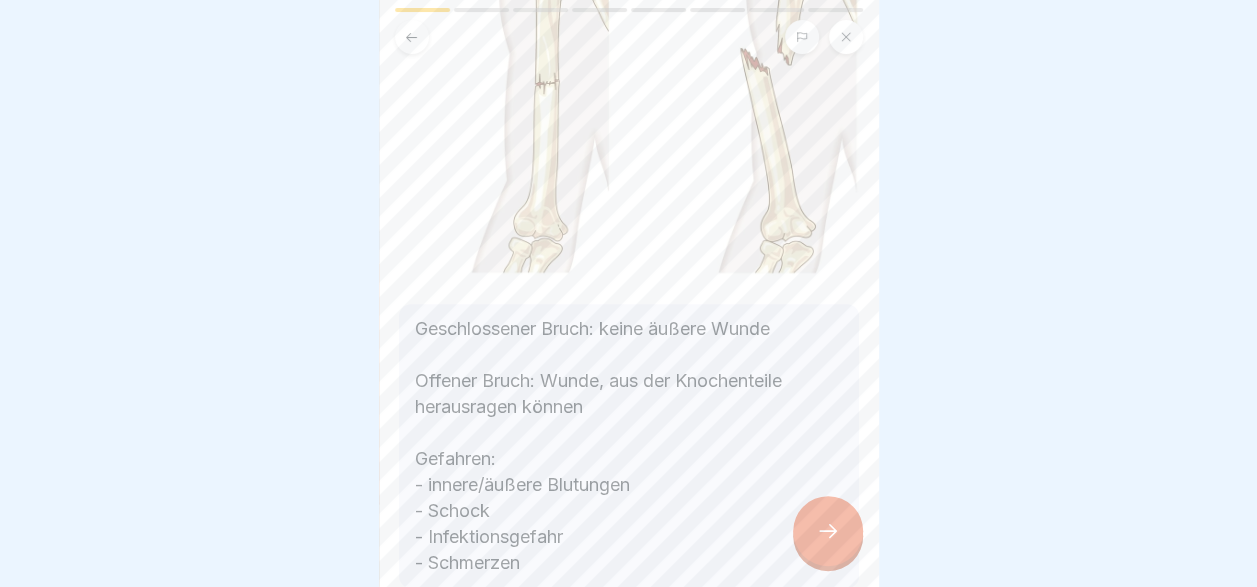 click at bounding box center [828, 531] 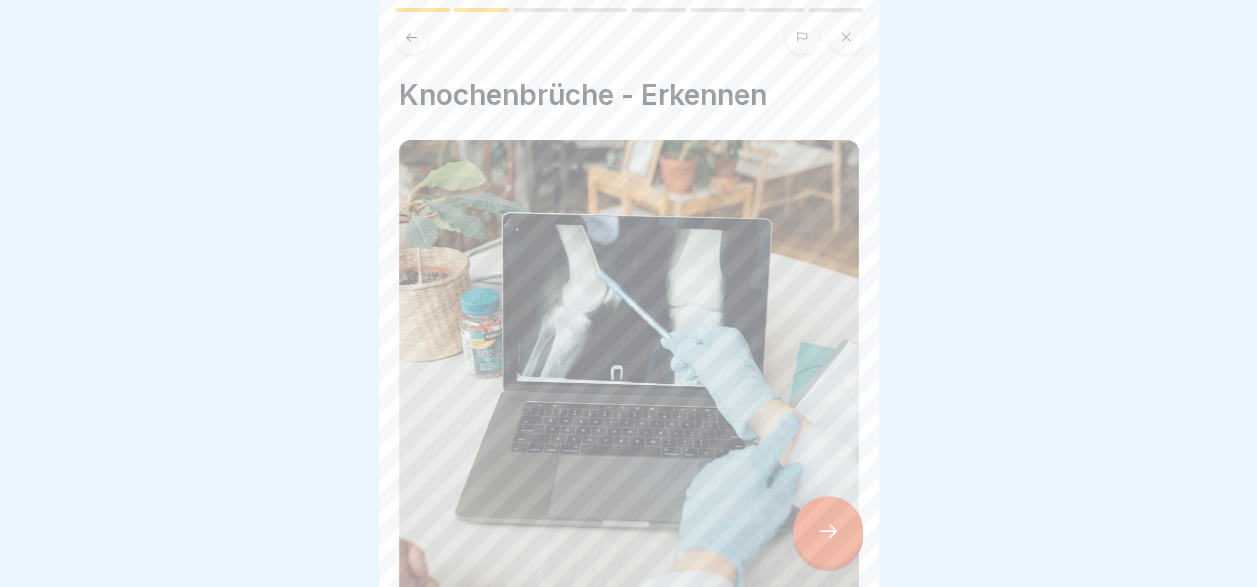 click at bounding box center [828, 531] 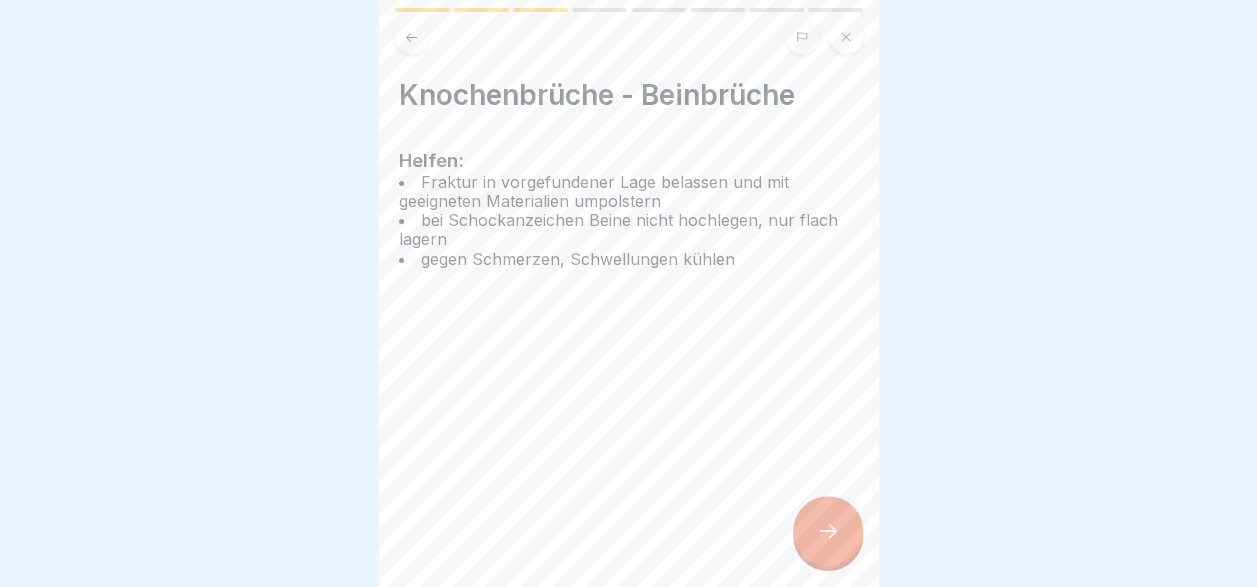 click at bounding box center (828, 531) 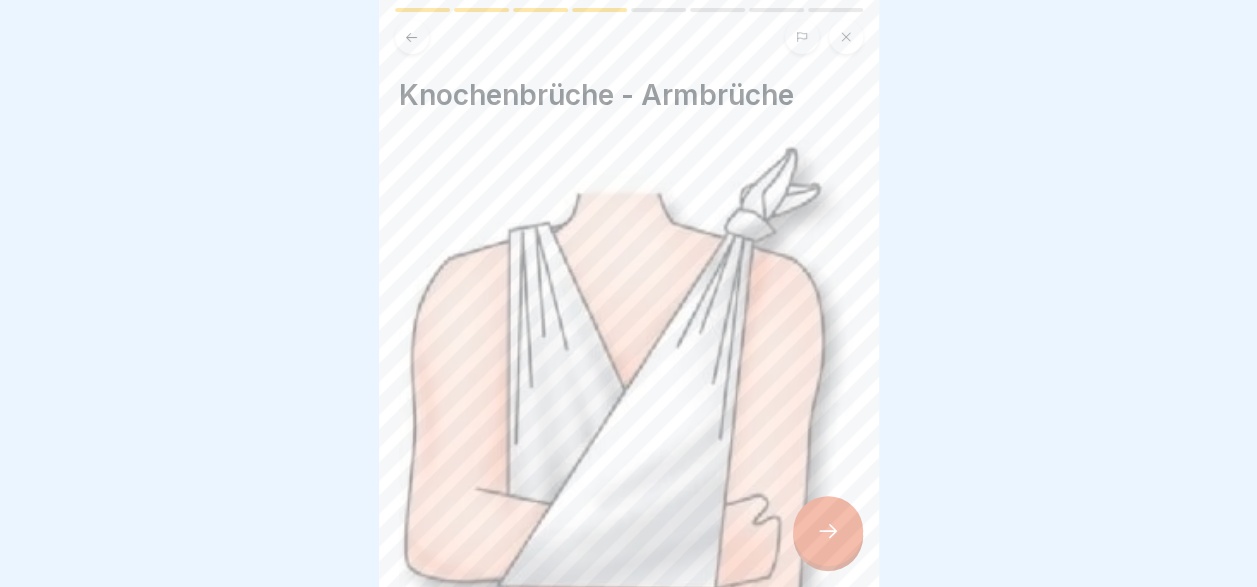 click at bounding box center (828, 531) 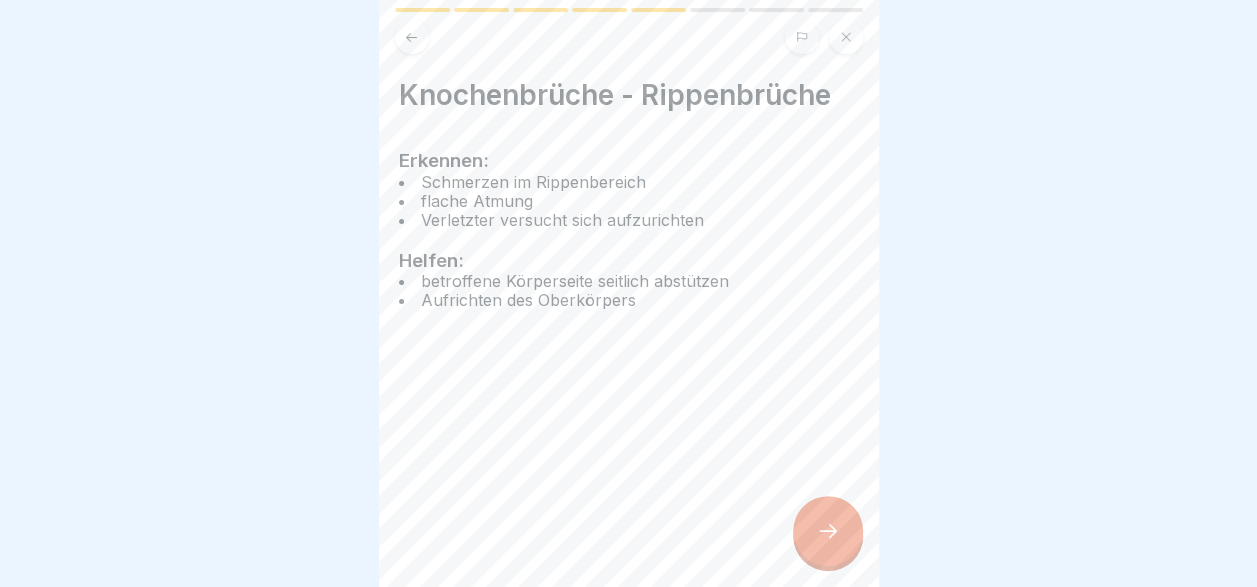 click at bounding box center (828, 531) 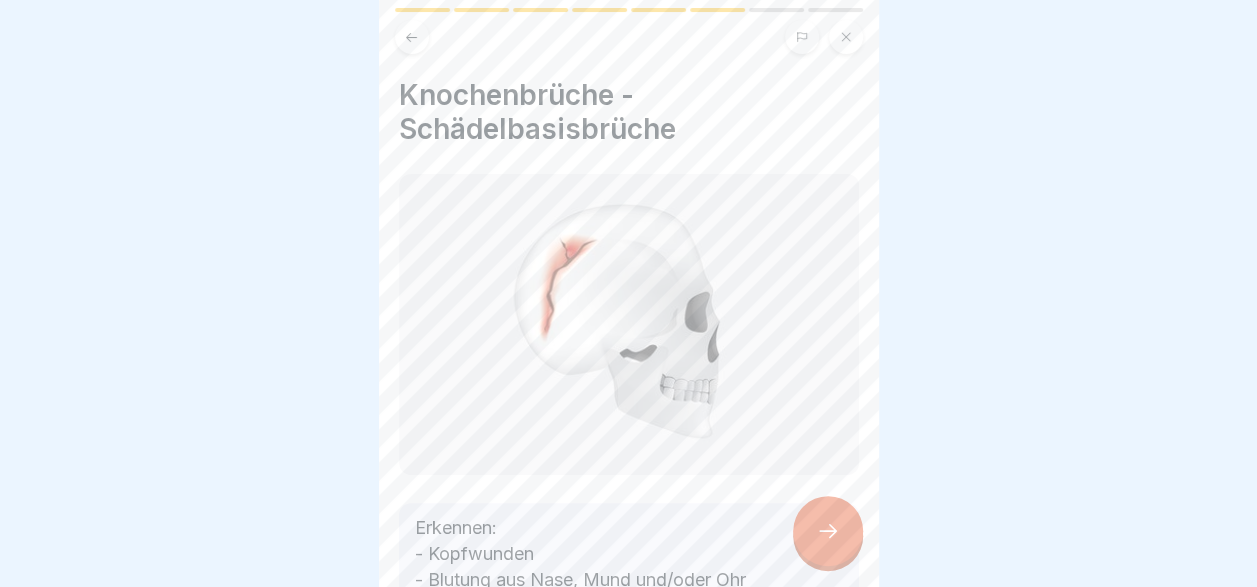 click at bounding box center (828, 531) 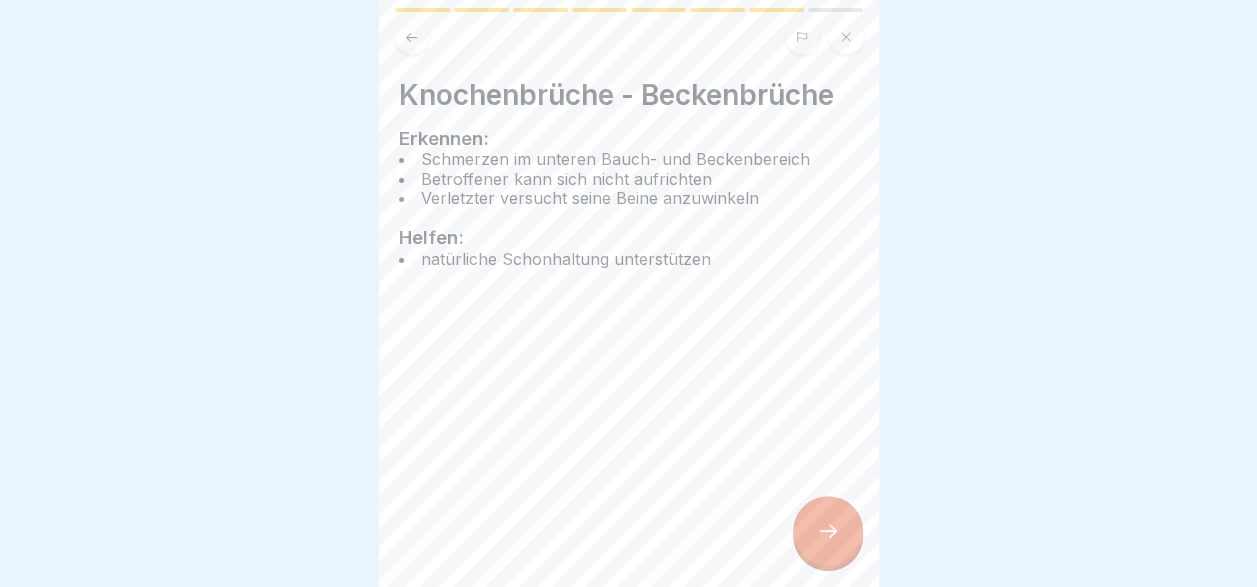 click at bounding box center [828, 531] 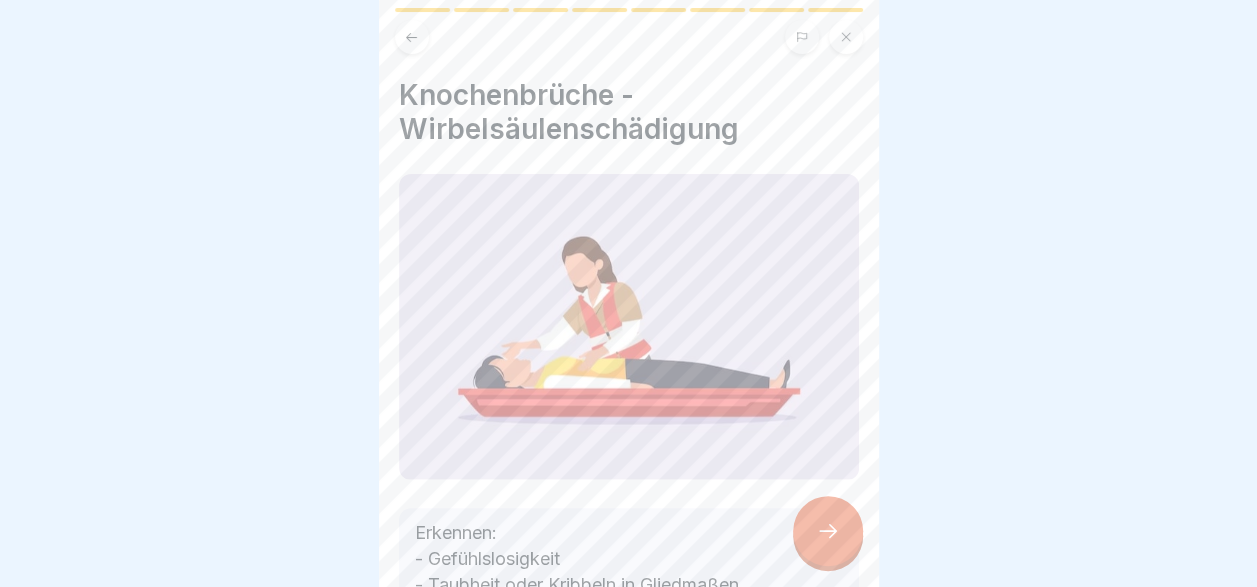 click 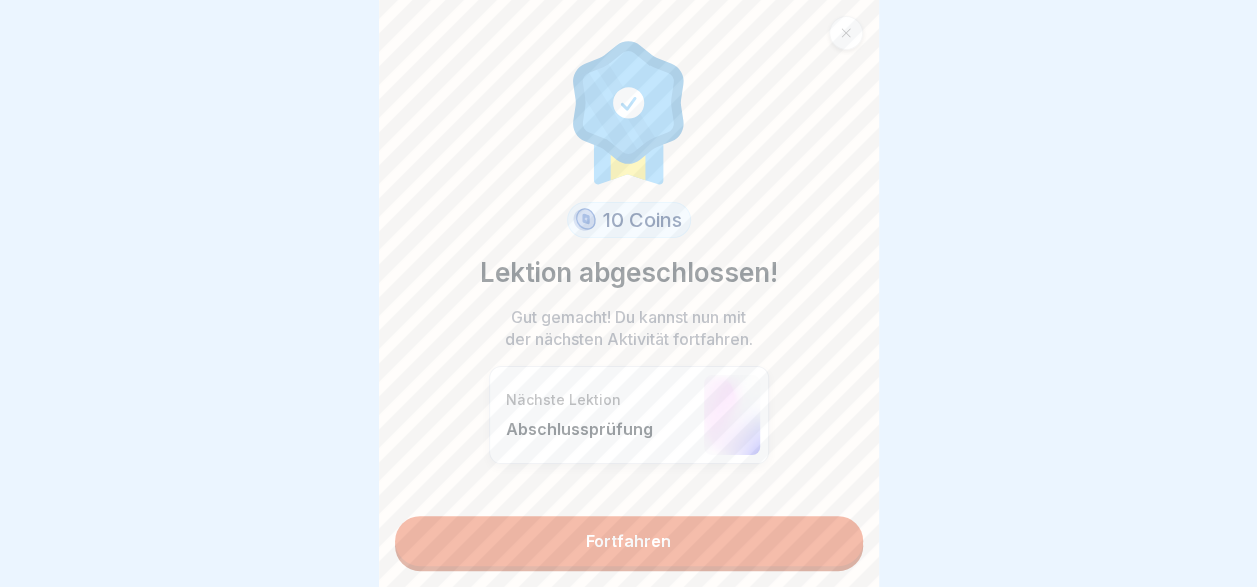 click on "Fortfahren" at bounding box center (629, 541) 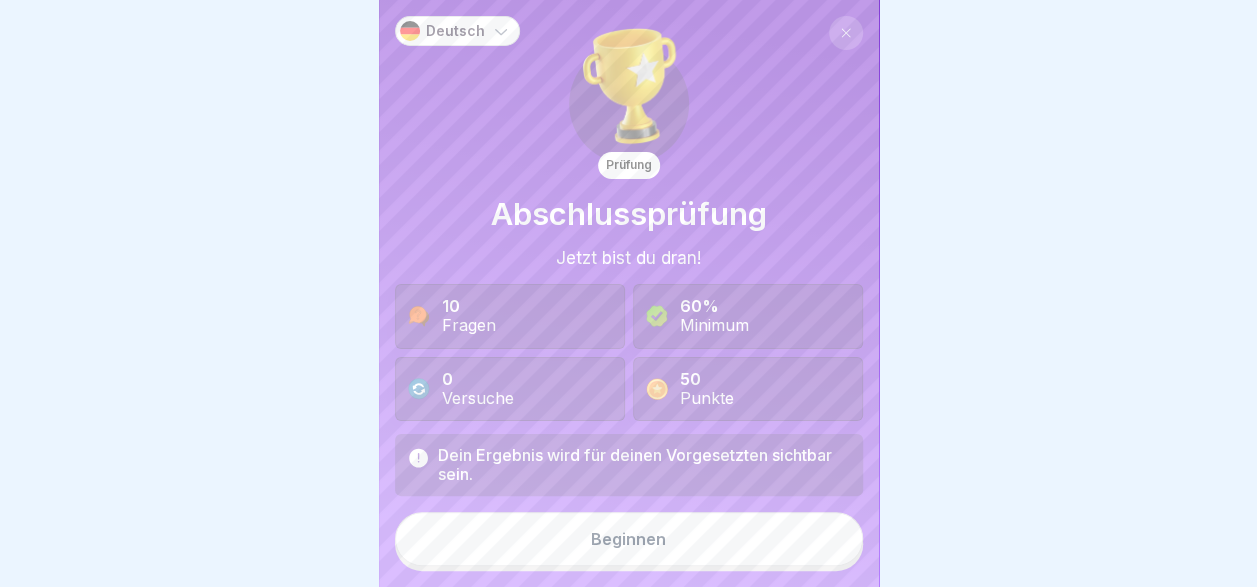 click on "Beginnen" at bounding box center [629, 539] 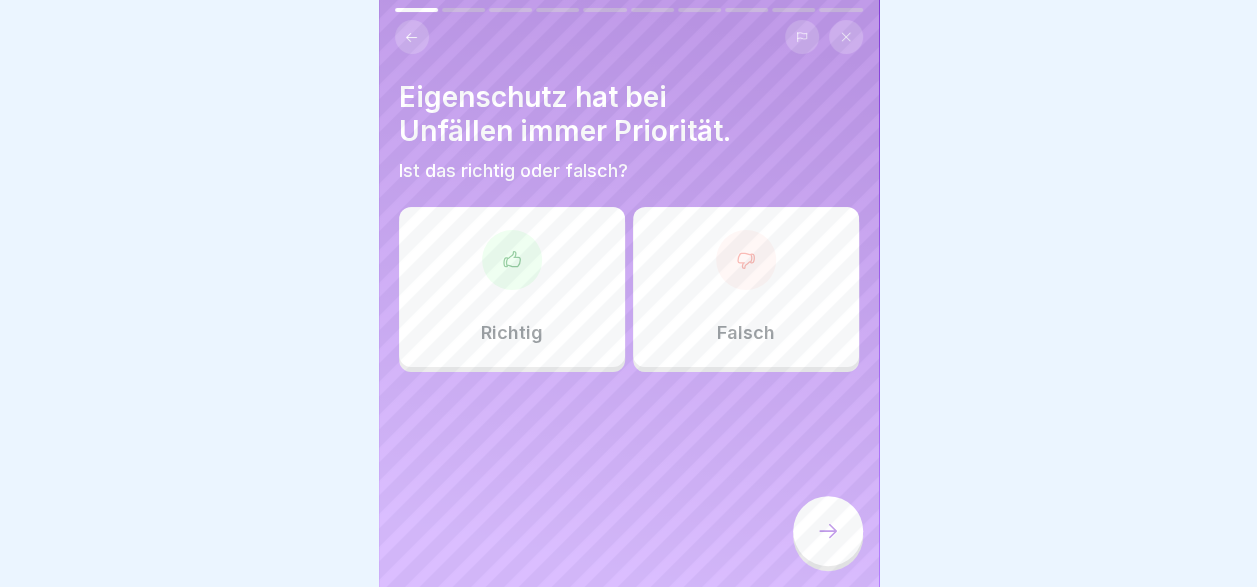 click on "Richtig" at bounding box center [512, 287] 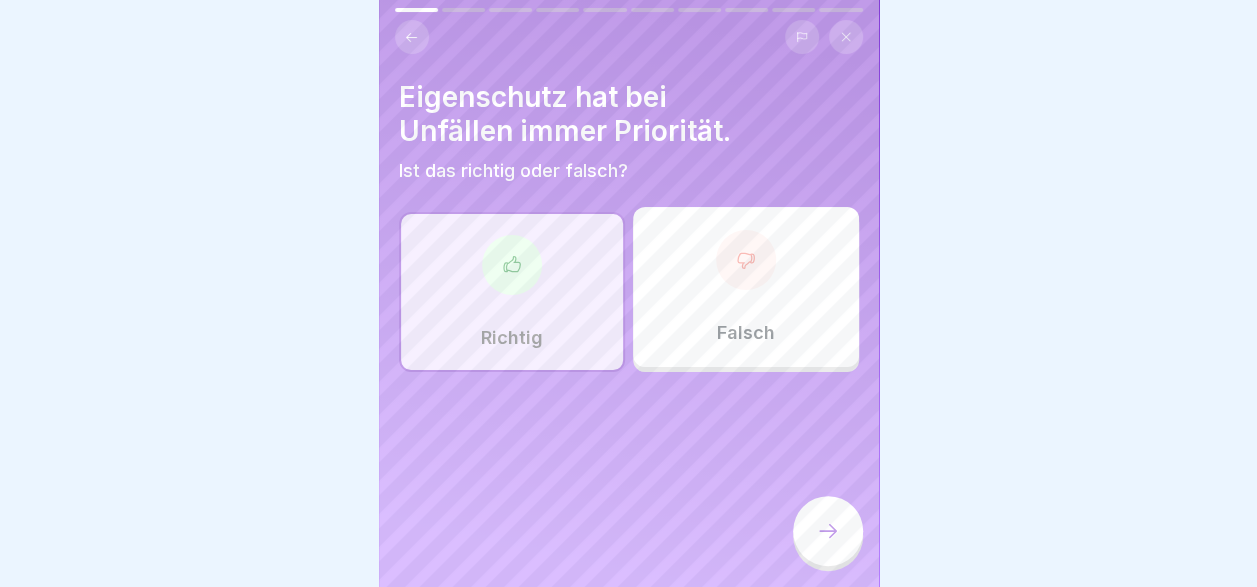 click at bounding box center (828, 531) 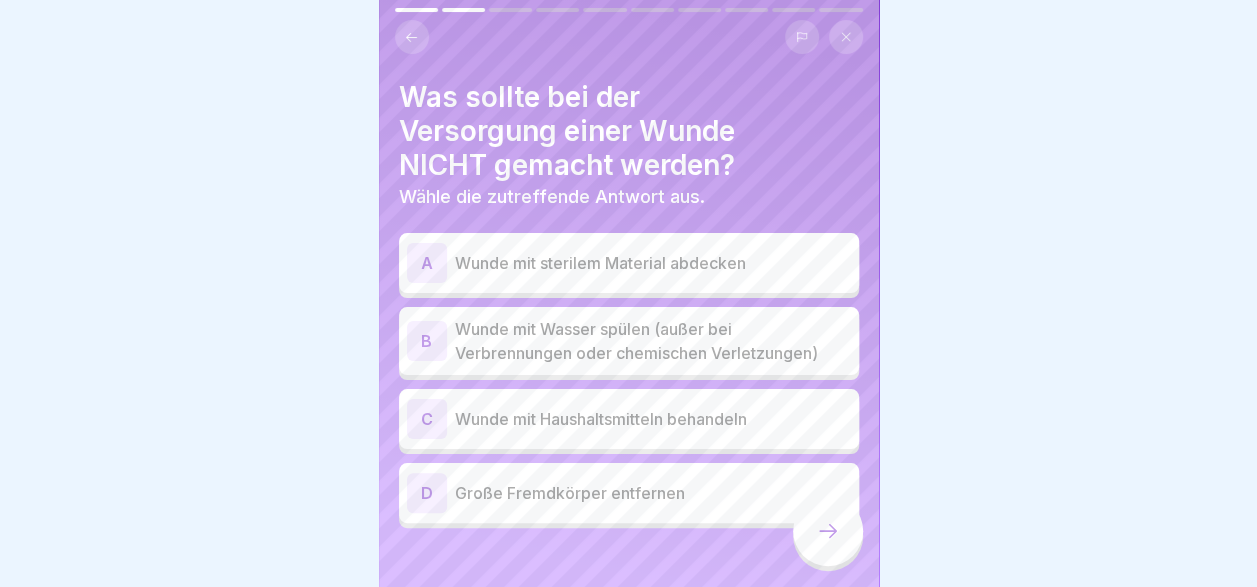 click on "Große Fremdkörper entfernen" at bounding box center (653, 493) 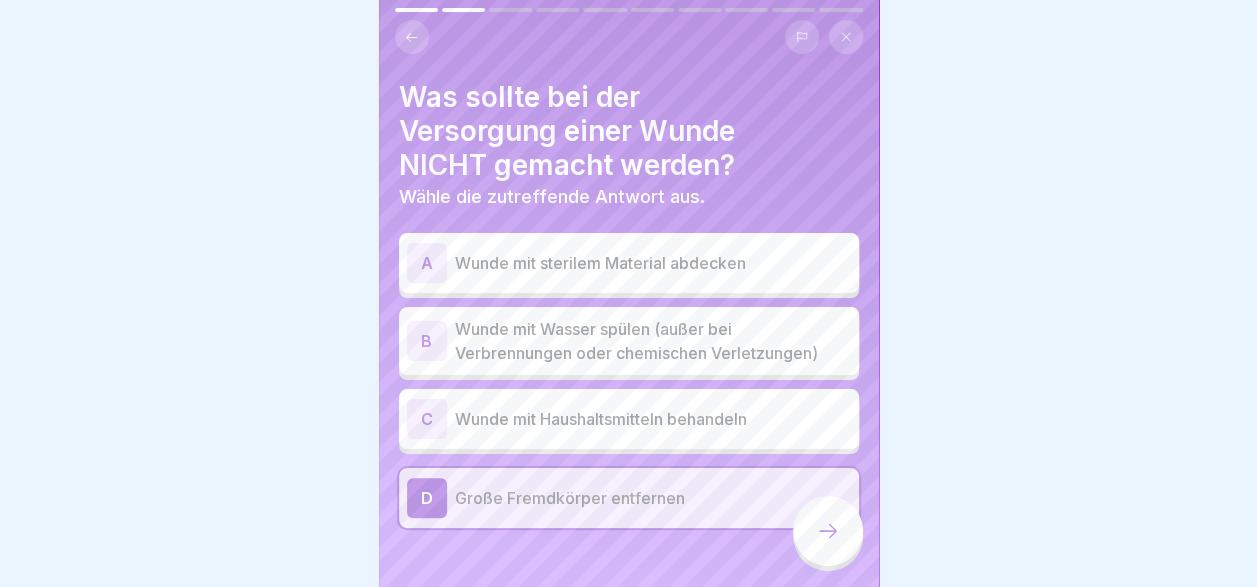 click 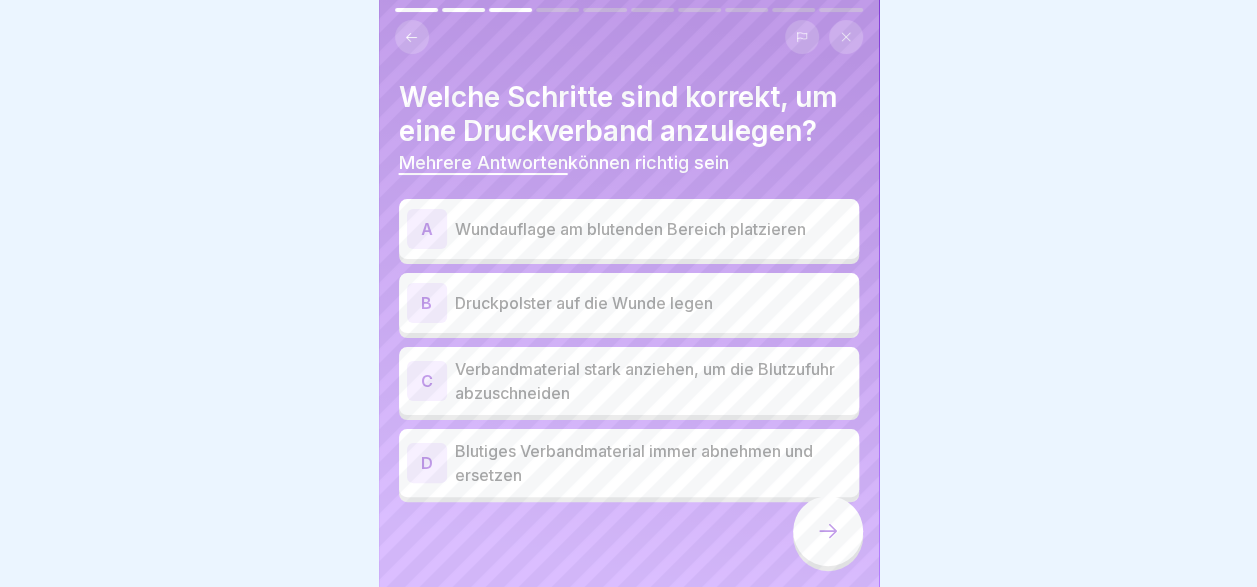 click on "Druckpolster auf die Wunde legen" at bounding box center (653, 303) 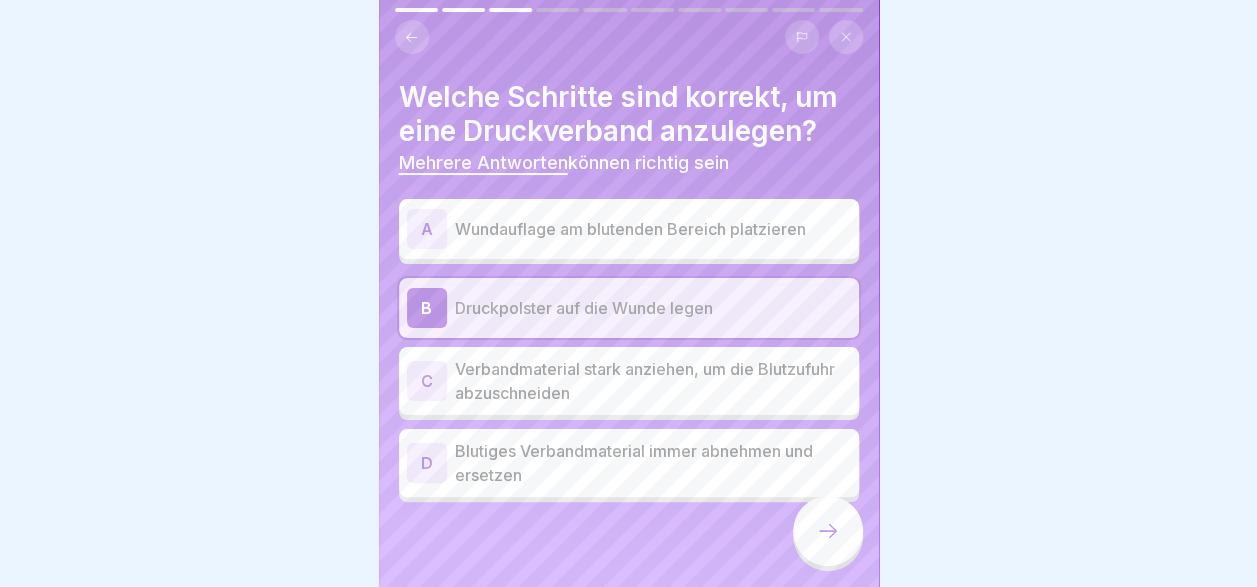 click on "Verbandmaterial stark anziehen, um die Blutzufuhr abzuschneiden" at bounding box center (653, 381) 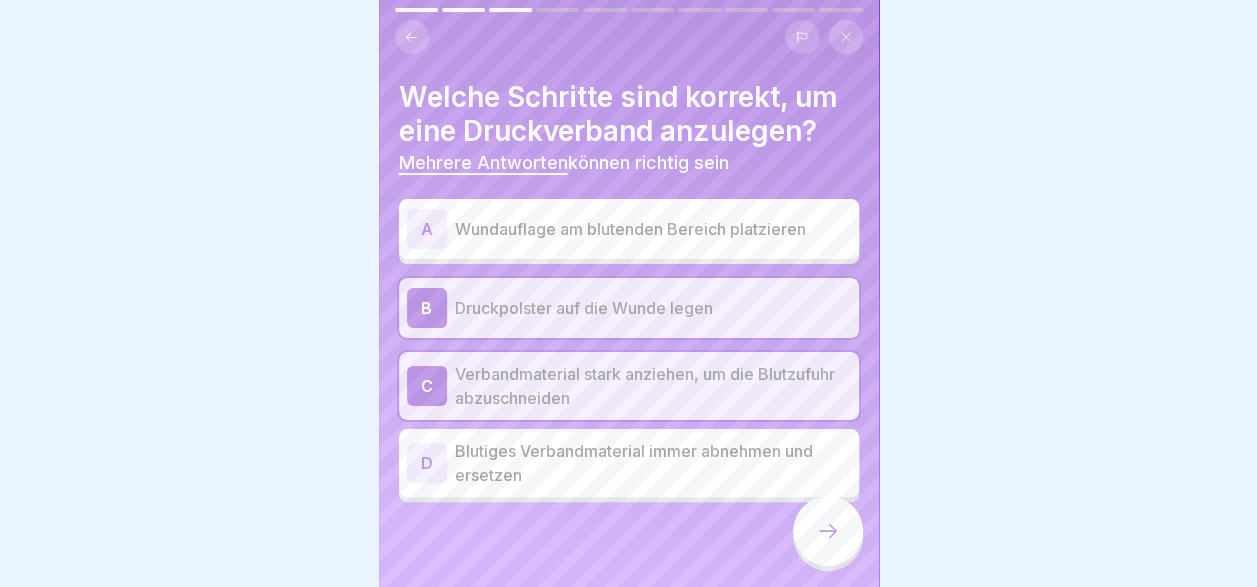 click at bounding box center [828, 531] 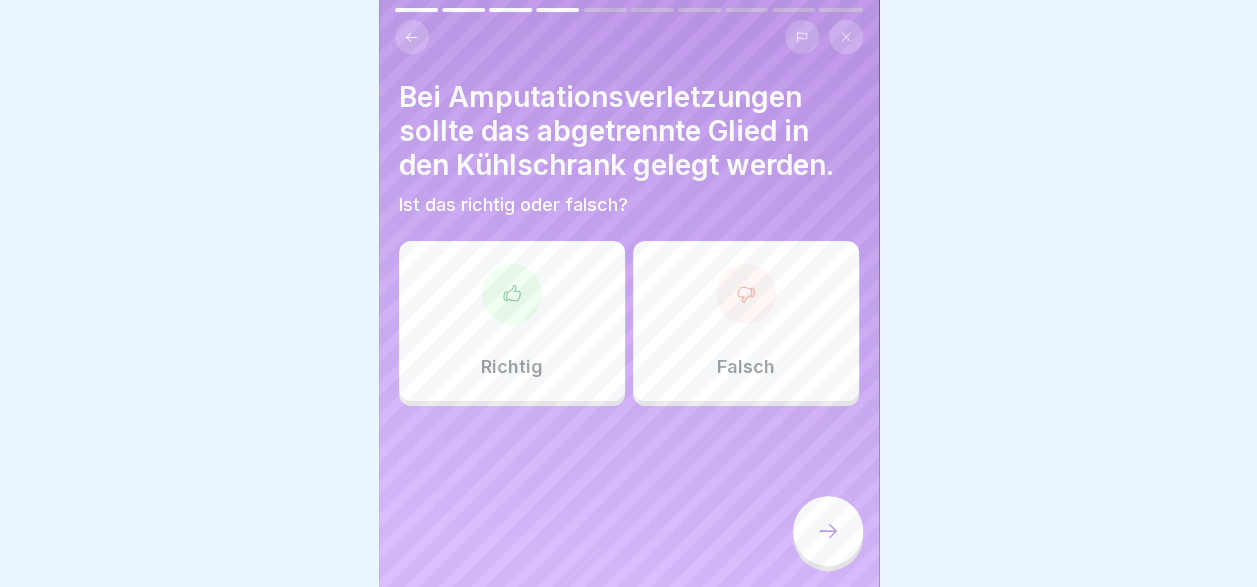 click on "Richtig" at bounding box center (512, 321) 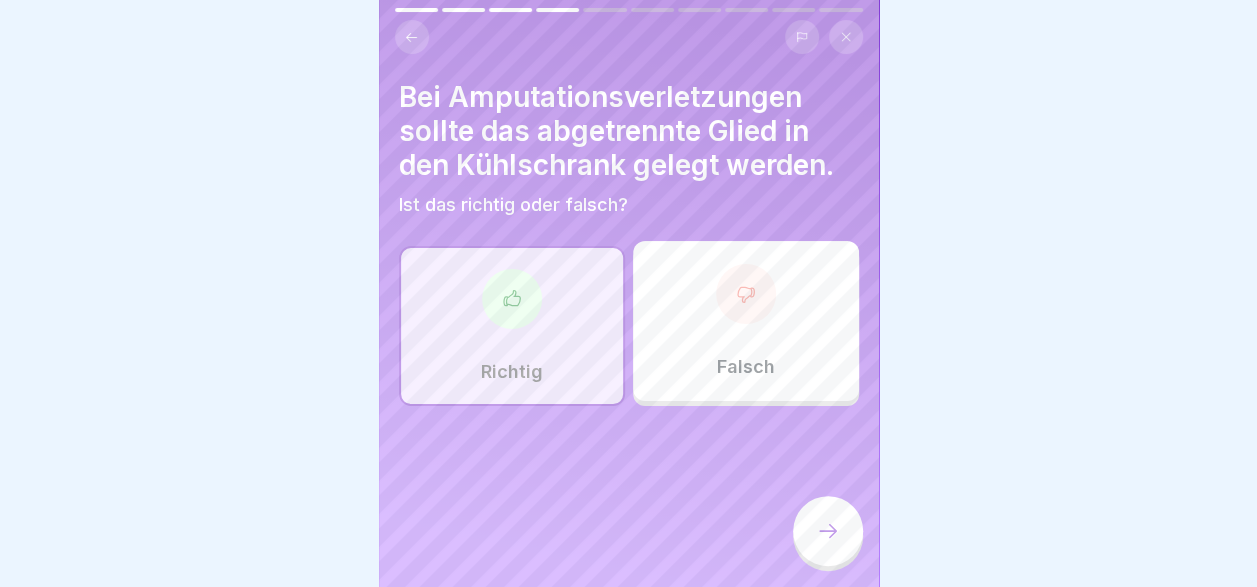 click 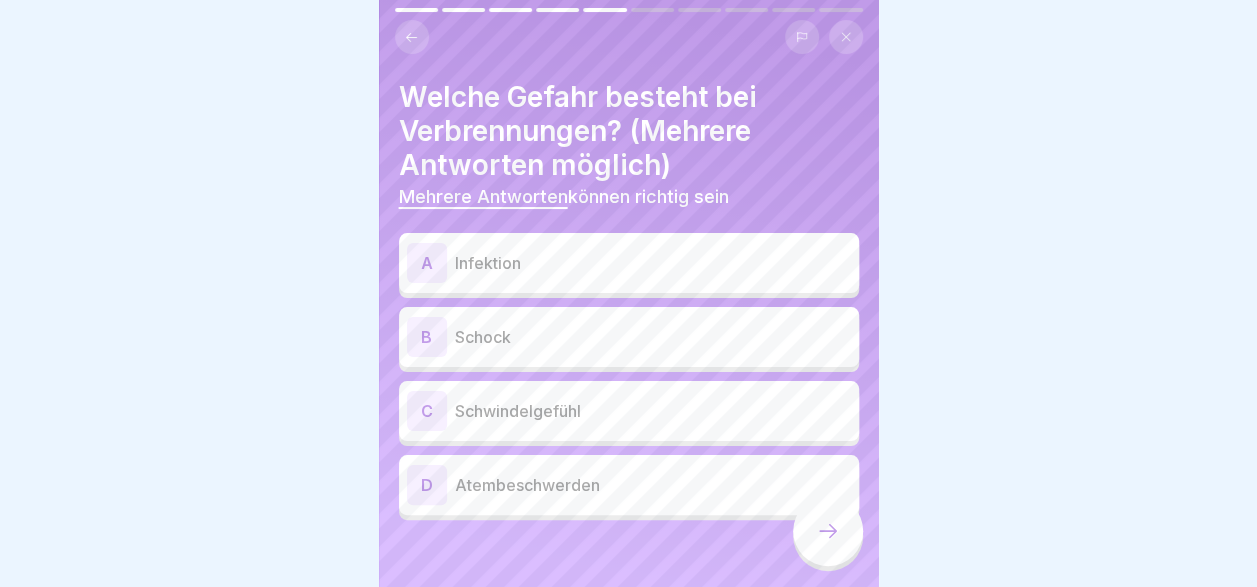 click on "Infektion" at bounding box center [653, 263] 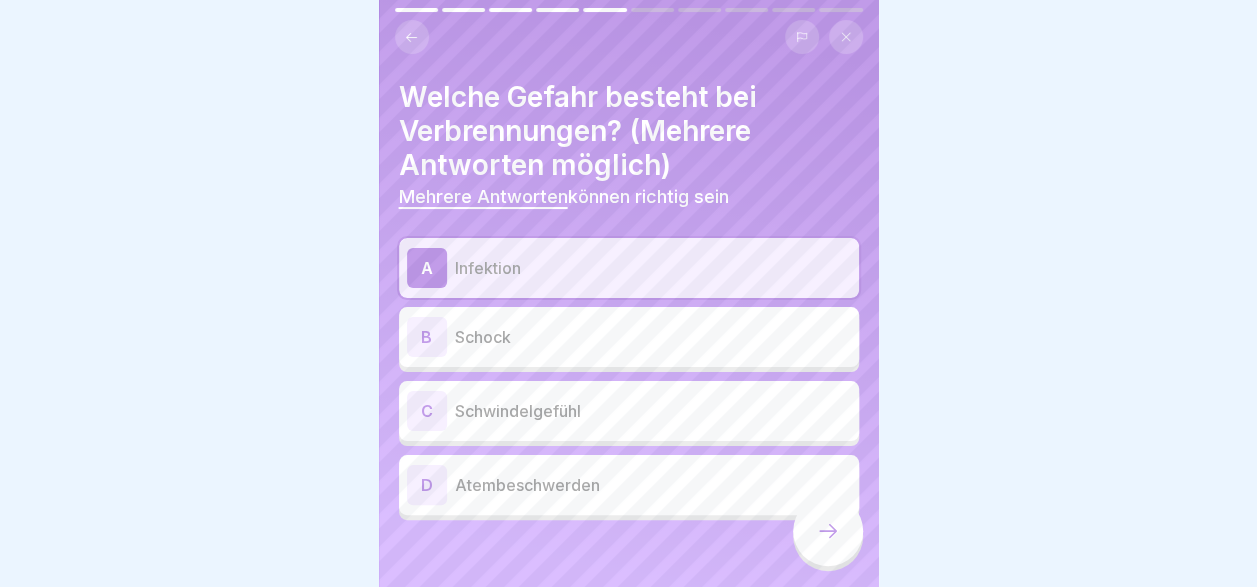 click on "Schock" at bounding box center (653, 337) 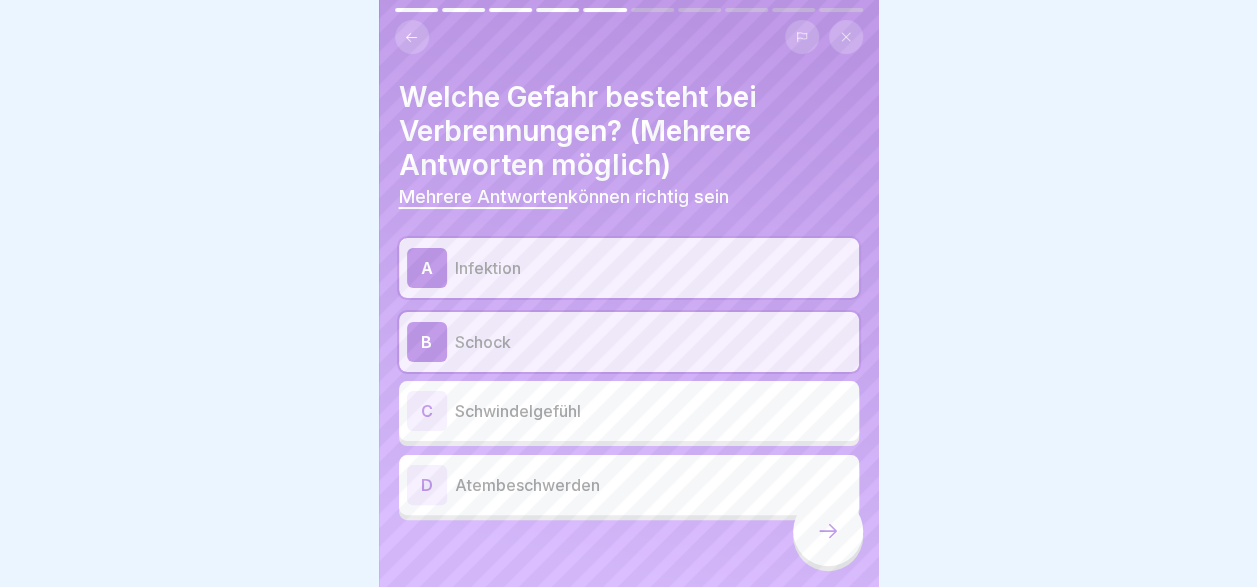 click 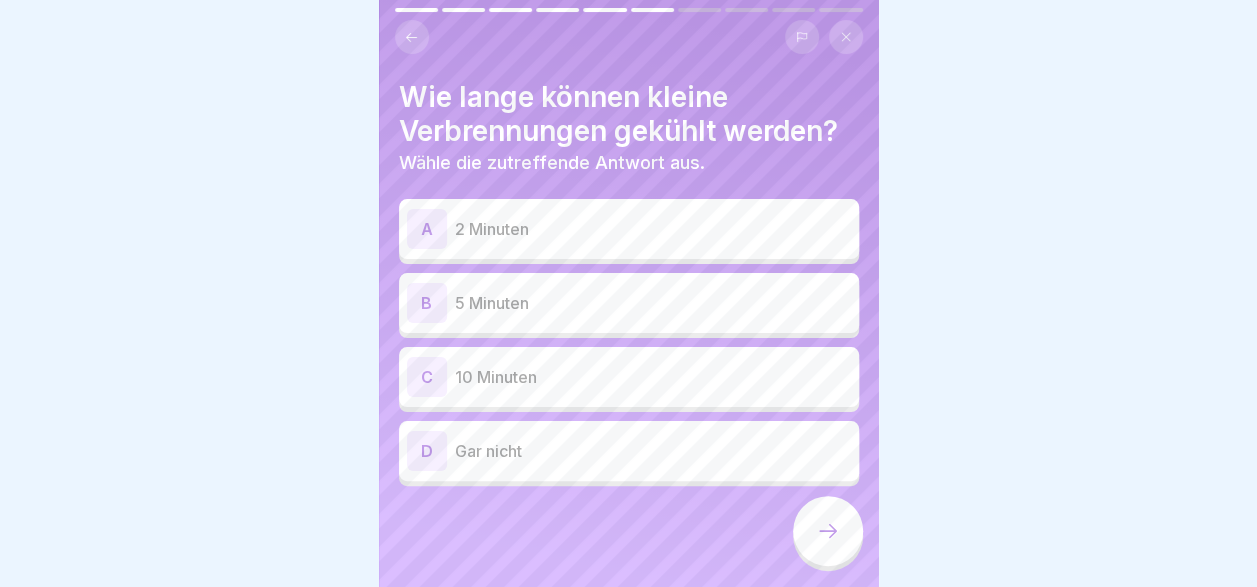 click on "B 5 Minuten" at bounding box center (629, 303) 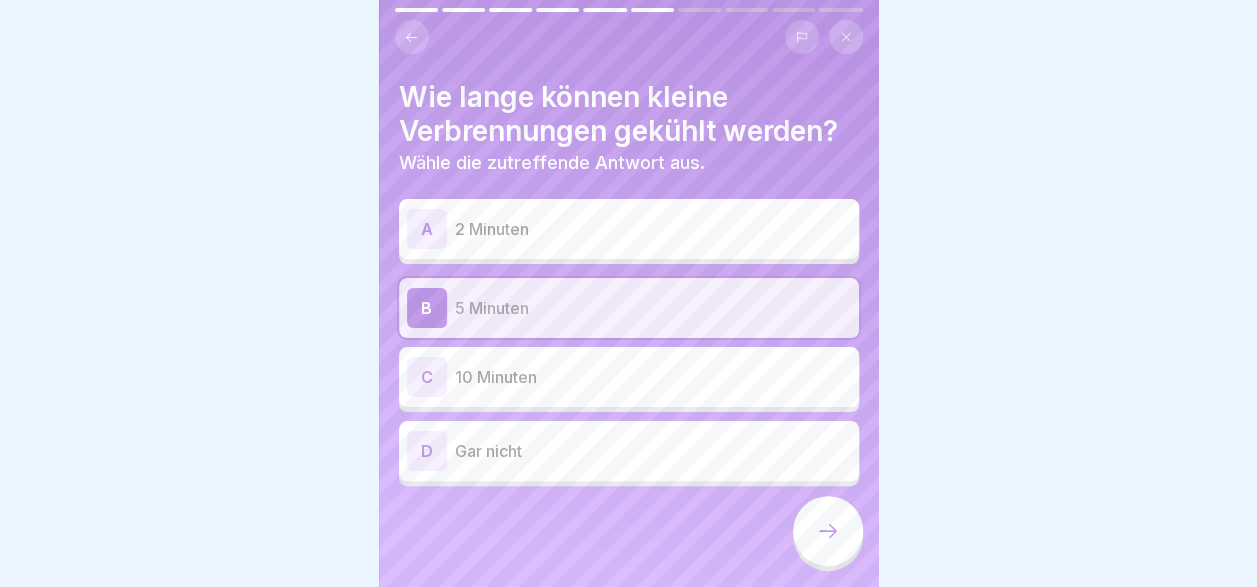 click at bounding box center [828, 531] 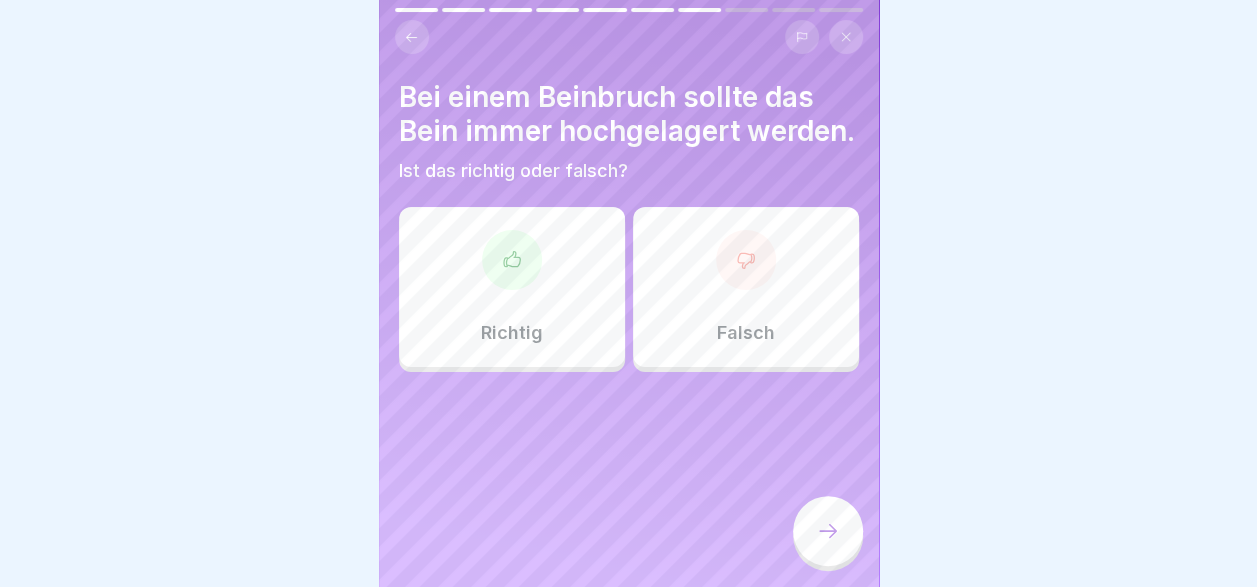 click on "Richtig" at bounding box center [512, 287] 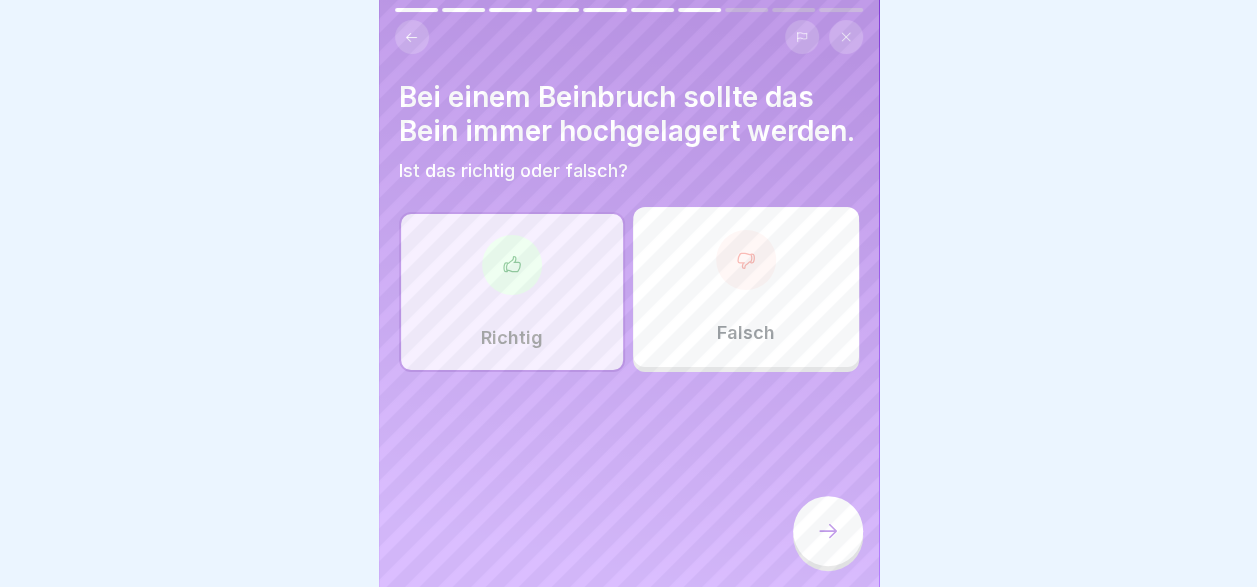 click 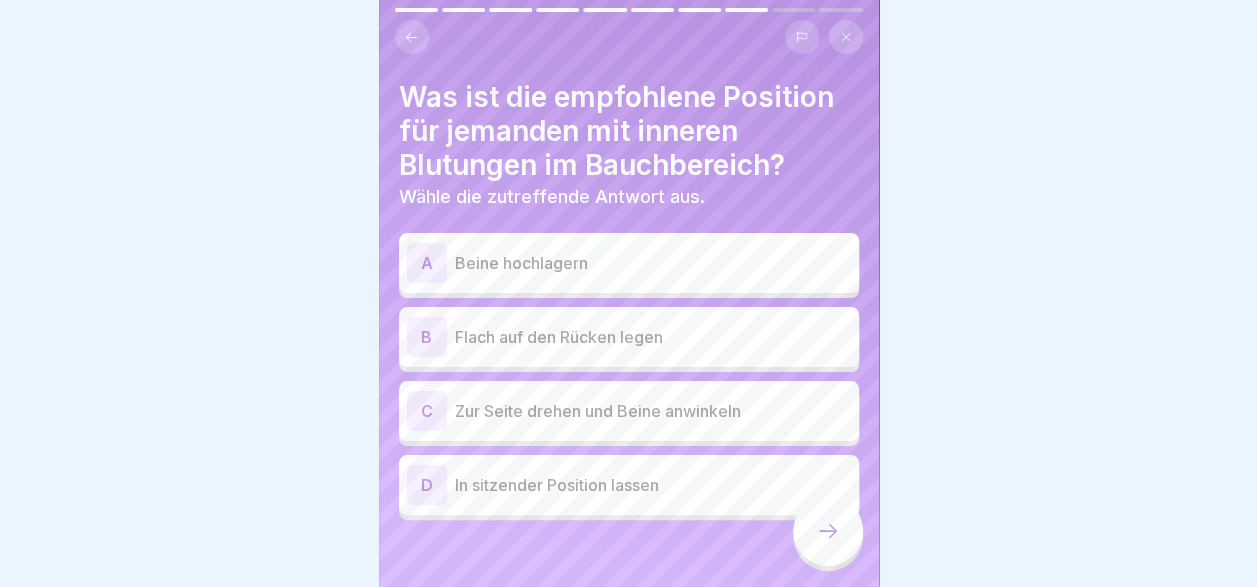 click on "Zur Seite drehen und Beine anwinkeln" at bounding box center [653, 411] 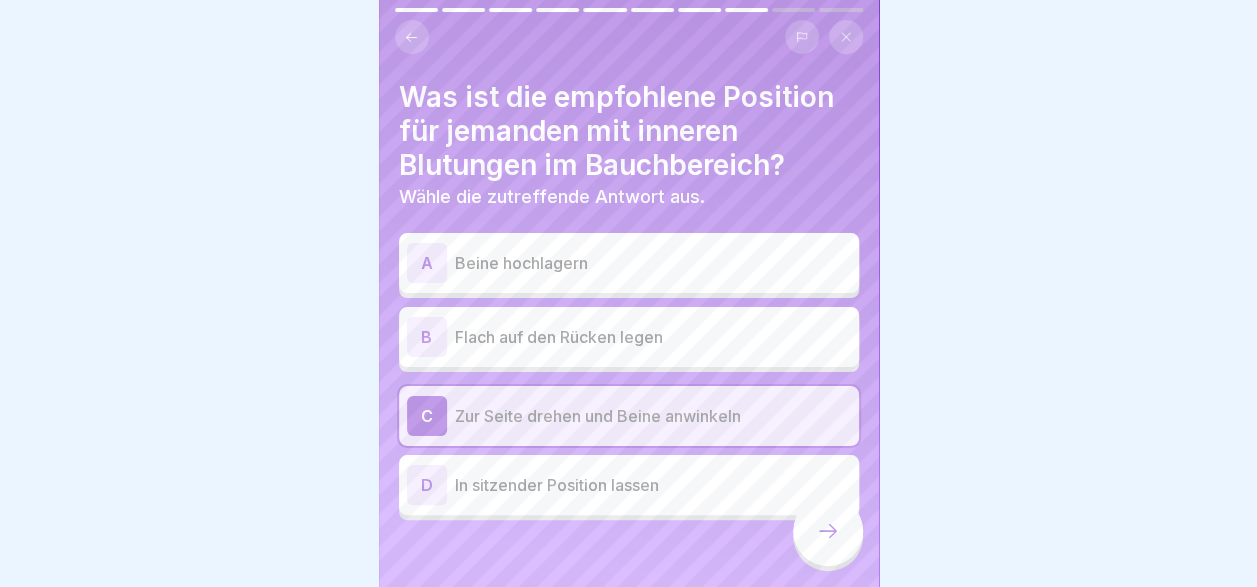 click 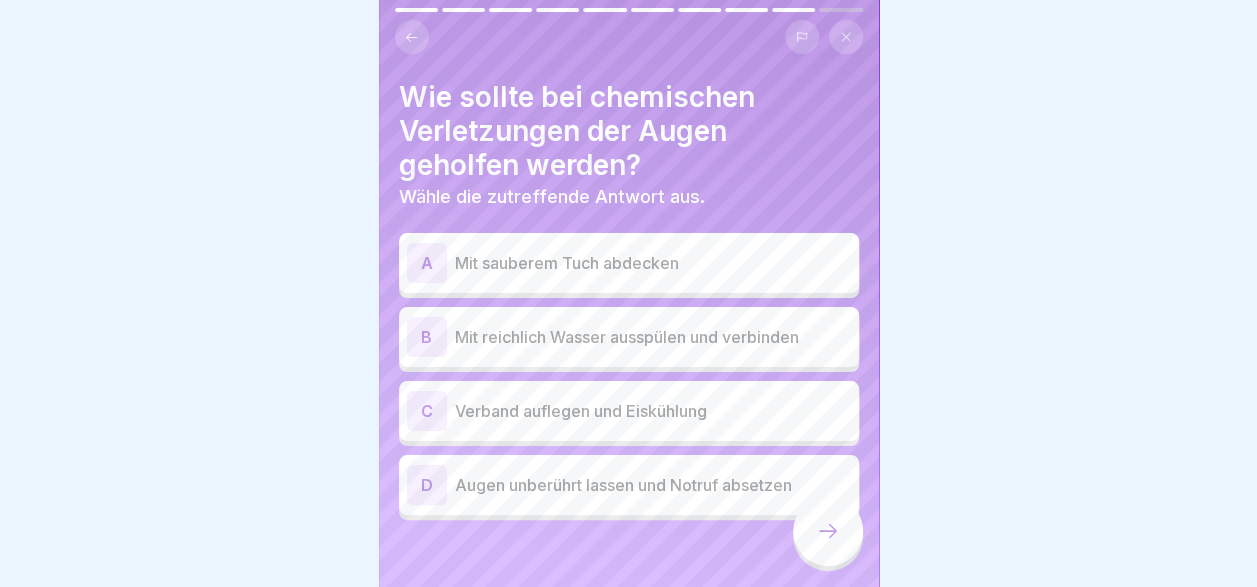 click on "Augen unberührt lassen und Notruf absetzen" at bounding box center [653, 485] 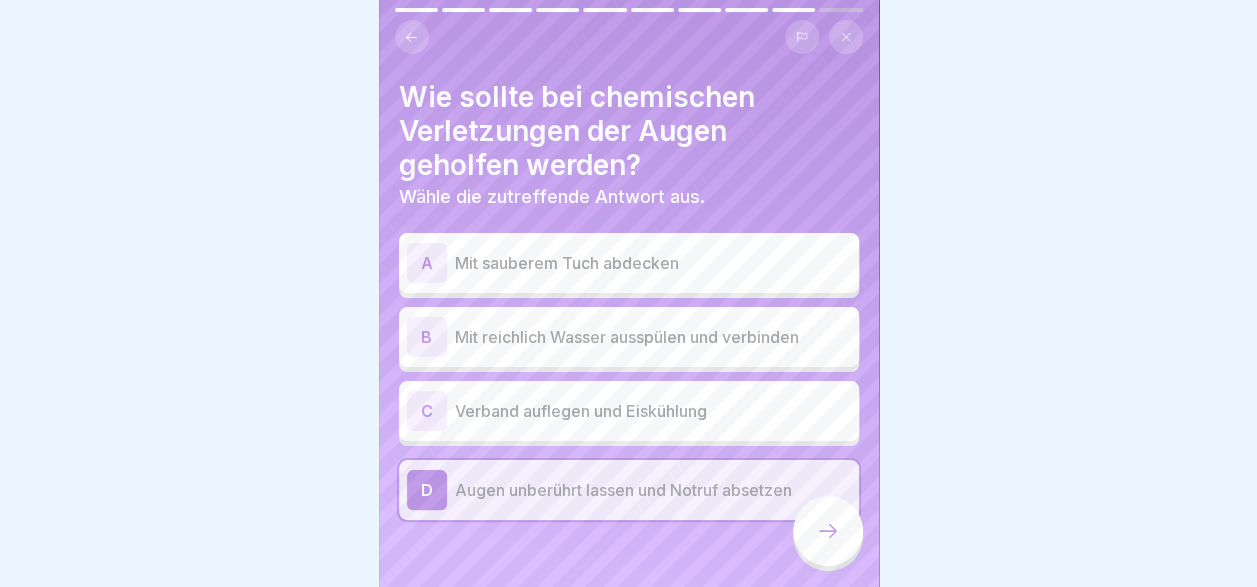 click 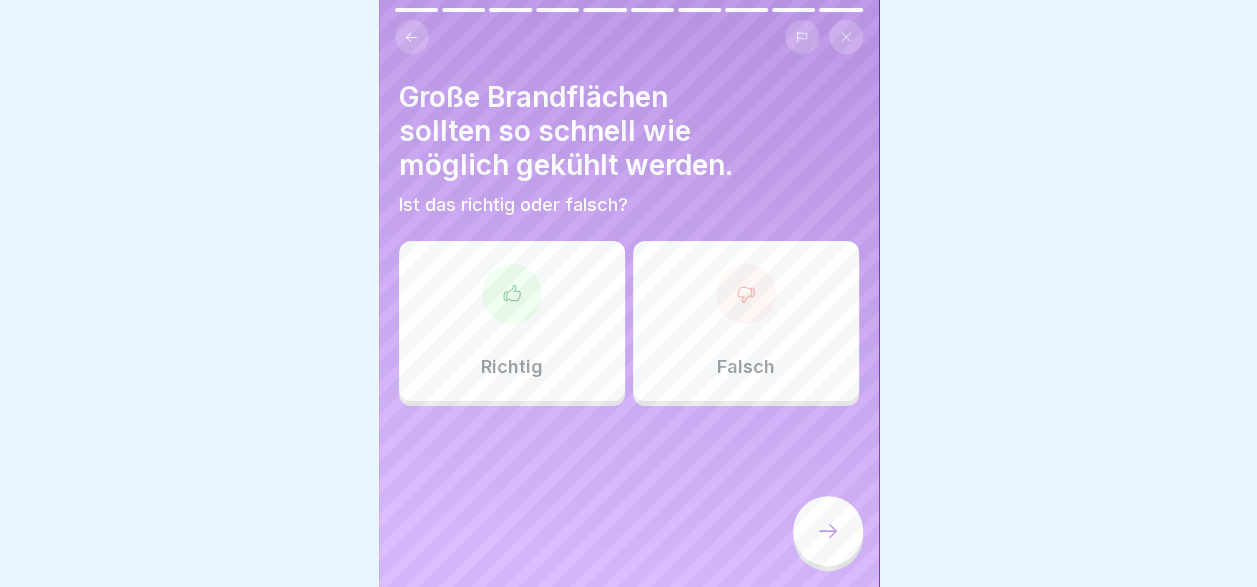 click on "Falsch" at bounding box center (746, 321) 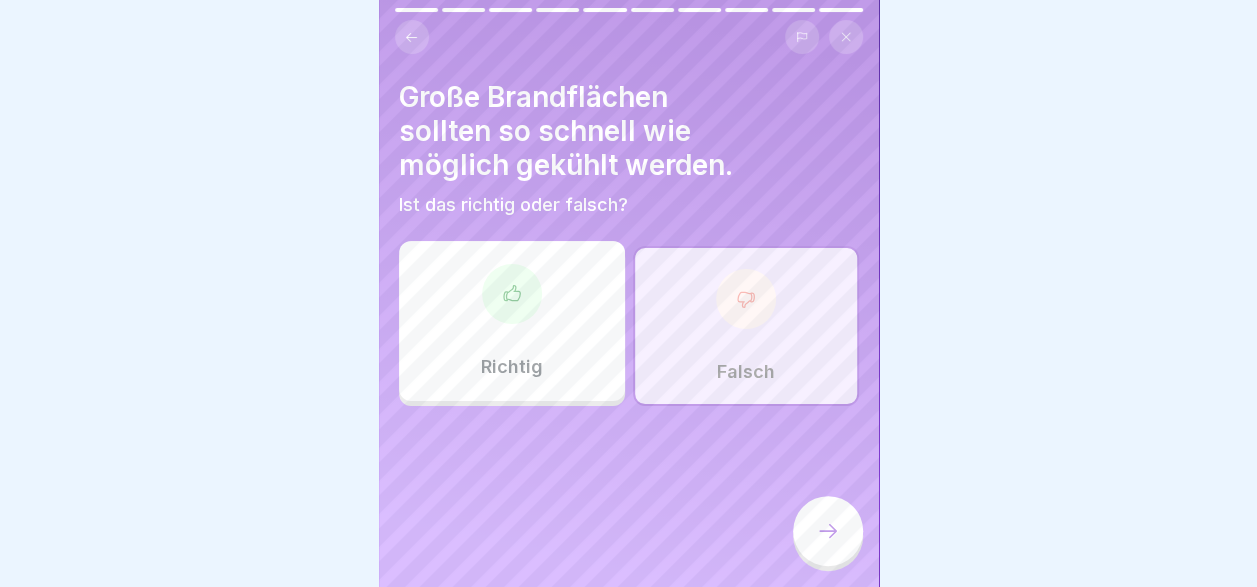 click at bounding box center (828, 531) 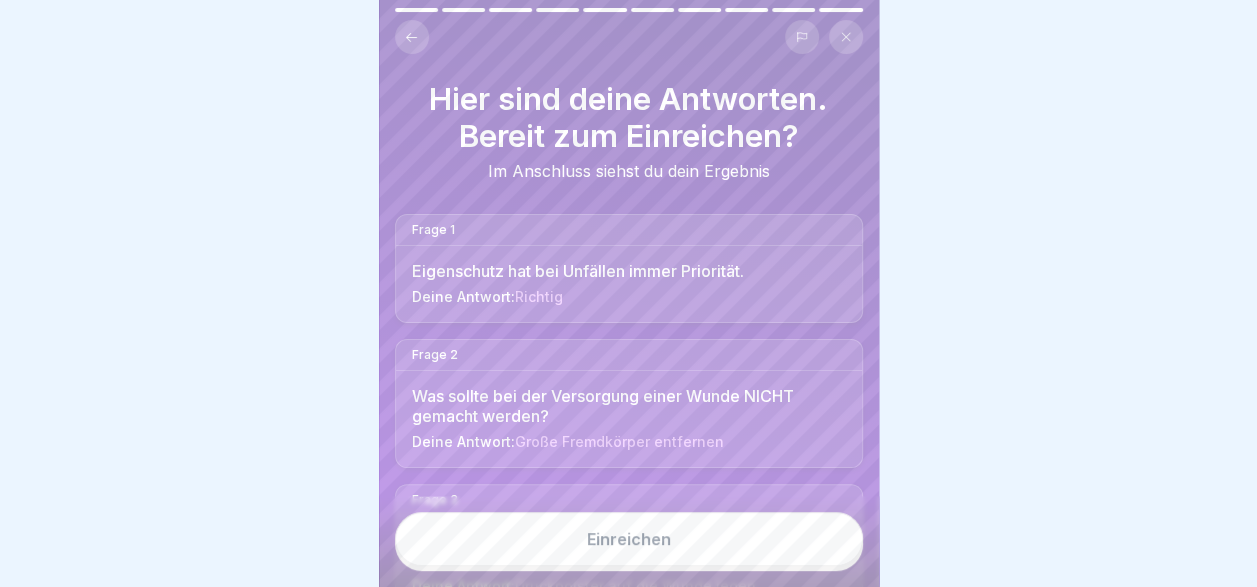 click on "Einreichen" at bounding box center [629, 539] 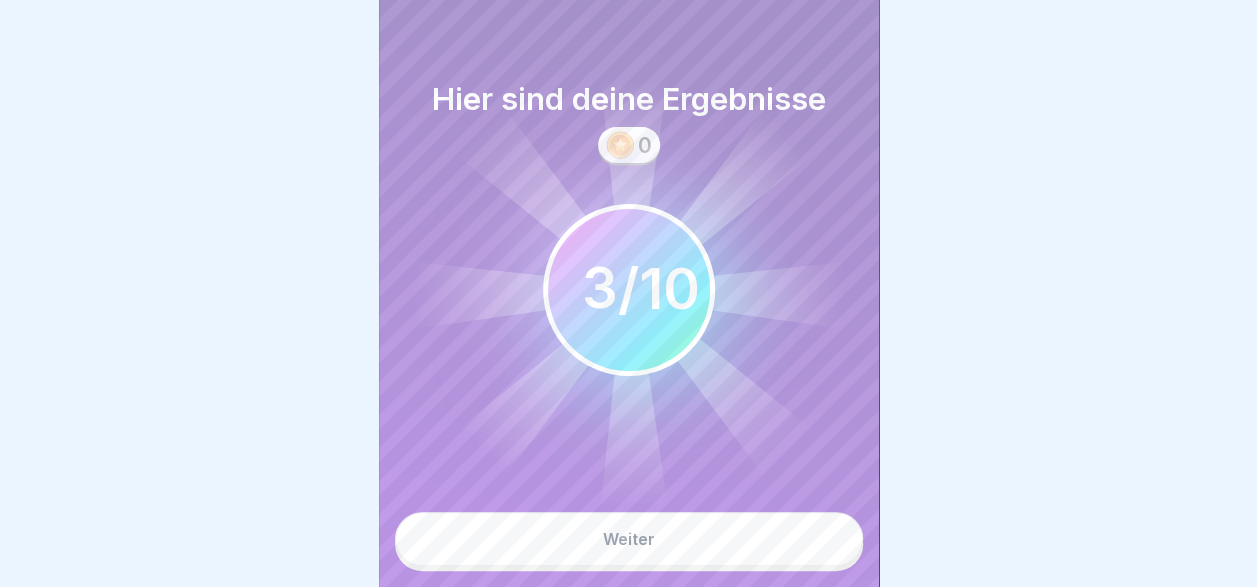 click on "Weiter" at bounding box center [629, 539] 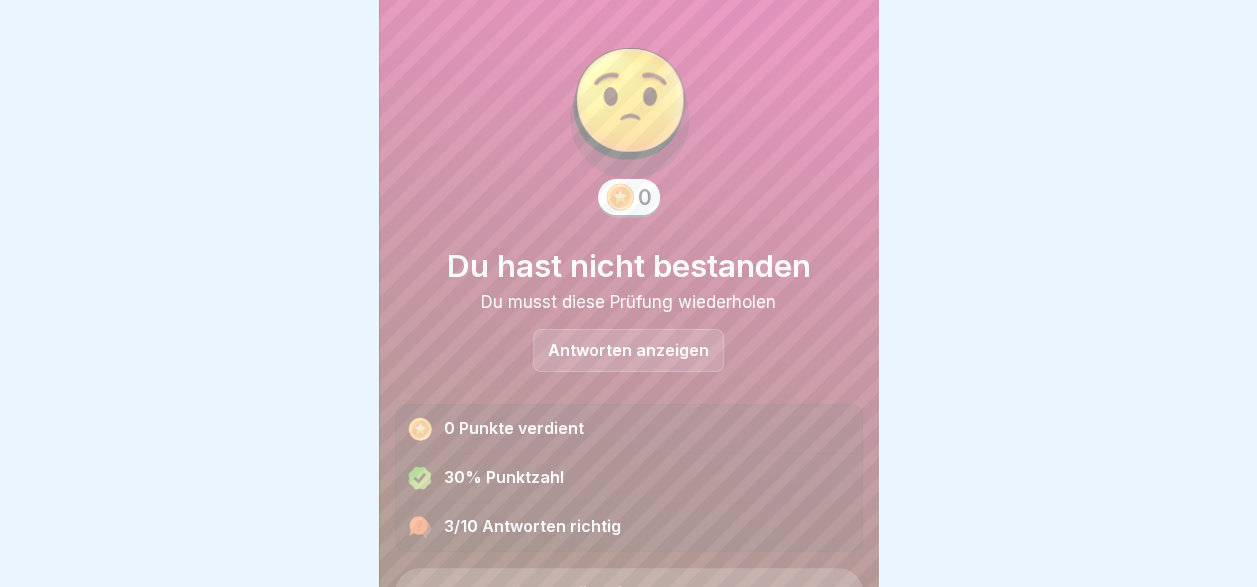 scroll, scrollTop: 94, scrollLeft: 0, axis: vertical 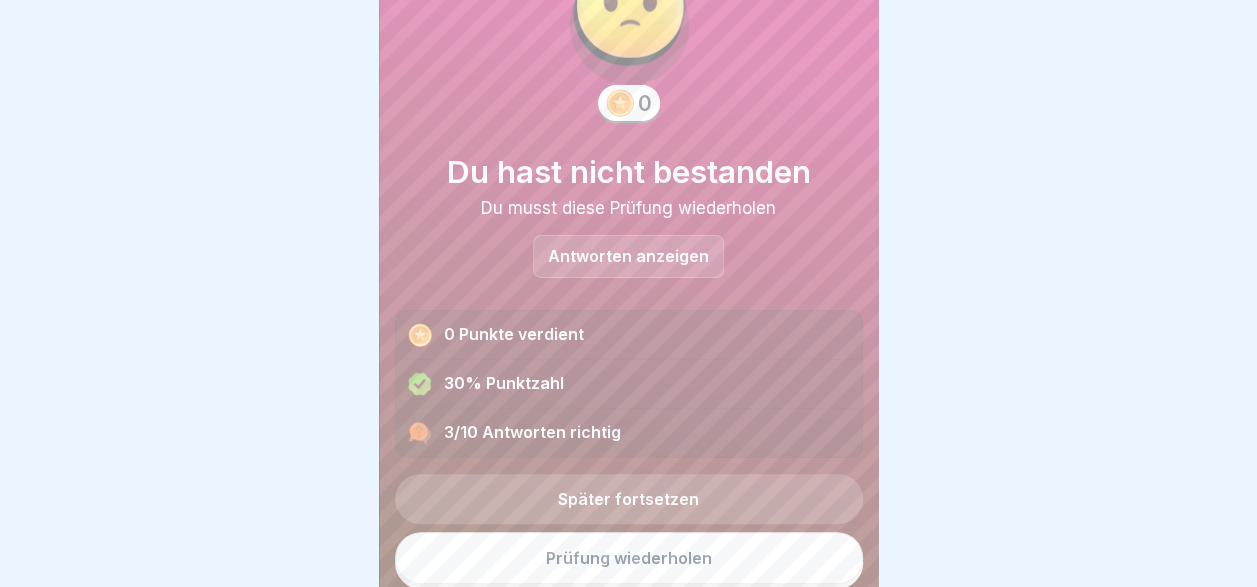click on "Prüfung wiederholen" at bounding box center [629, 558] 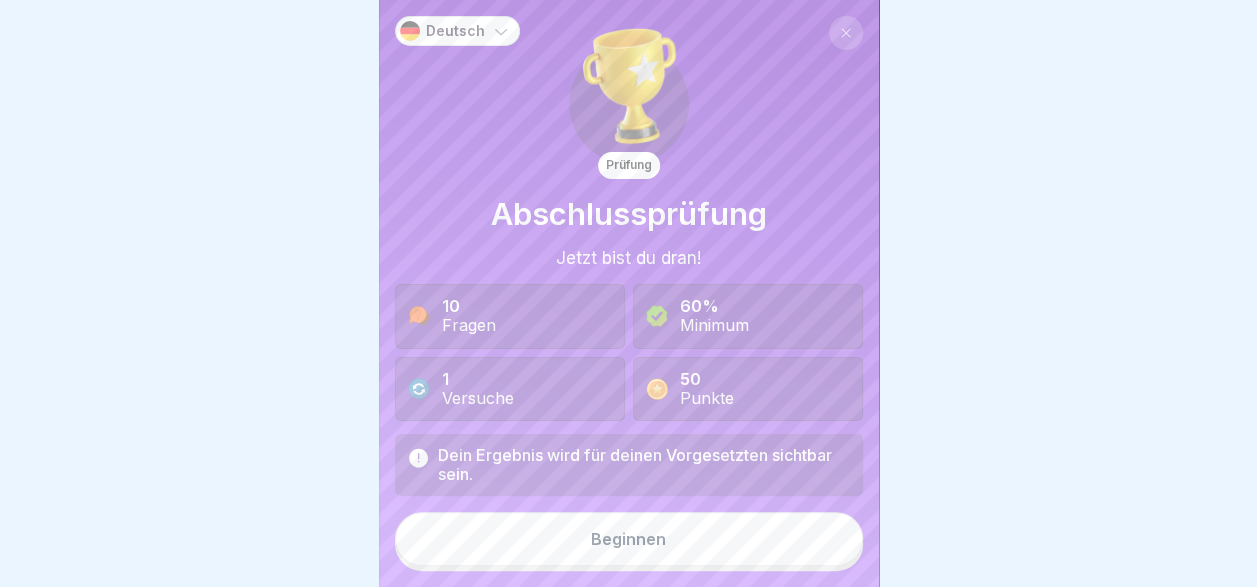 scroll, scrollTop: 15, scrollLeft: 0, axis: vertical 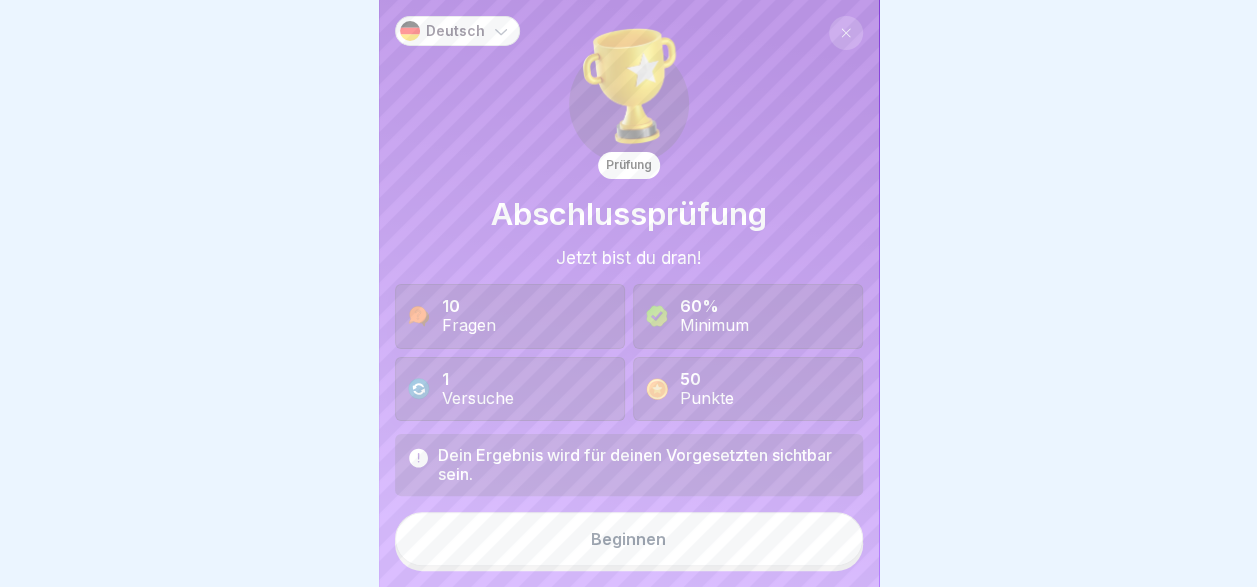 click on "Beginnen" at bounding box center (629, 539) 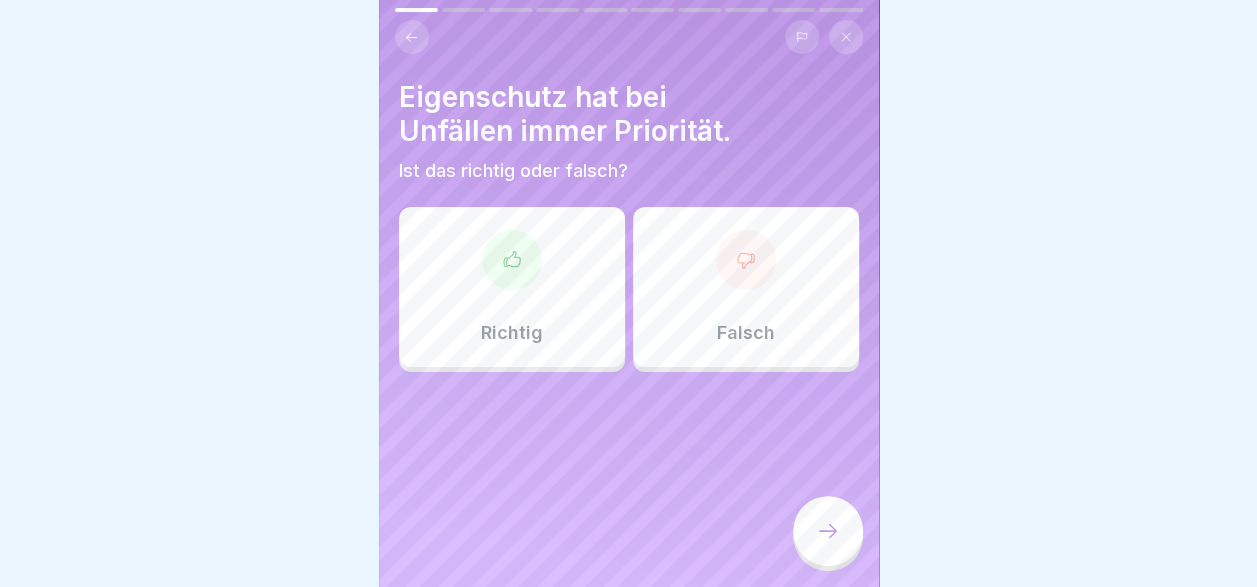 click on "Richtig" at bounding box center [512, 287] 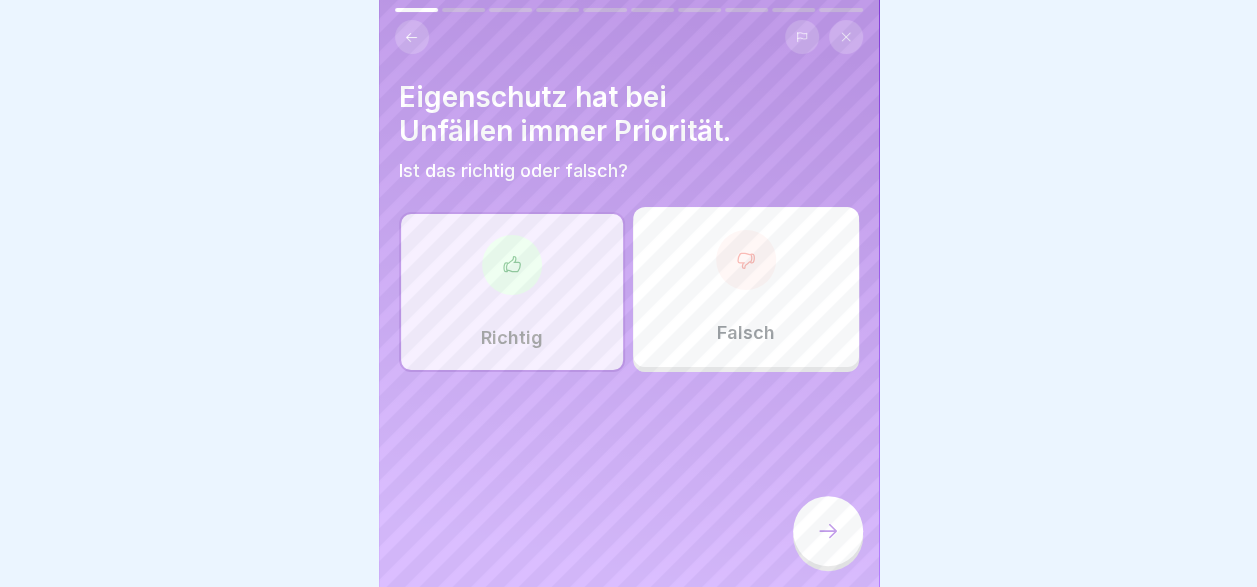 click at bounding box center [828, 531] 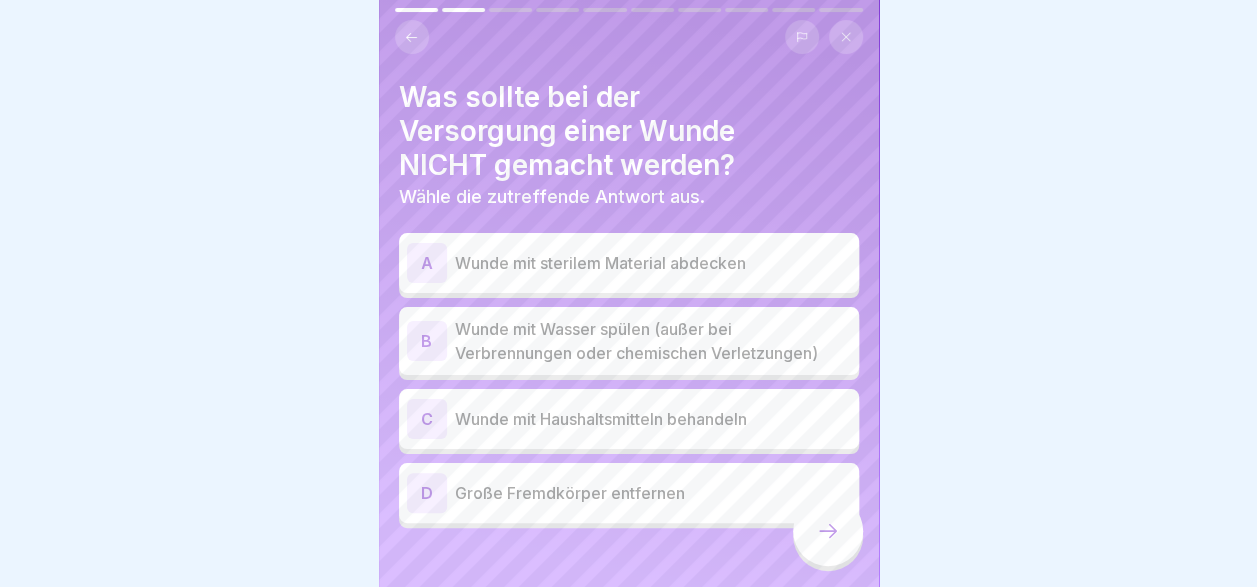 click on "Große Fremdkörper entfernen" at bounding box center [653, 493] 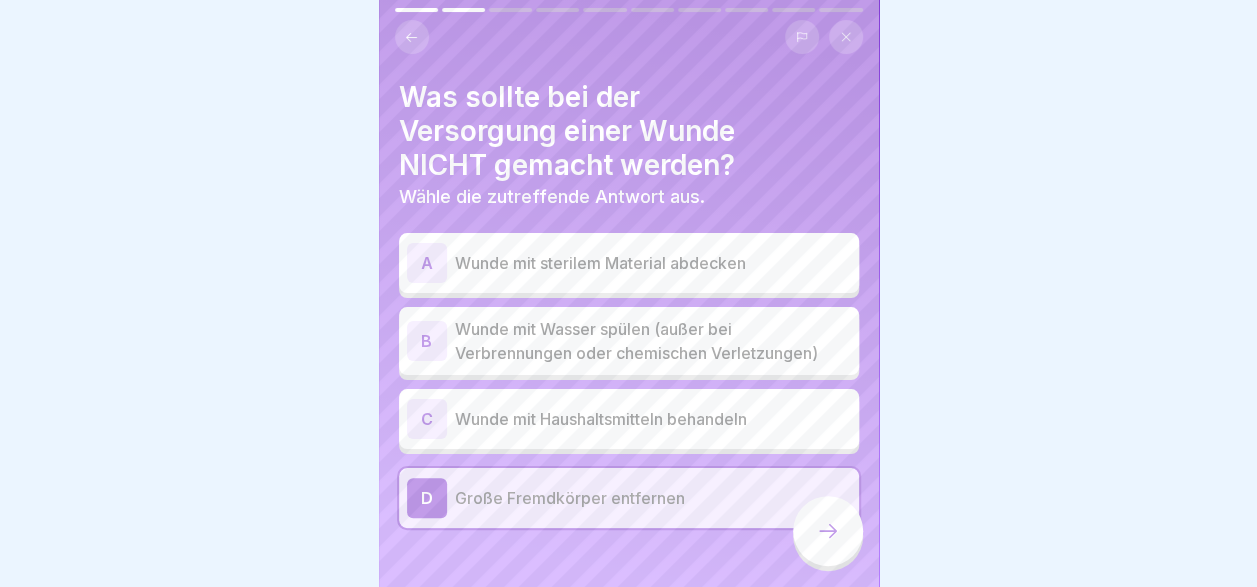 click 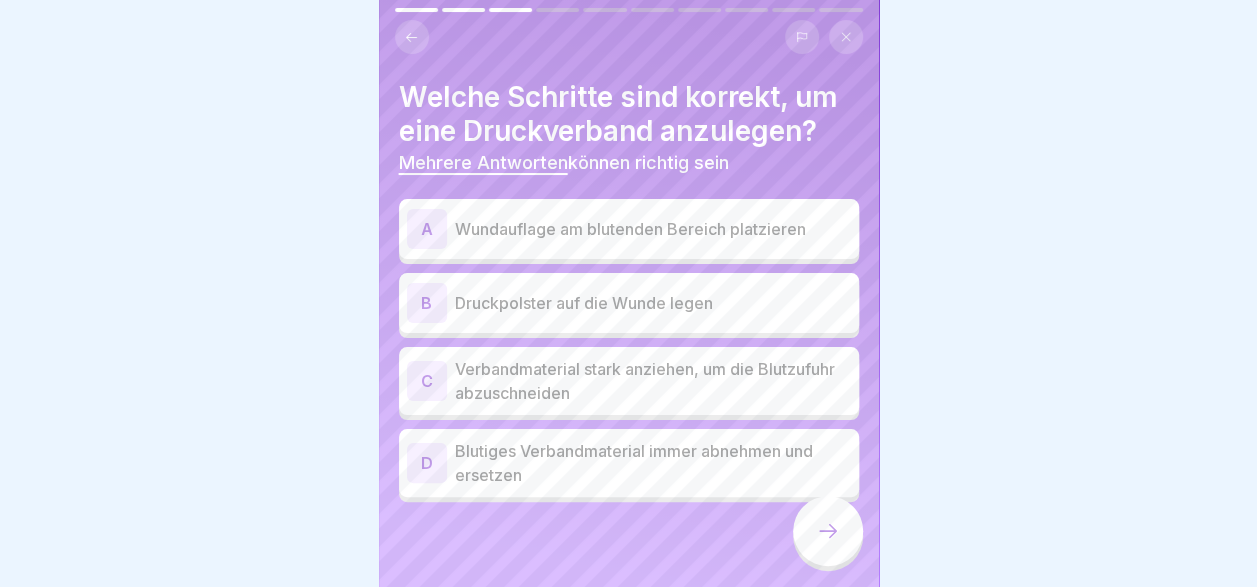 click on "Wundauflage am blutenden Bereich platzieren" at bounding box center (653, 229) 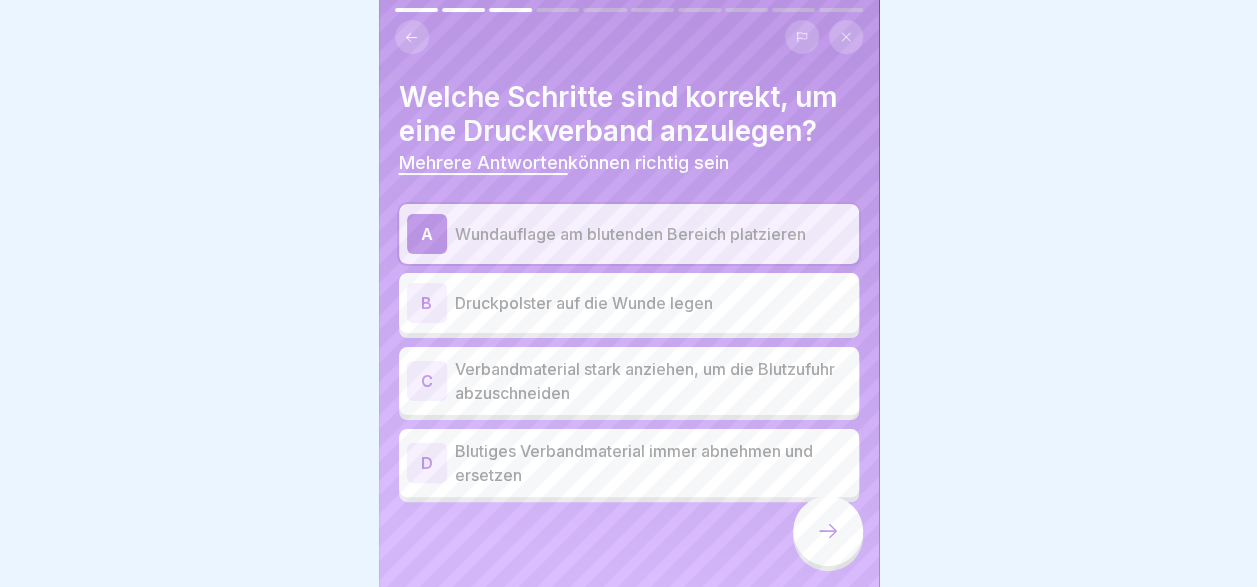 click on "Druckpolster auf die Wunde legen" at bounding box center (653, 303) 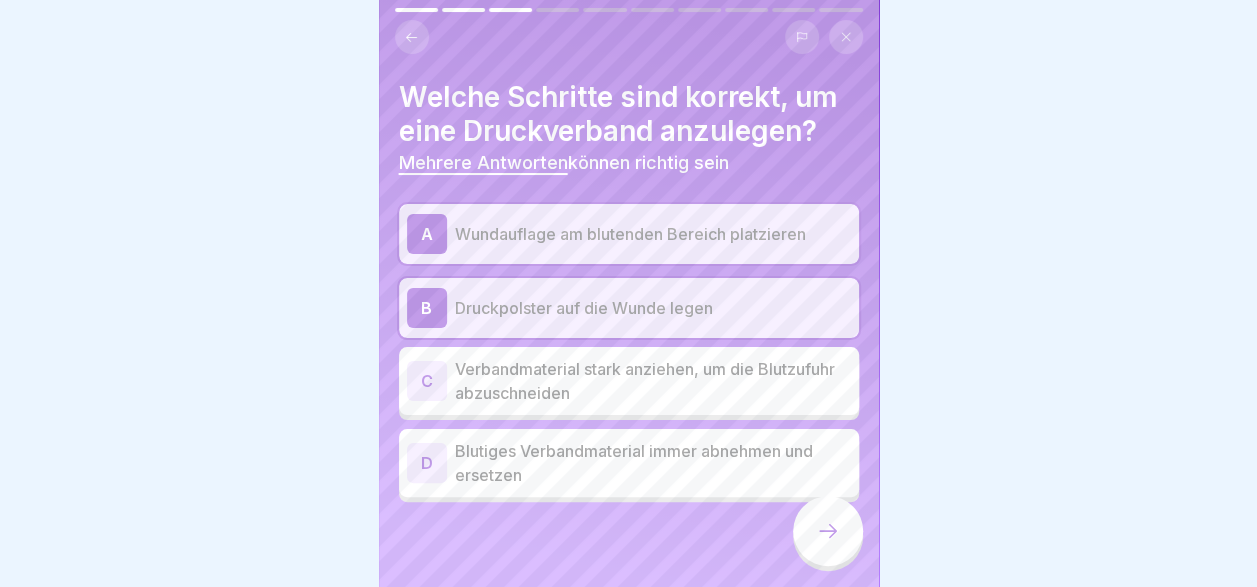 click on "Verbandmaterial stark anziehen, um die Blutzufuhr abzuschneiden" at bounding box center (653, 381) 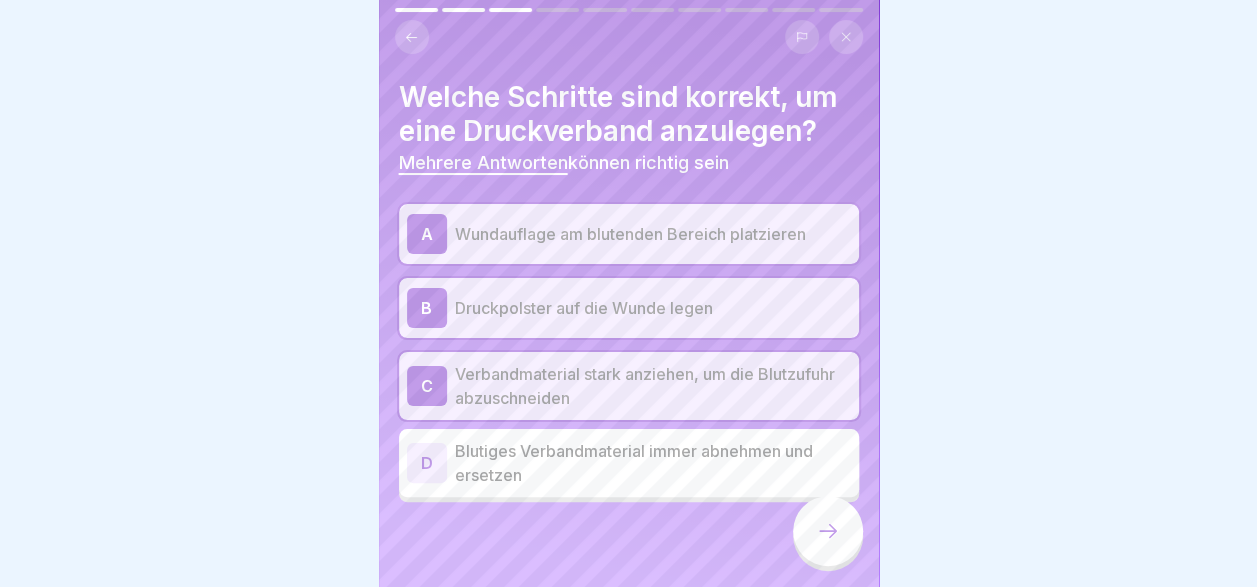 click 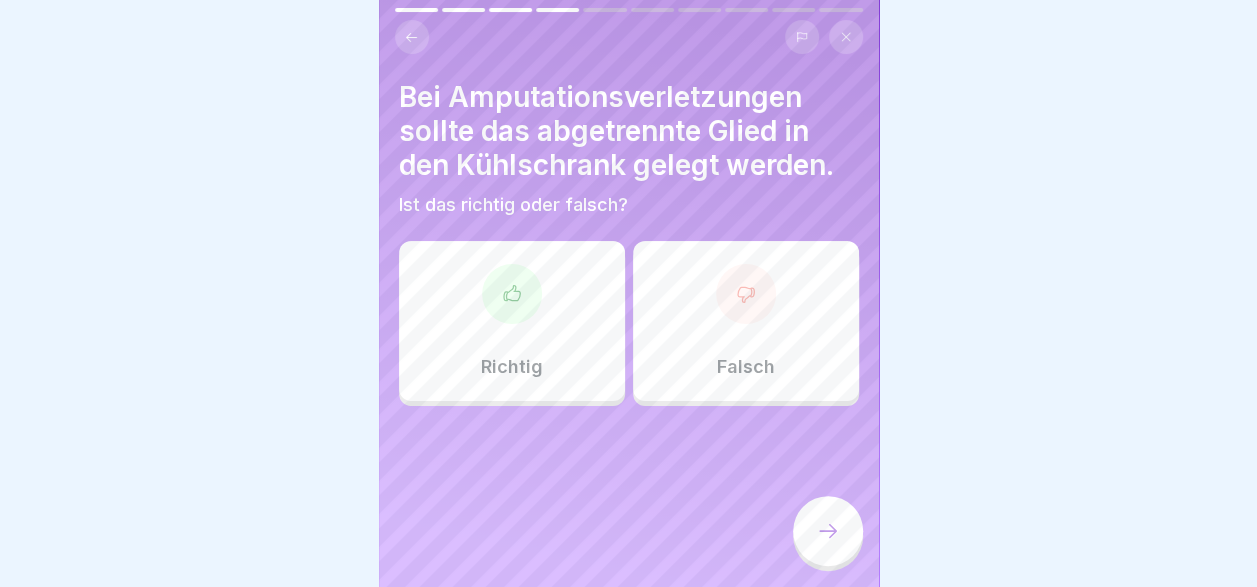 click on "Falsch" at bounding box center (746, 321) 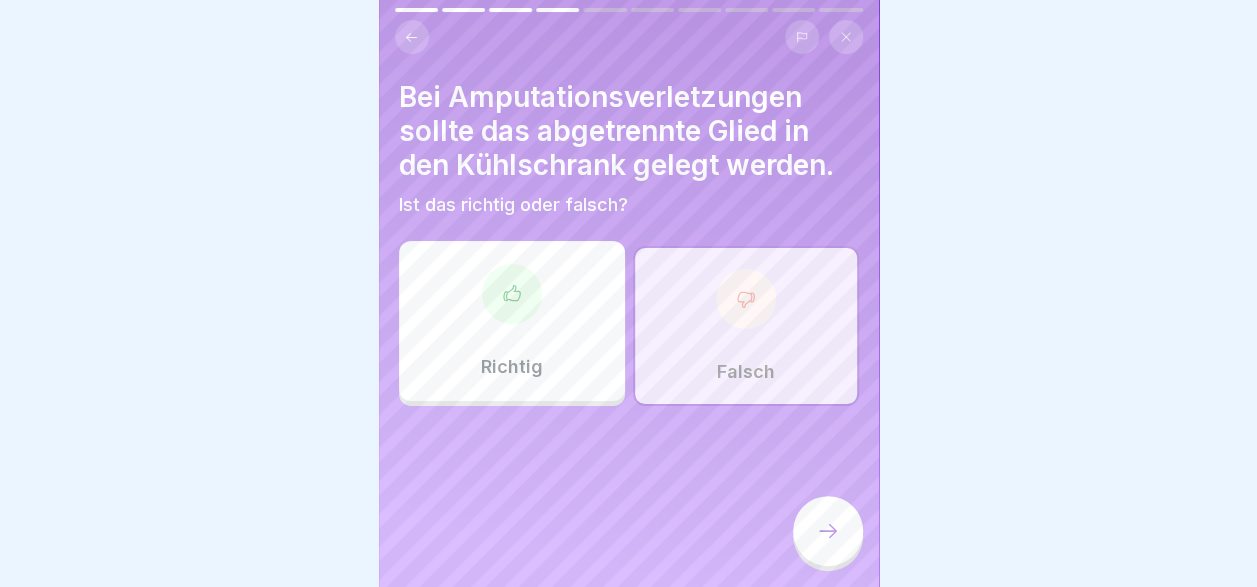 click 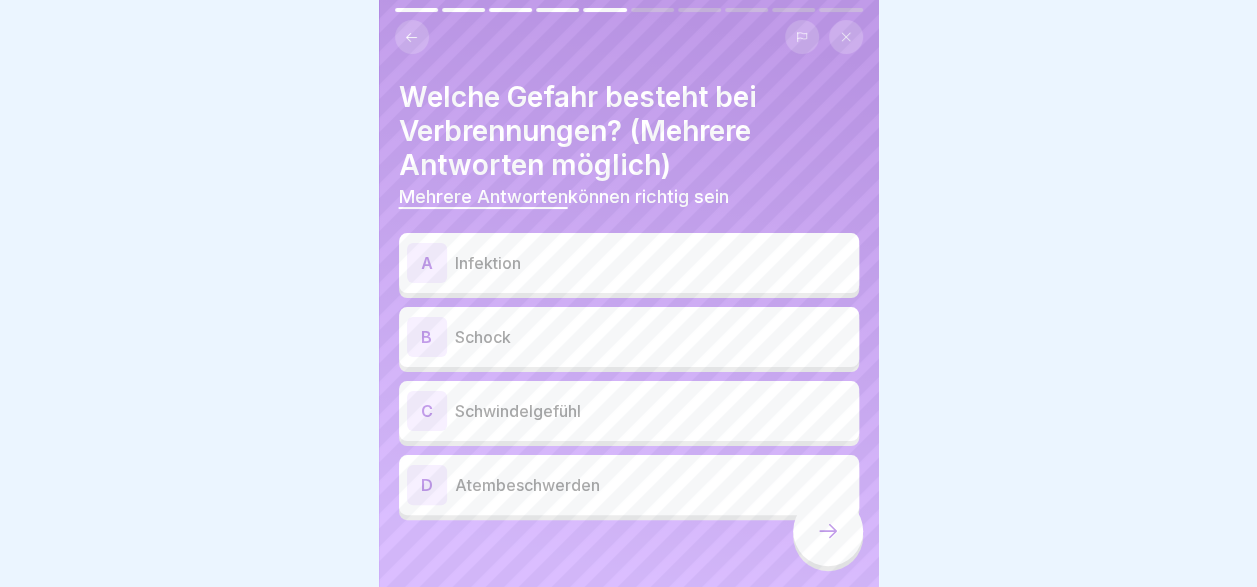 click on "Schock" at bounding box center [653, 337] 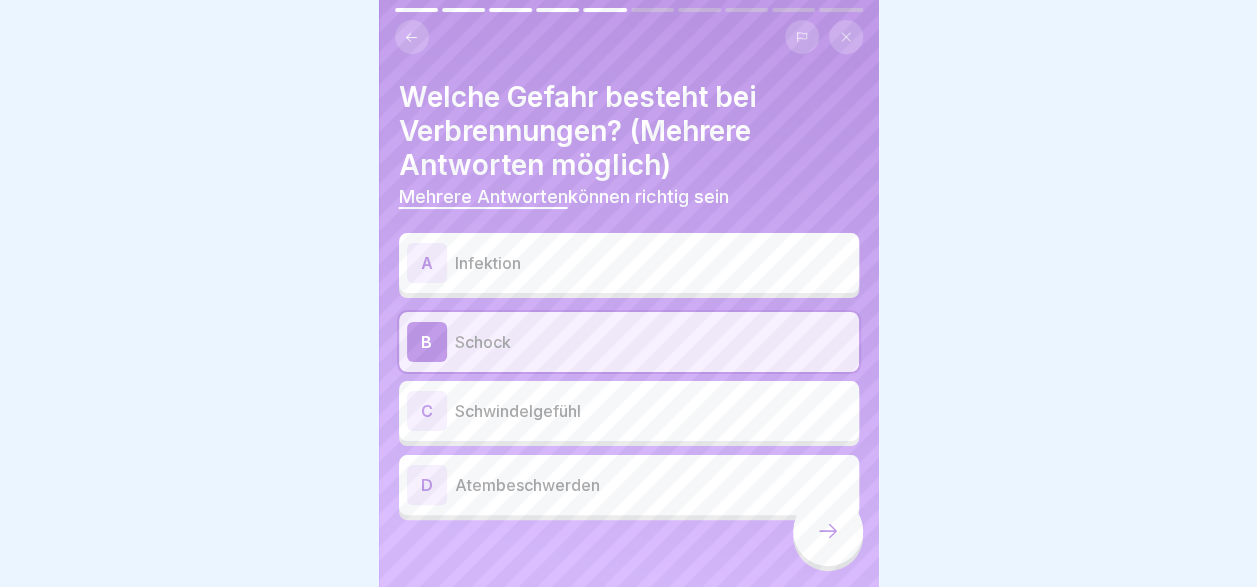 click on "Infektion" at bounding box center [653, 263] 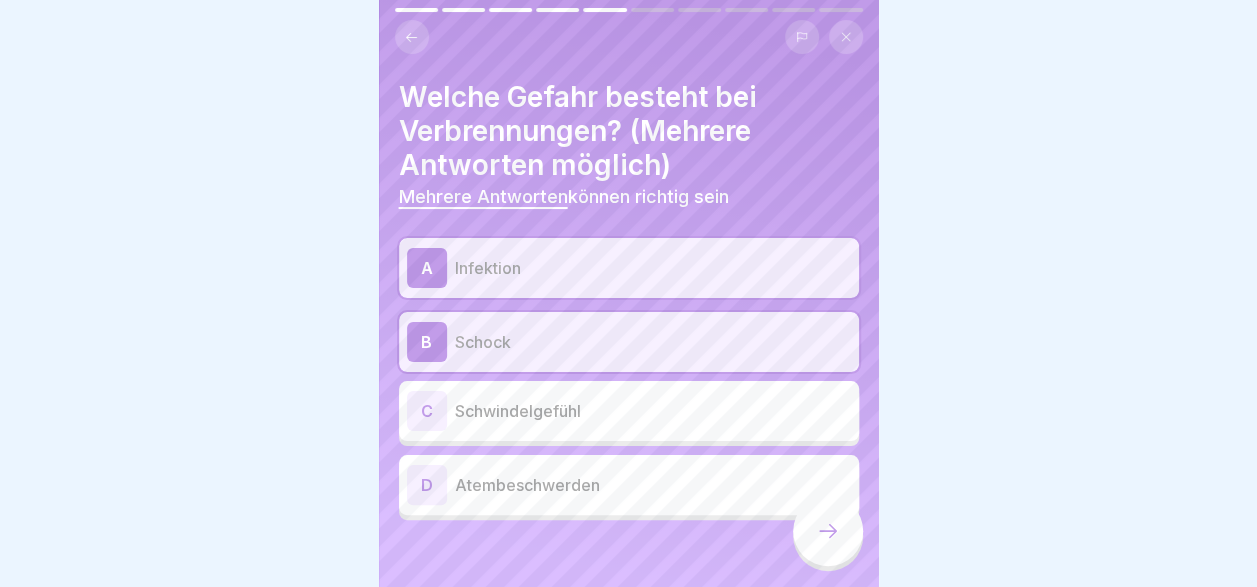 click on "Atembeschwerden" at bounding box center [653, 485] 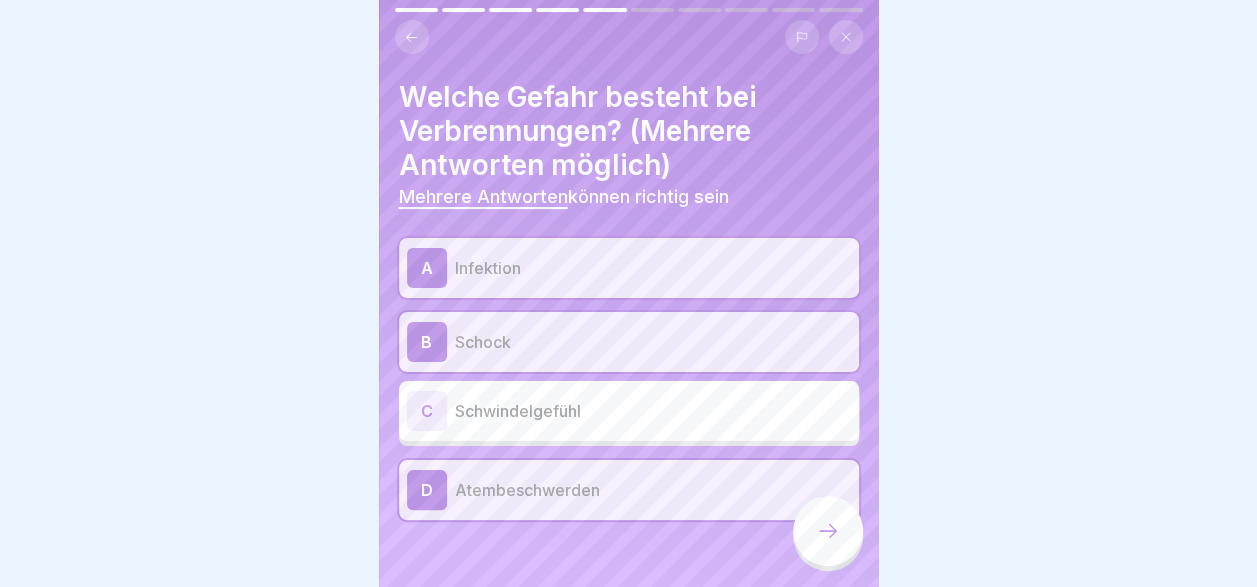 click on "Schwindelgefühl" at bounding box center [653, 411] 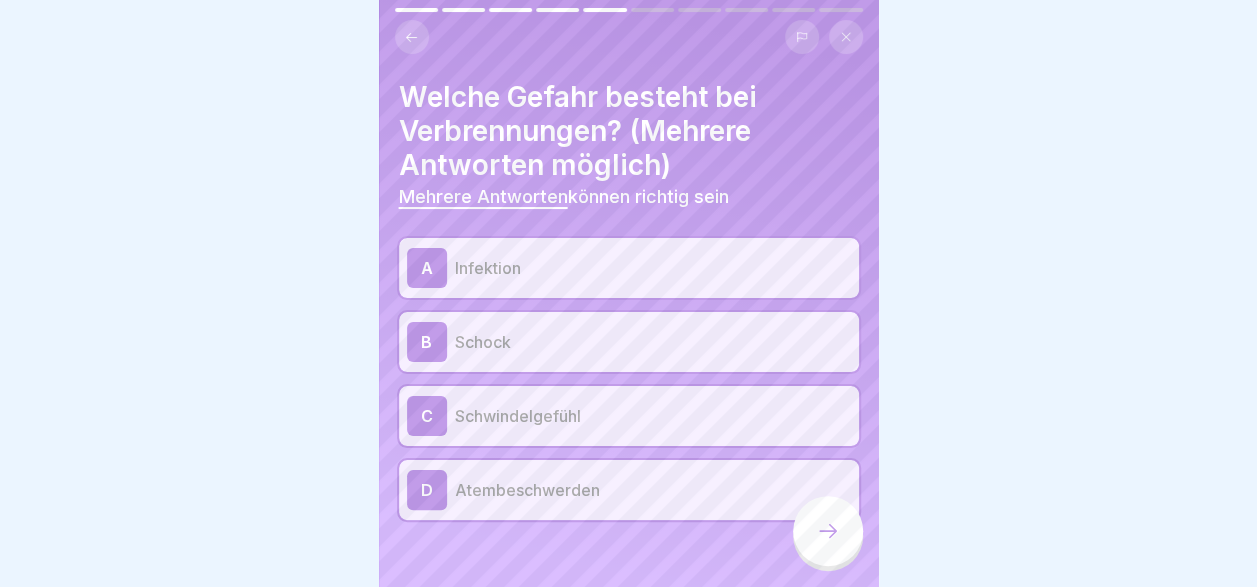 click on "Schwindelgefühl" at bounding box center (653, 416) 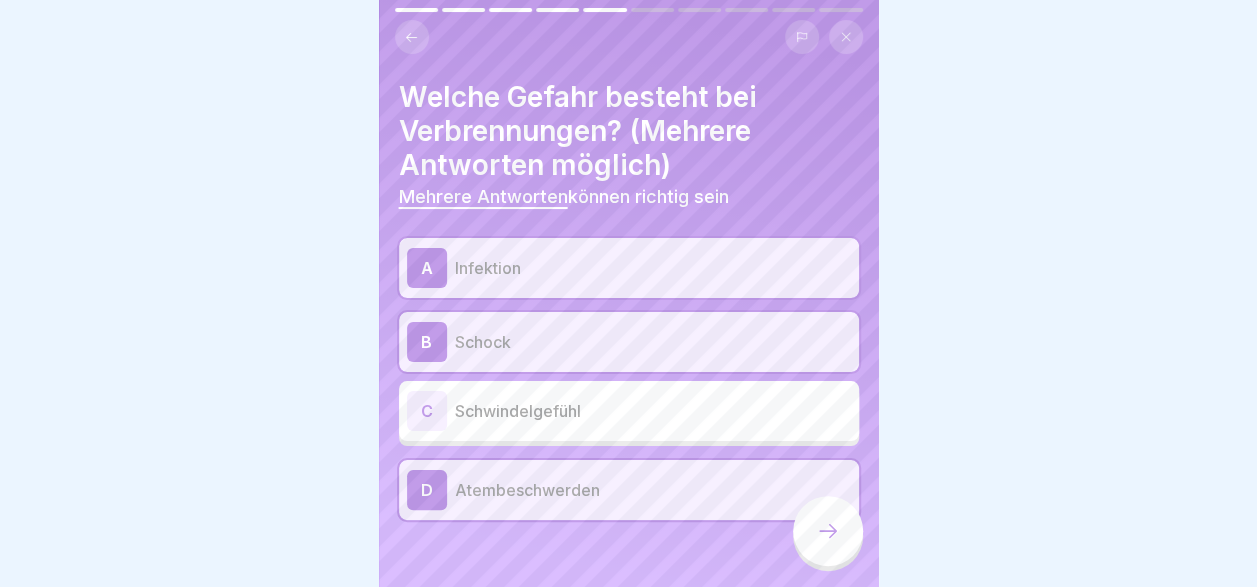 click 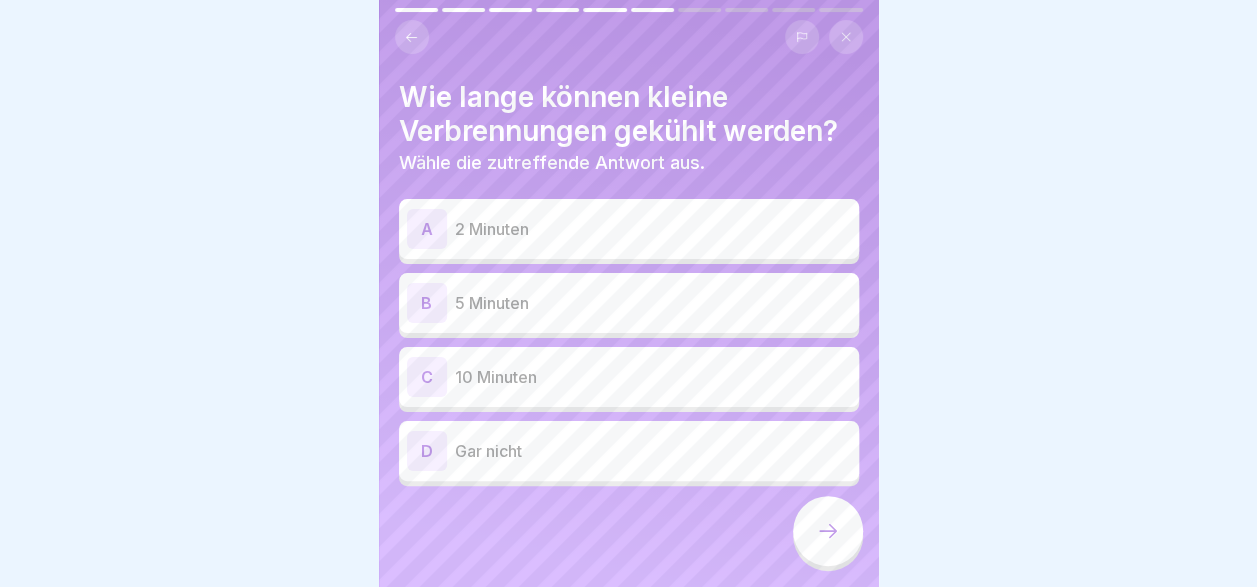 click on "10 Minuten" at bounding box center (653, 377) 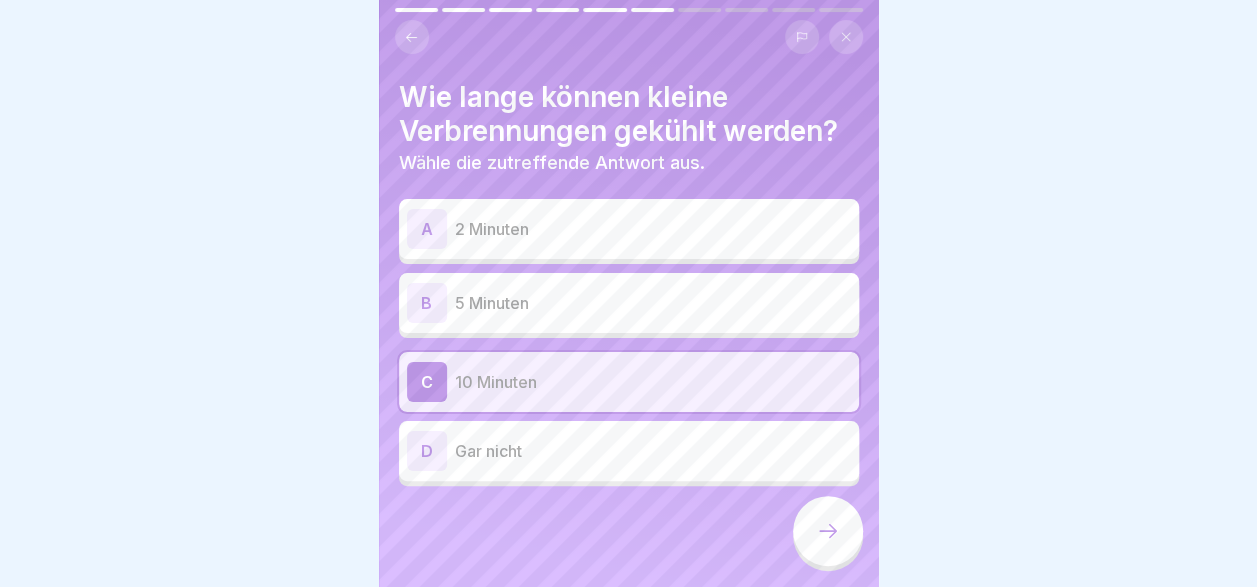 click 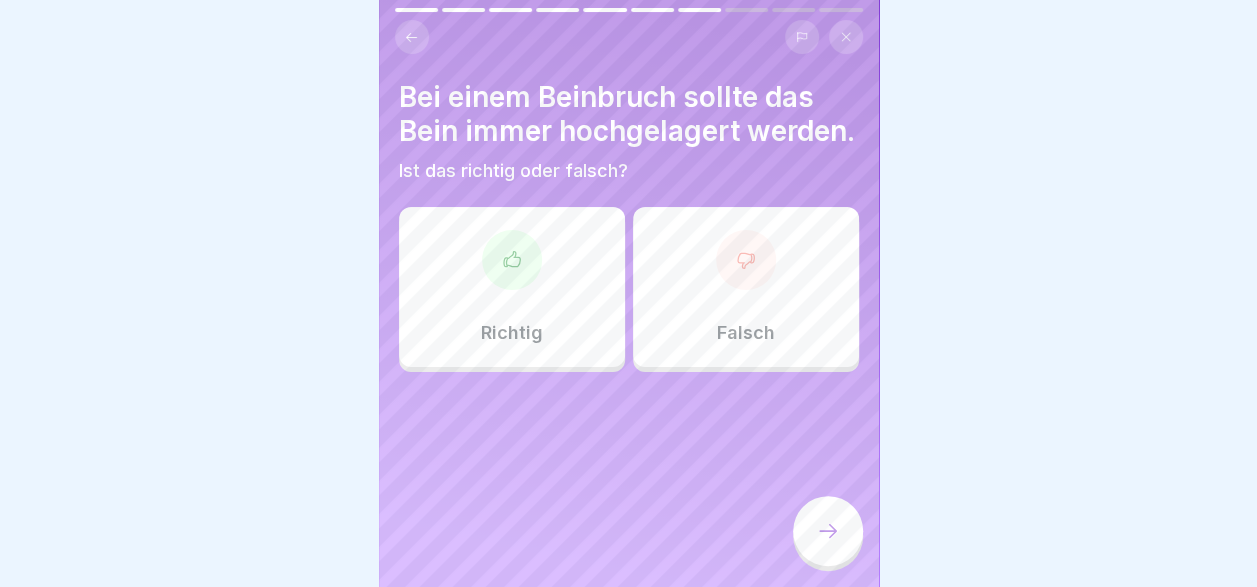 click at bounding box center [512, 260] 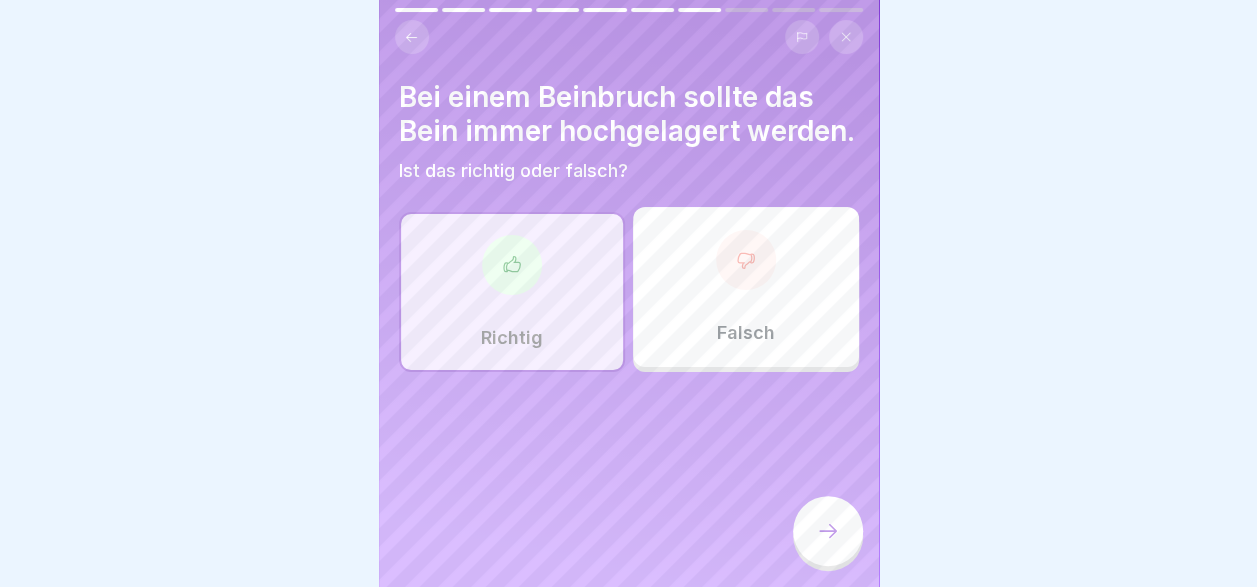 click 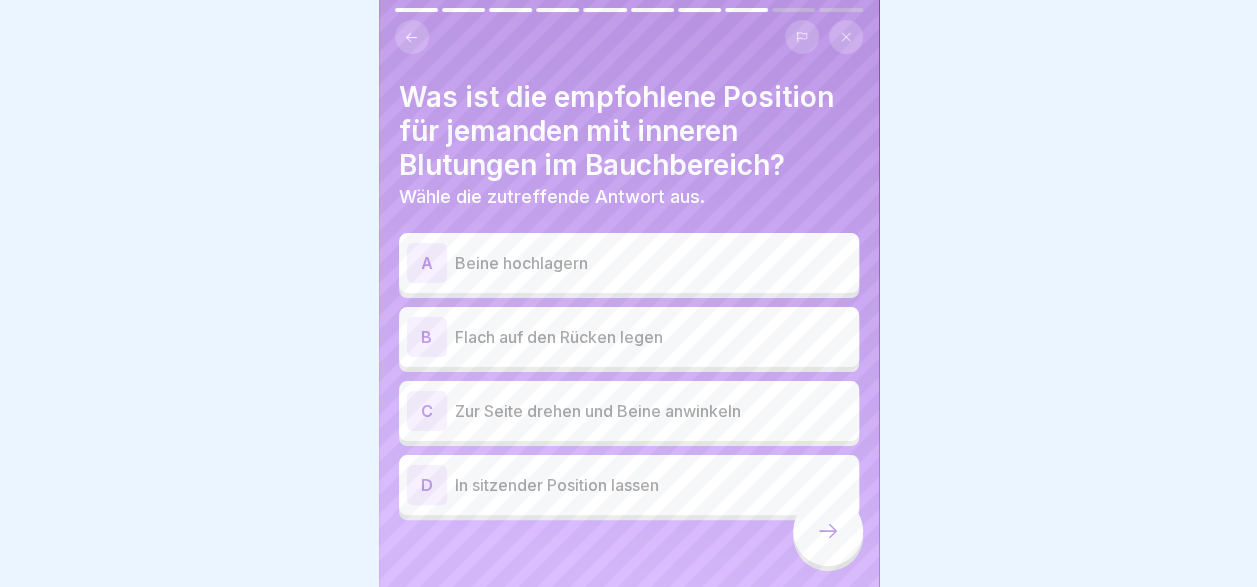 click on "Zur Seite drehen und Beine anwinkeln" at bounding box center (653, 411) 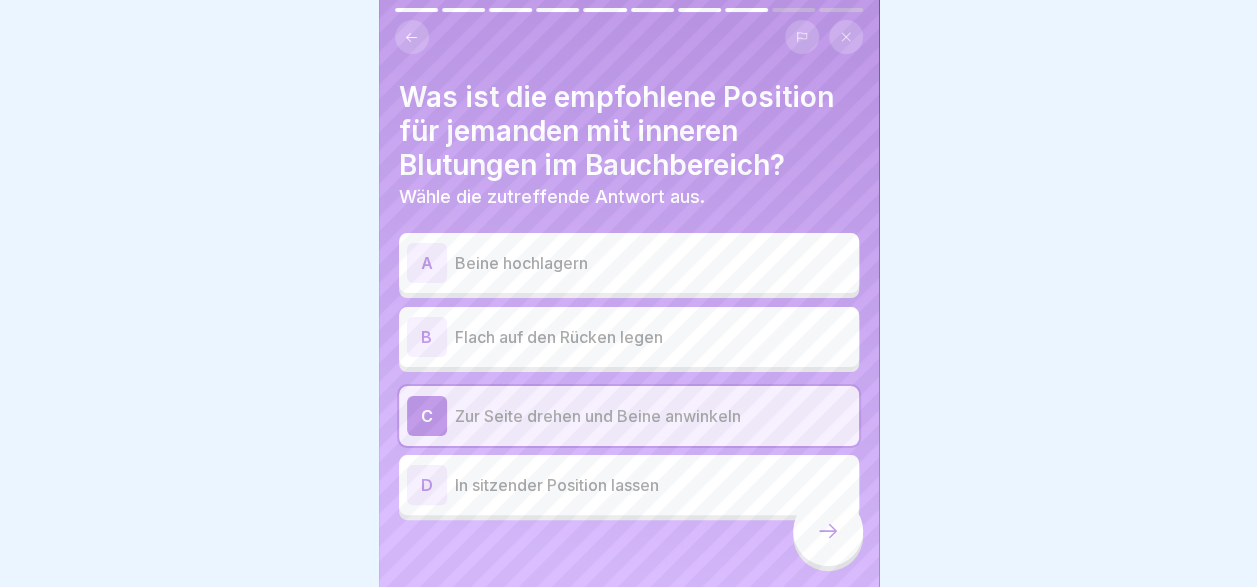 click on "B Flach auf den Rücken legen" at bounding box center (629, 337) 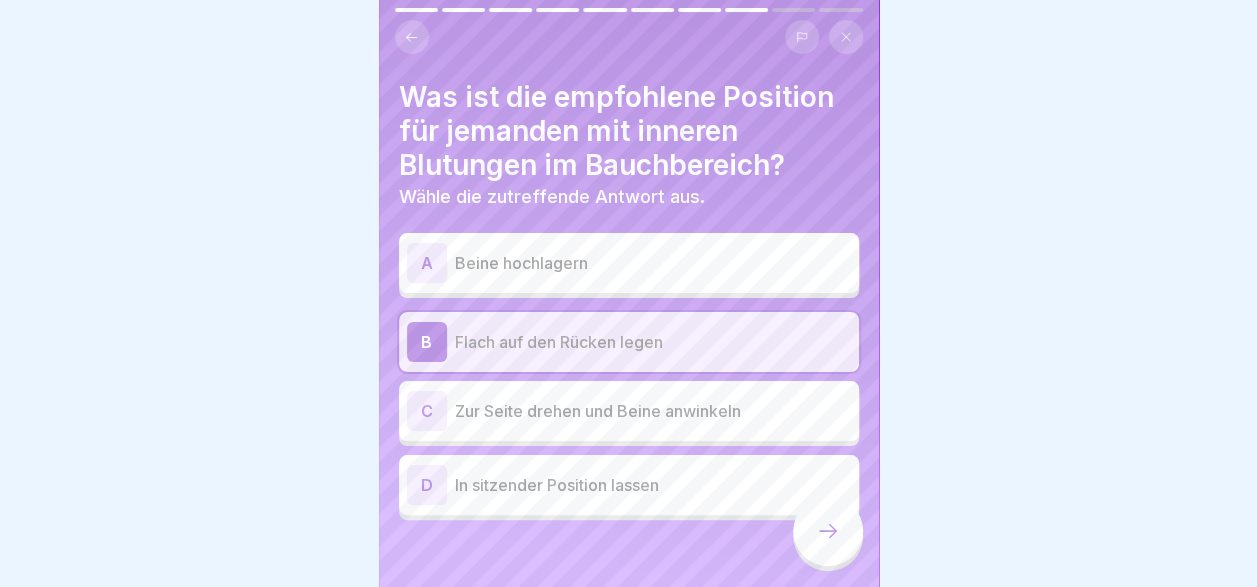 click on "C Zur Seite drehen und Beine anwinkeln" at bounding box center (629, 411) 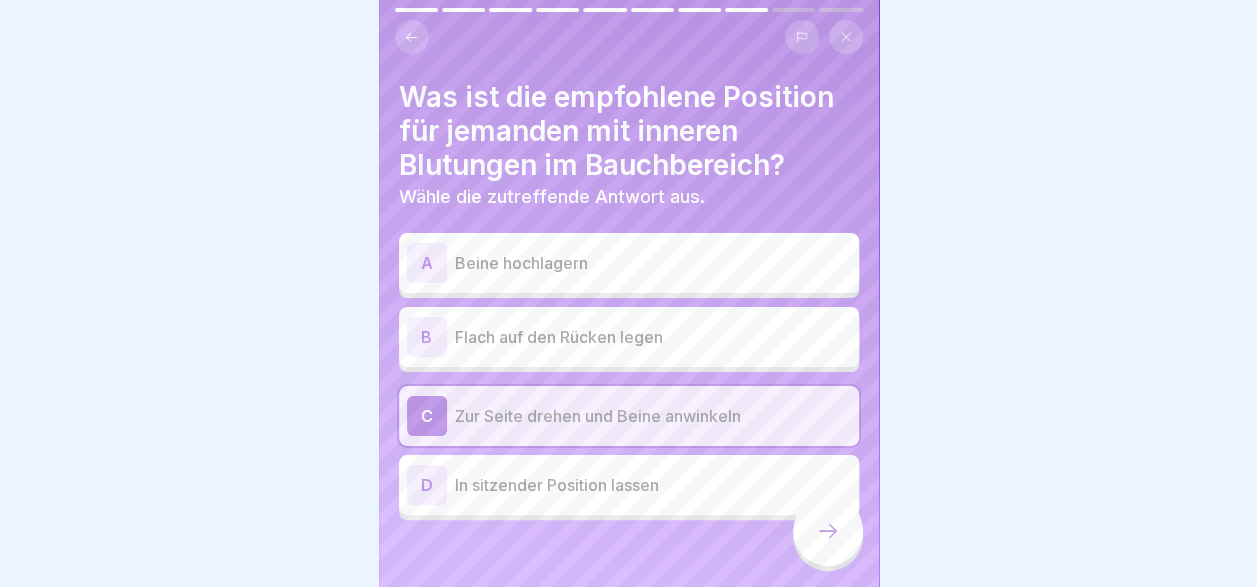 click 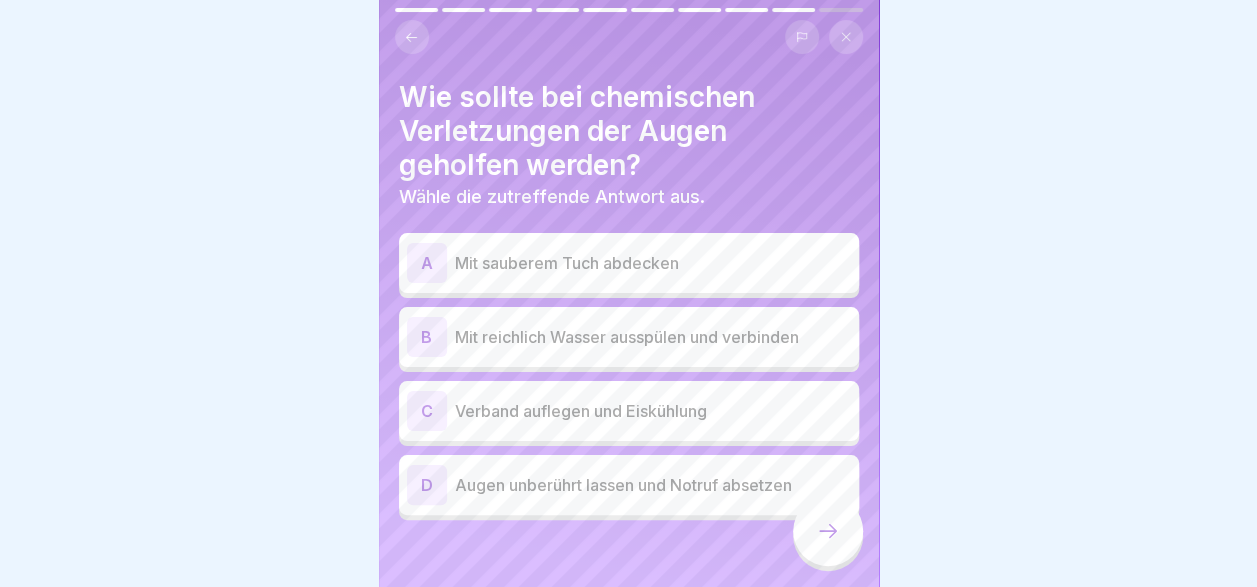 click on "Mit reichlich Wasser ausspülen und verbinden" at bounding box center [653, 337] 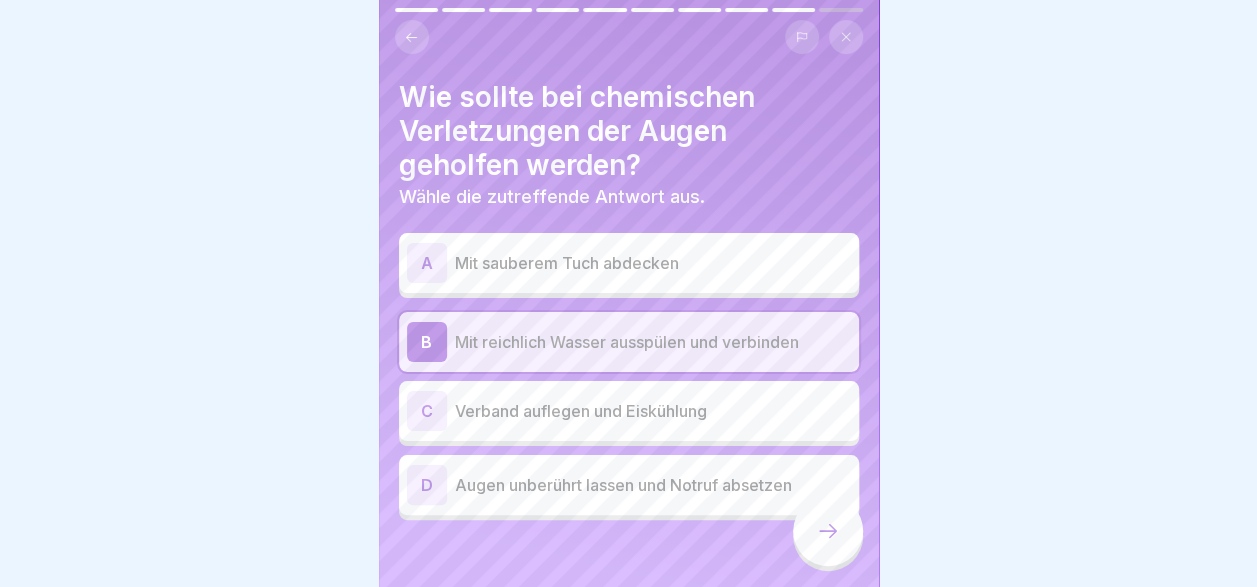 click at bounding box center (828, 531) 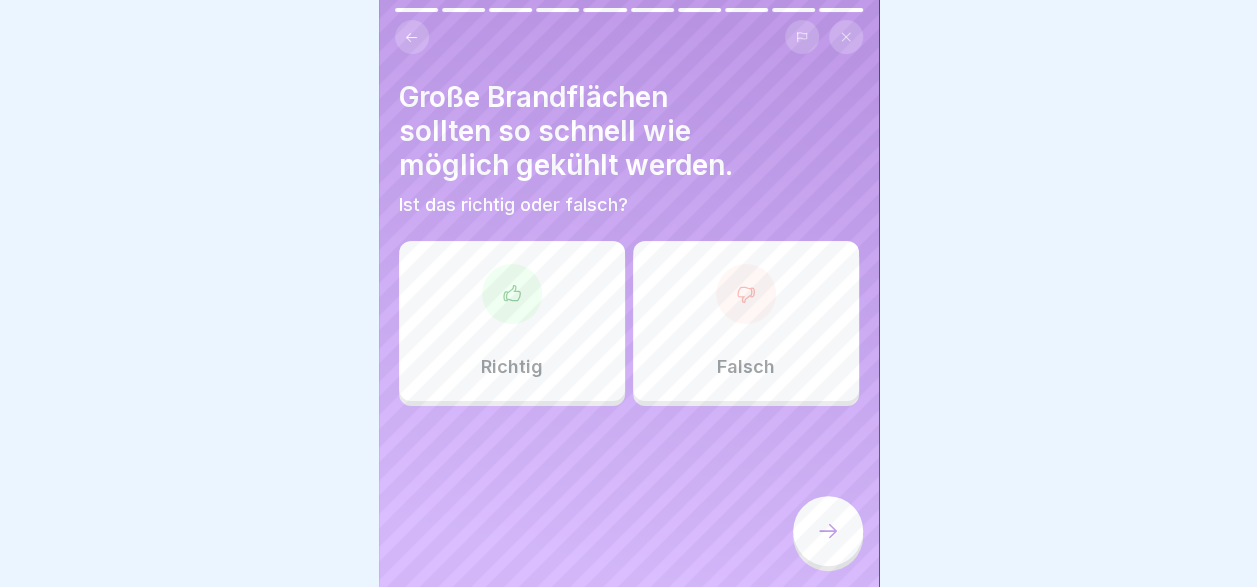 click on "Falsch" at bounding box center [746, 367] 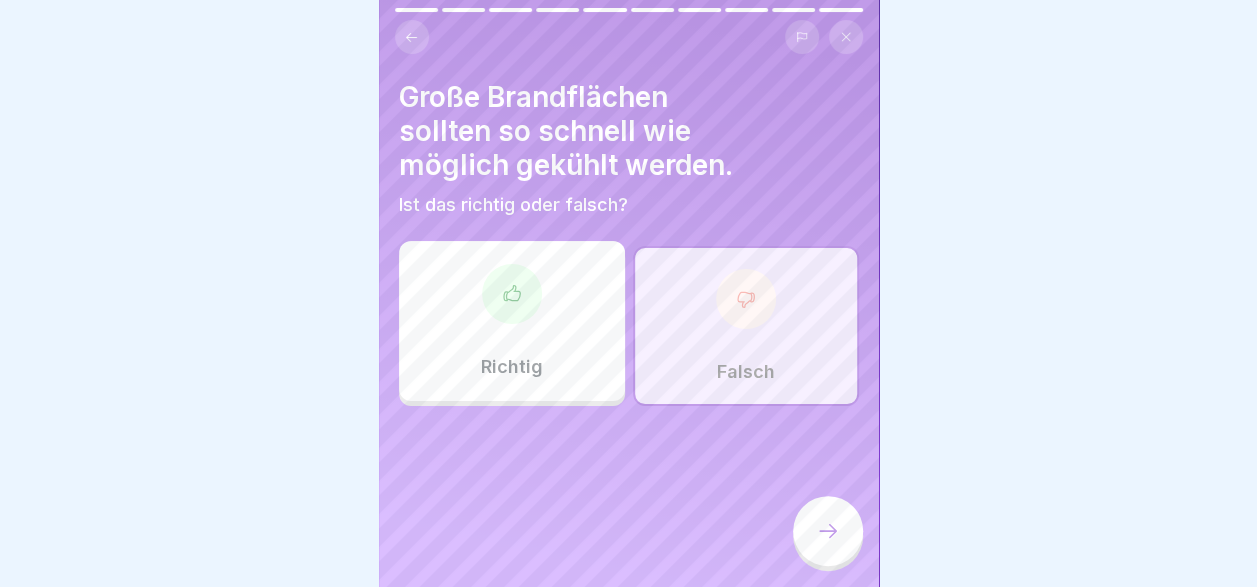 click 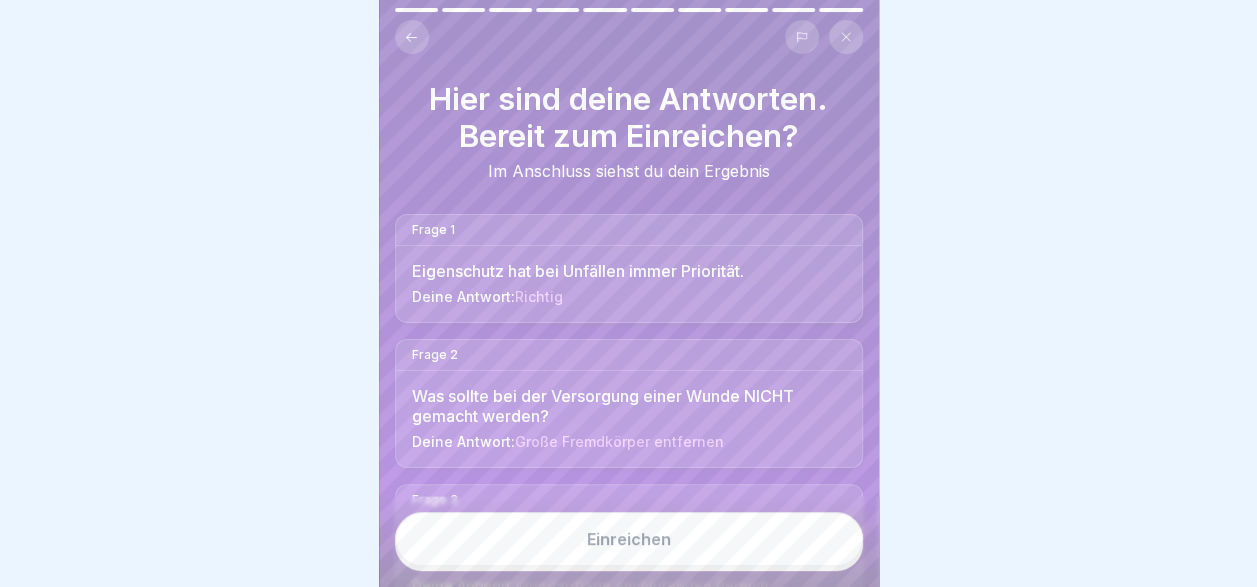 click on "Einreichen" at bounding box center (629, 539) 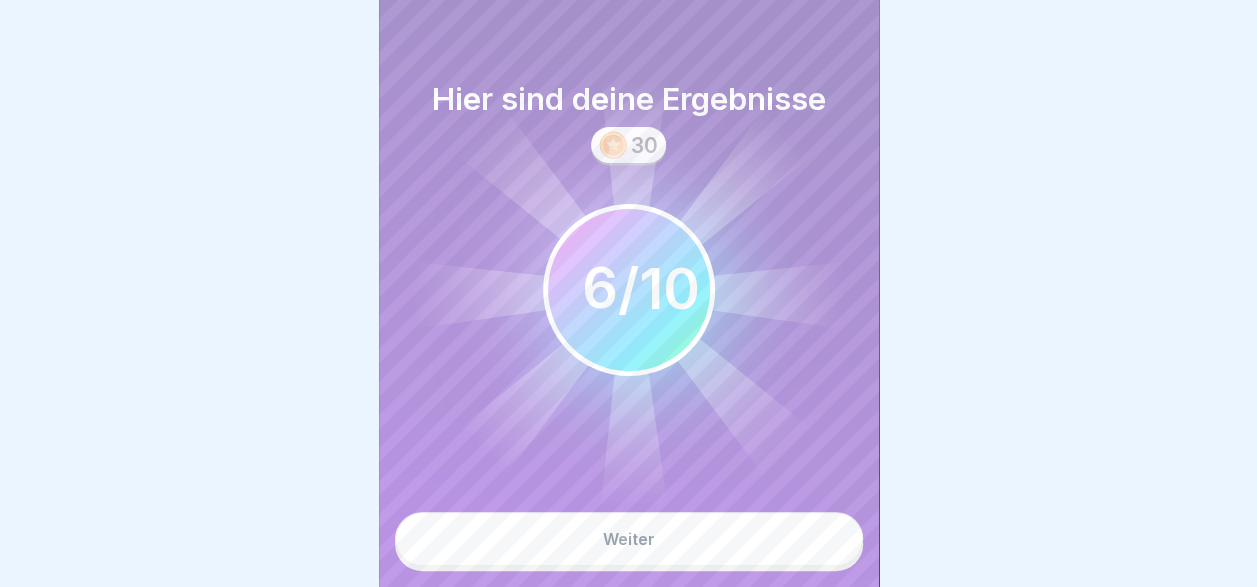 click on "Weiter" at bounding box center [629, 539] 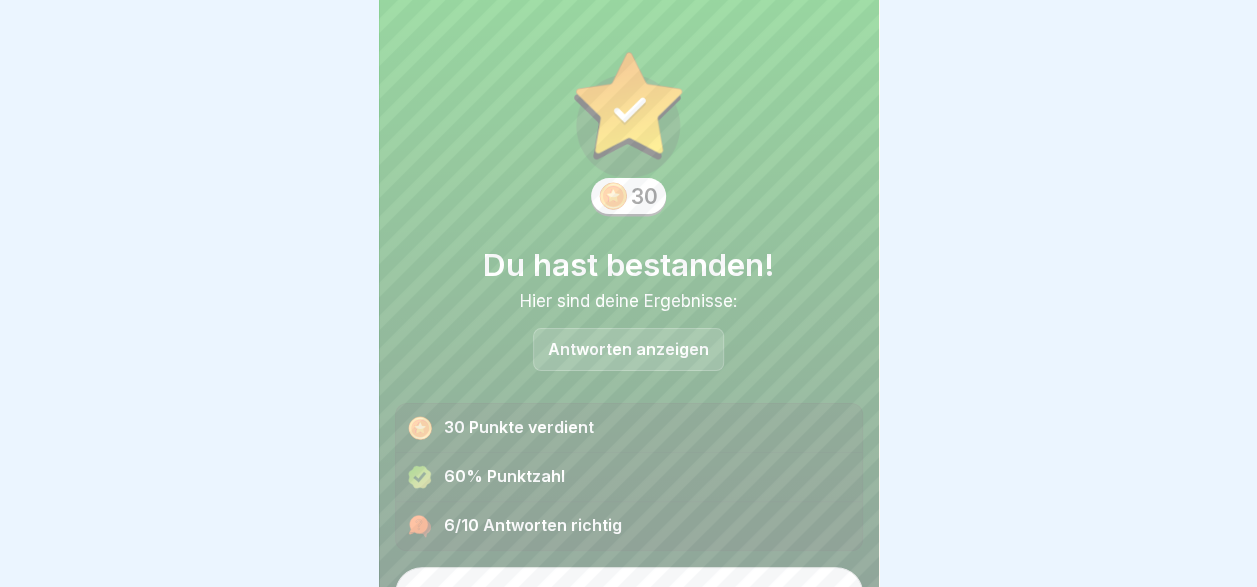 click on "Weiter" at bounding box center (629, 594) 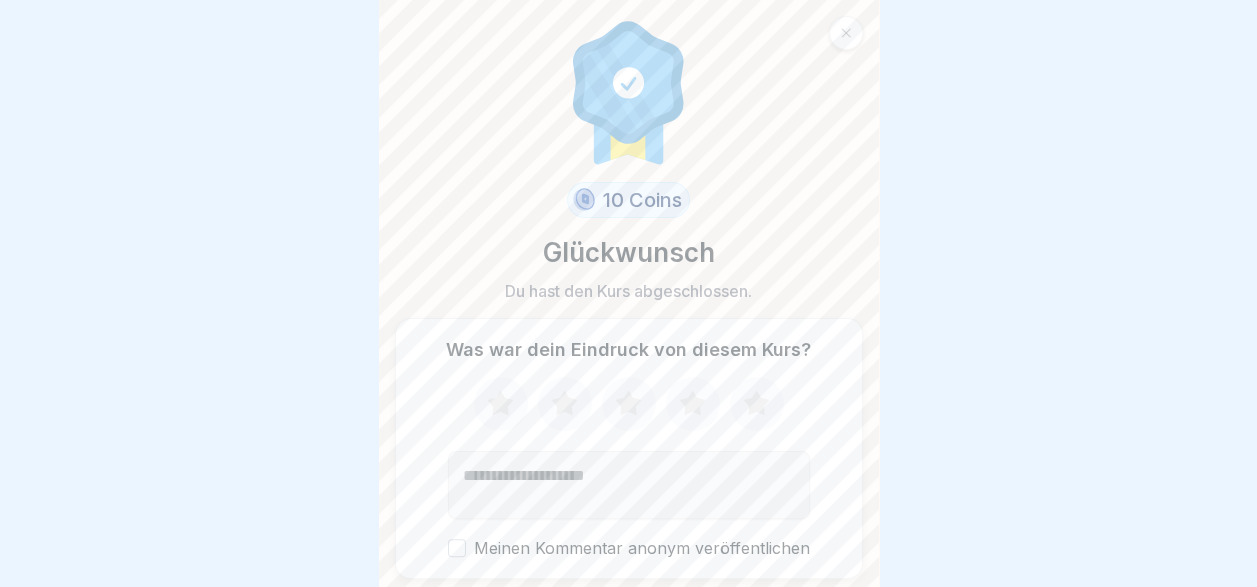 click 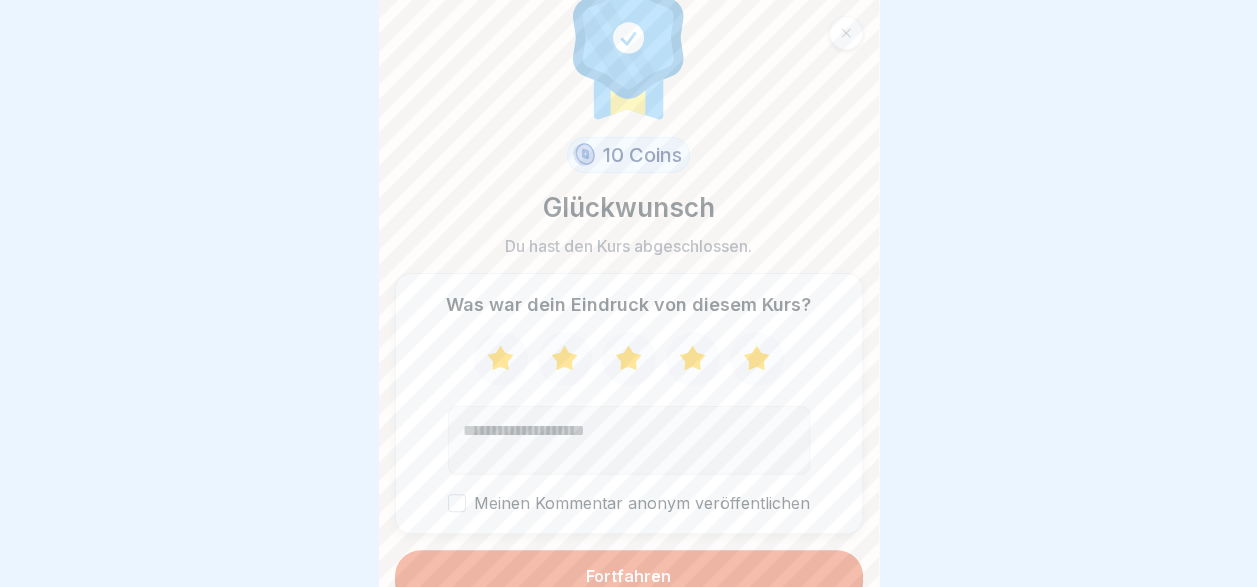 scroll, scrollTop: 64, scrollLeft: 0, axis: vertical 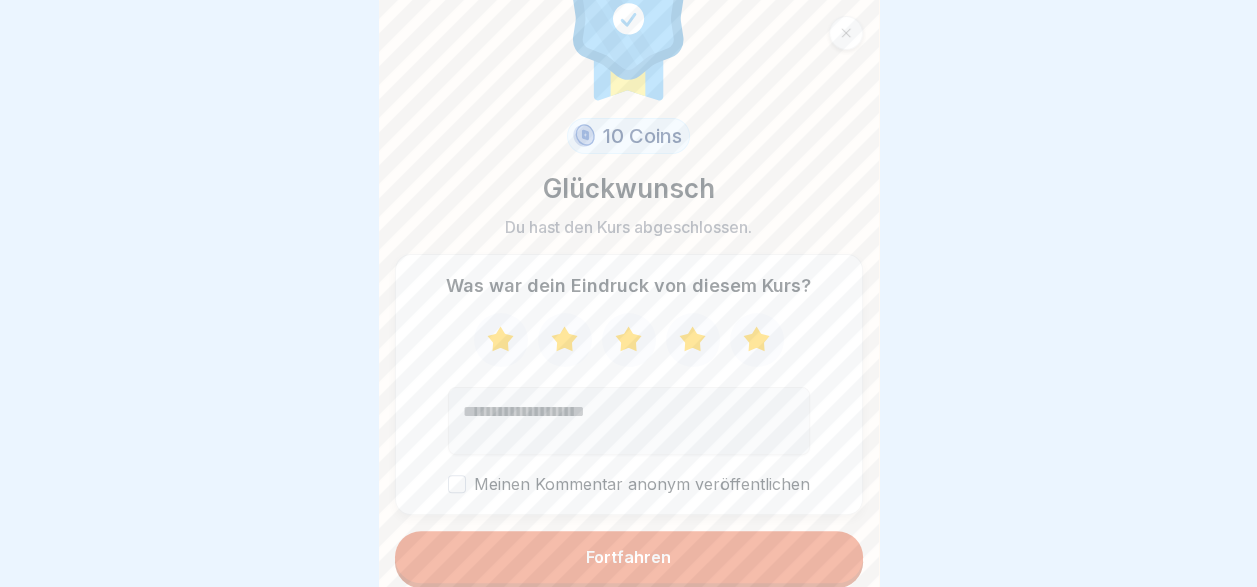 click on "Fortfahren" at bounding box center (629, 557) 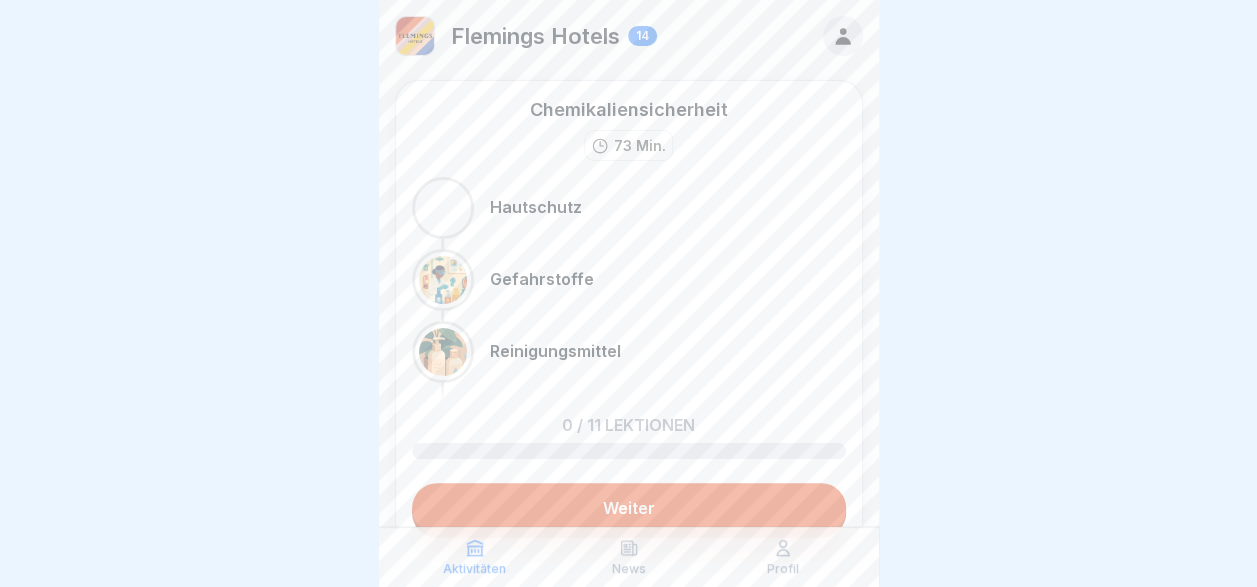 scroll, scrollTop: 0, scrollLeft: 0, axis: both 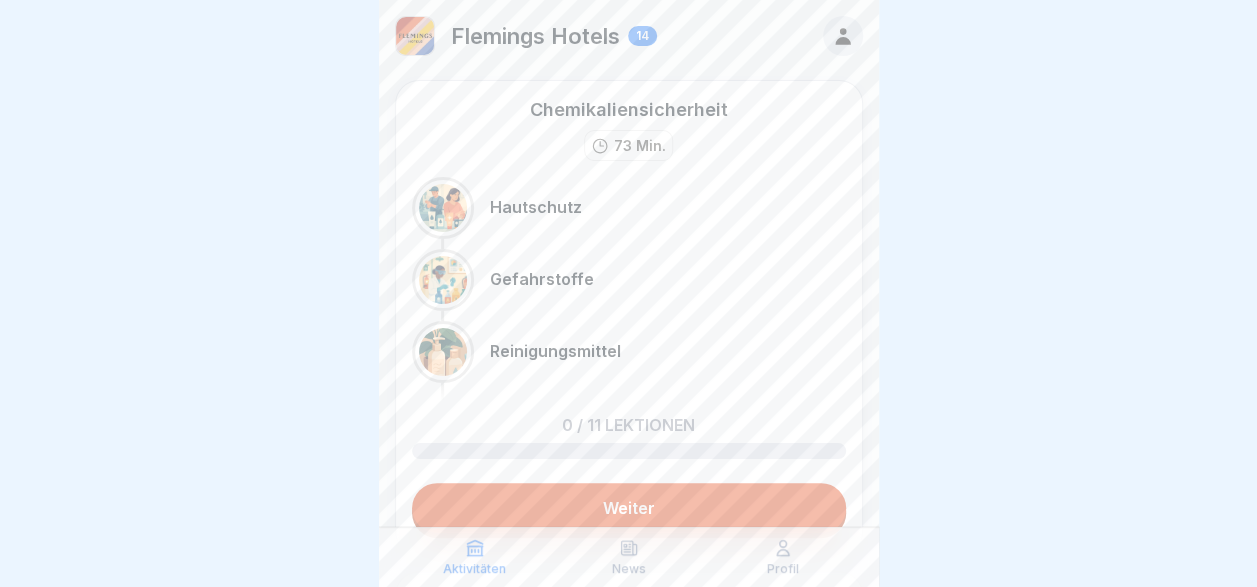 click at bounding box center [628, 293] 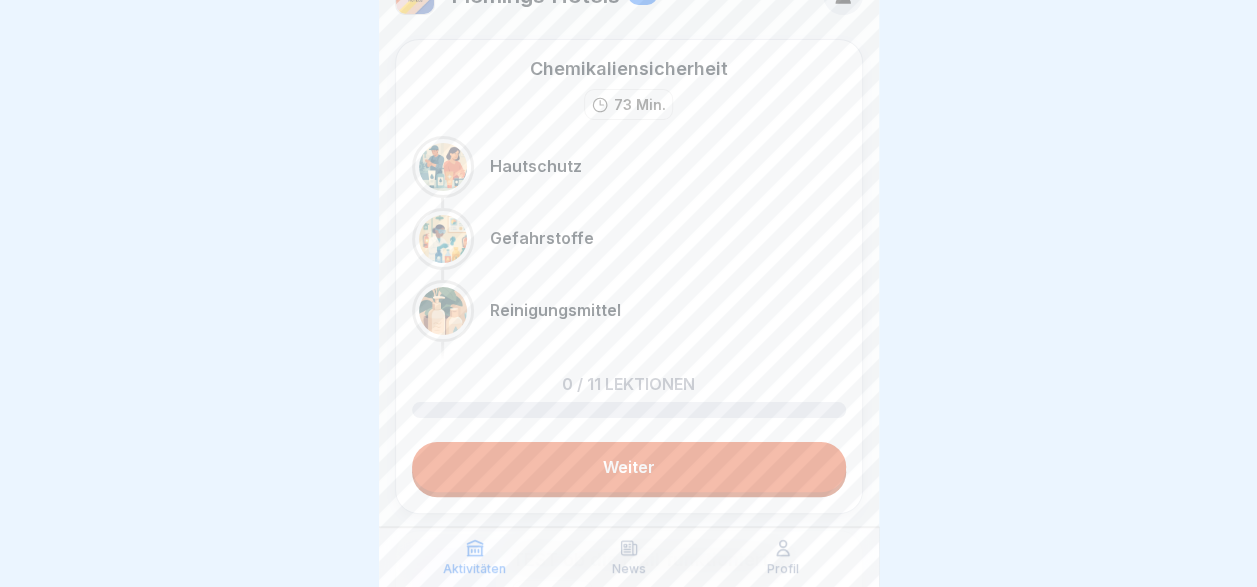 scroll, scrollTop: 0, scrollLeft: 0, axis: both 